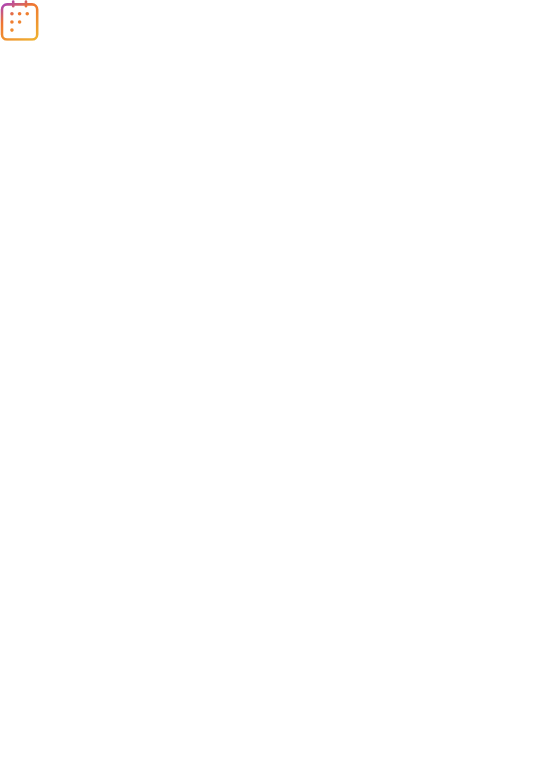 scroll, scrollTop: 0, scrollLeft: 0, axis: both 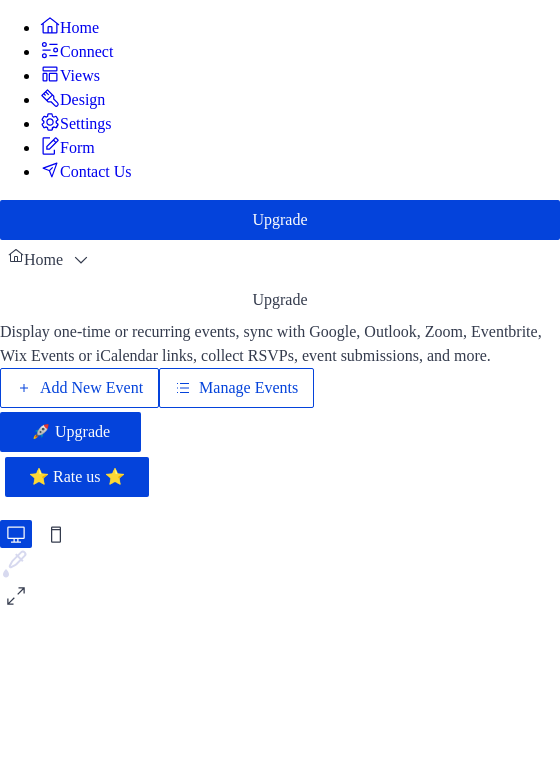 click on "Manage Events" at bounding box center (236, 388) 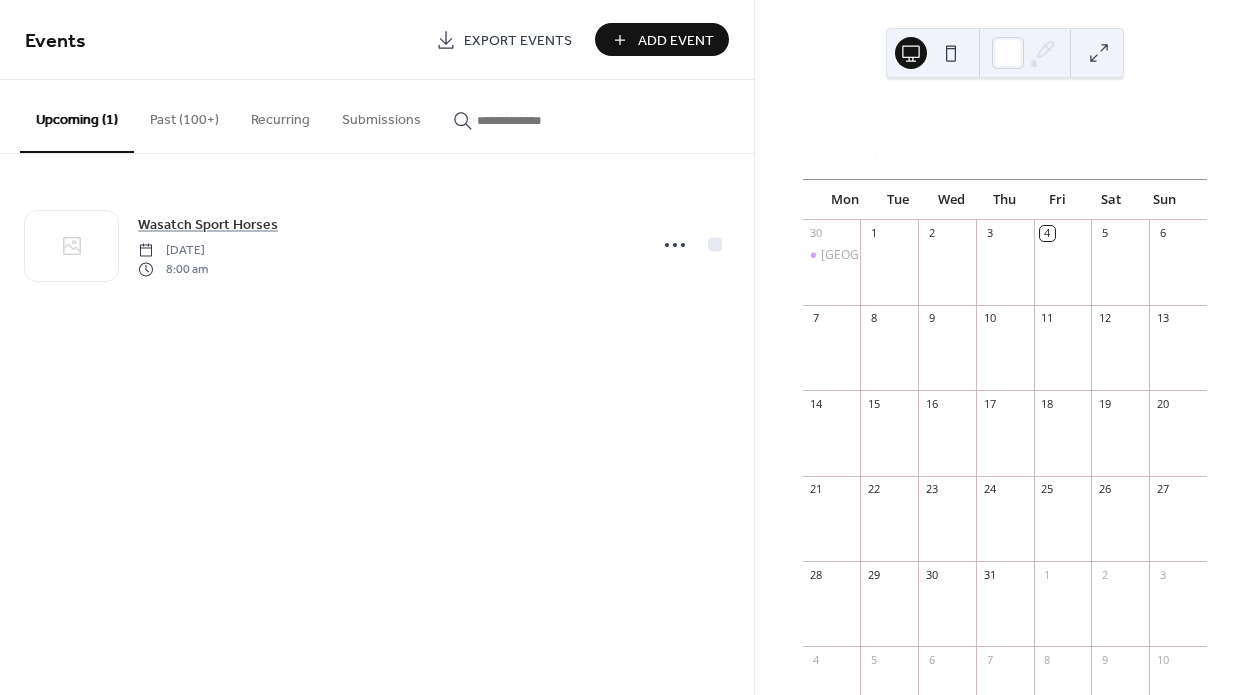 scroll, scrollTop: 0, scrollLeft: 0, axis: both 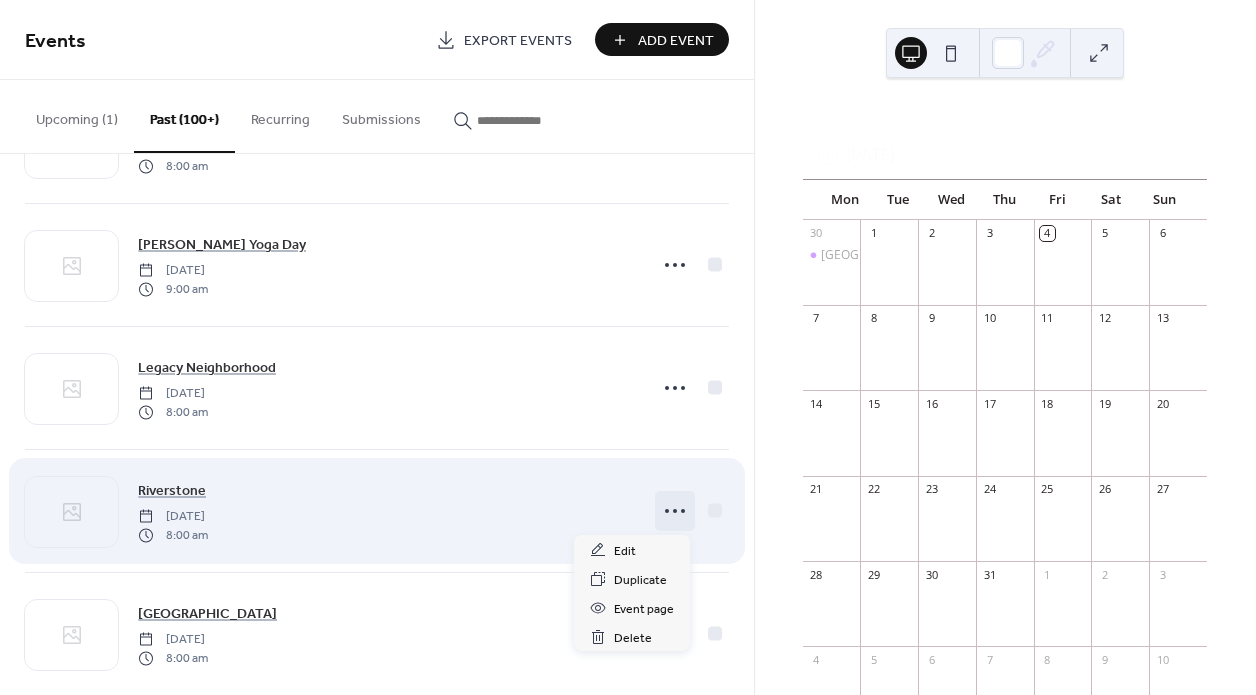 click 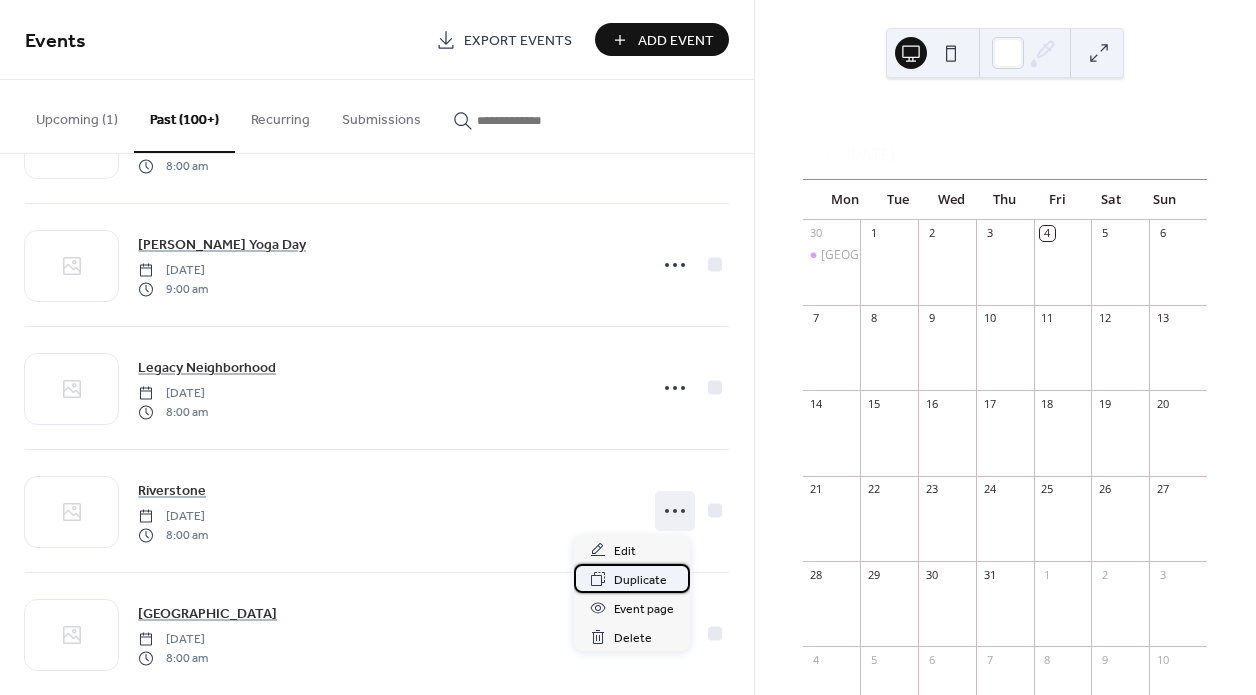 click on "Duplicate" at bounding box center [640, 580] 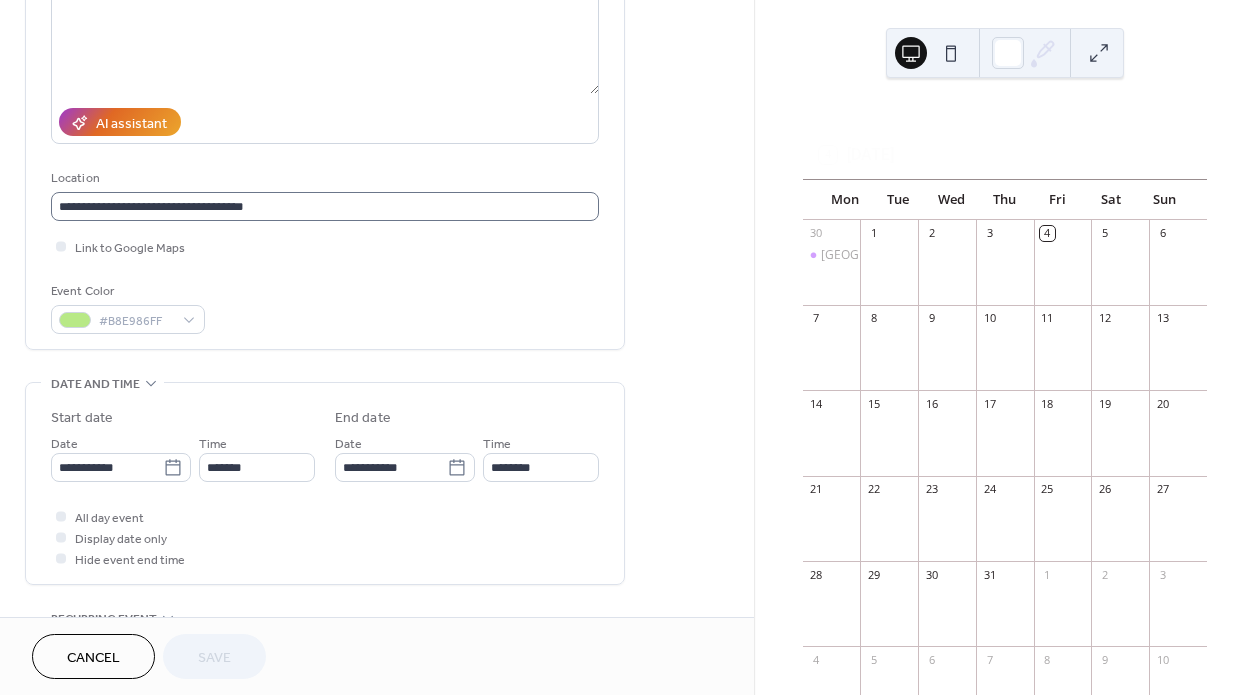 scroll, scrollTop: 275, scrollLeft: 0, axis: vertical 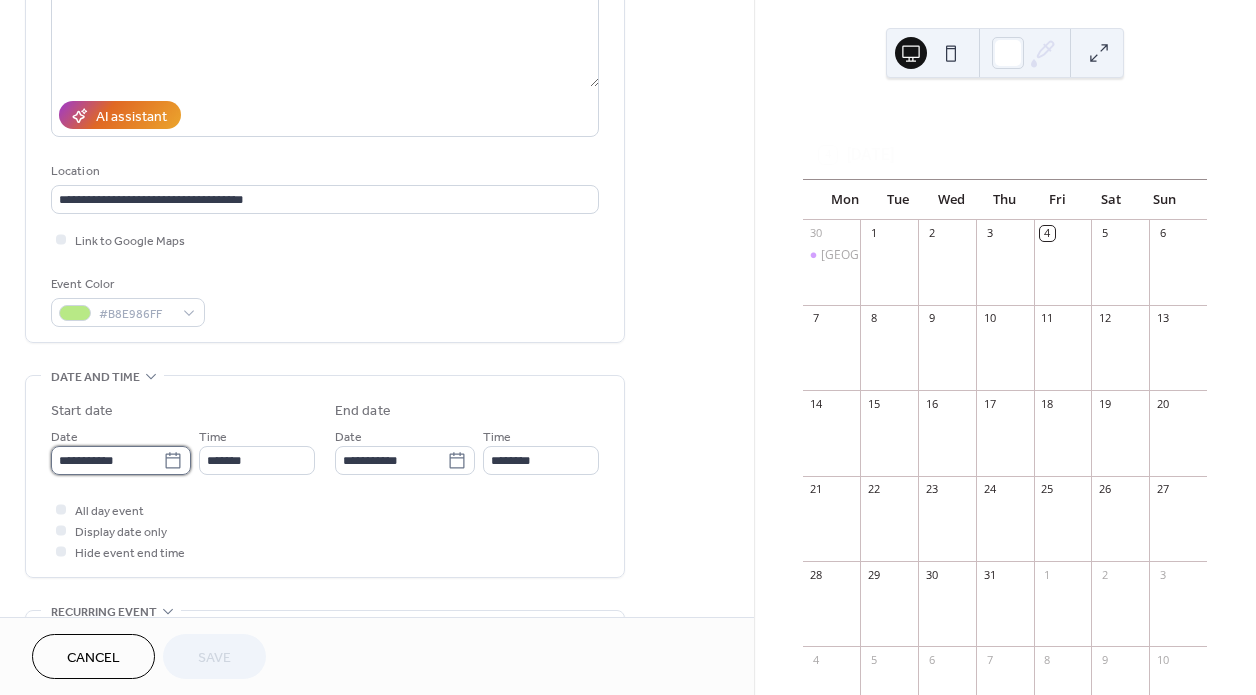 click on "**********" at bounding box center [107, 460] 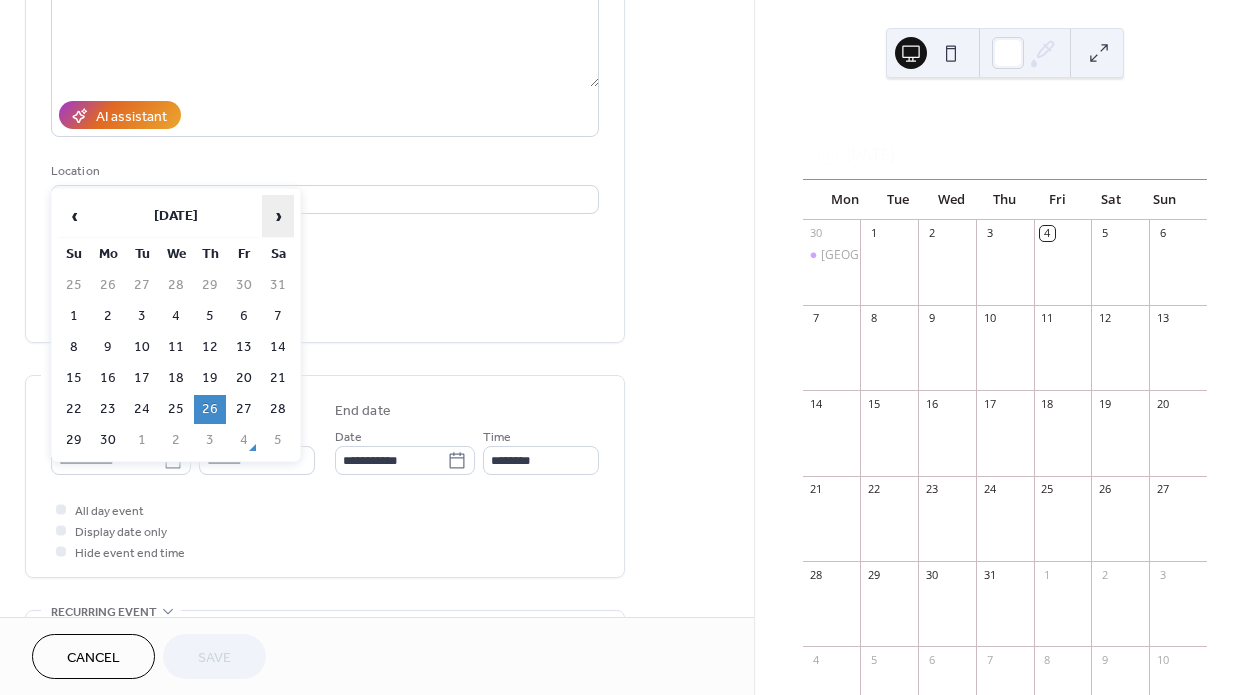 click on "›" at bounding box center (278, 216) 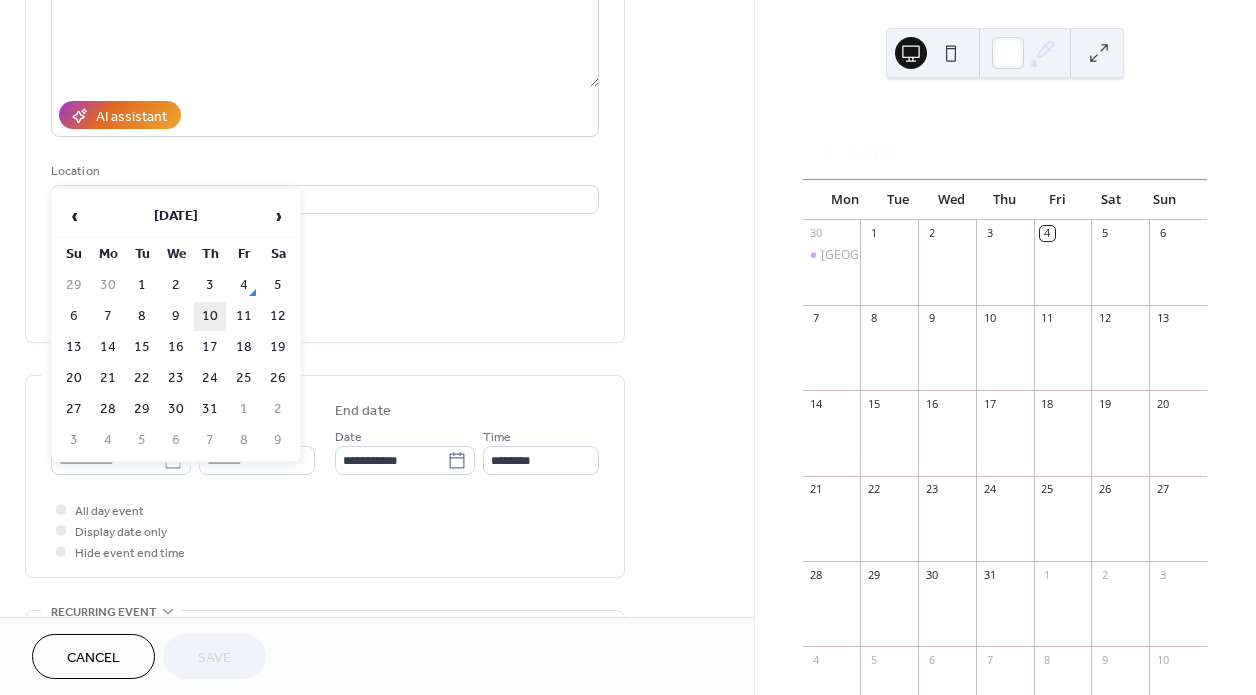click on "10" at bounding box center [210, 316] 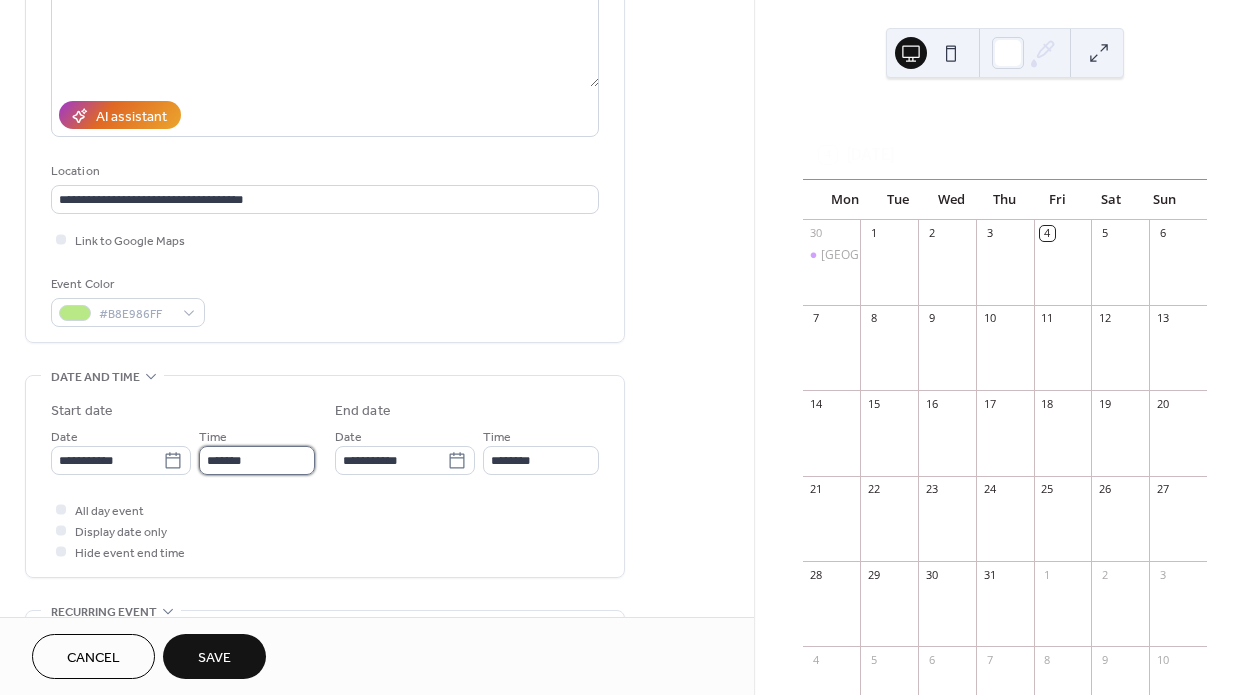 click on "*******" at bounding box center [257, 460] 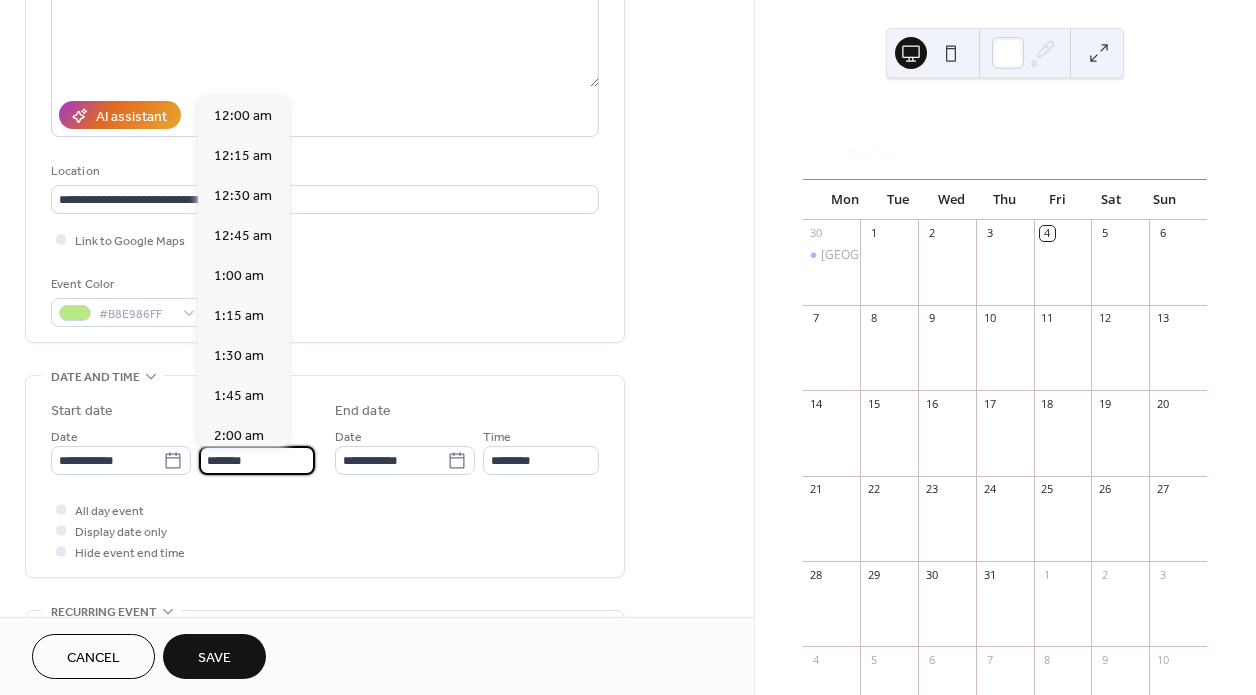 scroll, scrollTop: 1280, scrollLeft: 0, axis: vertical 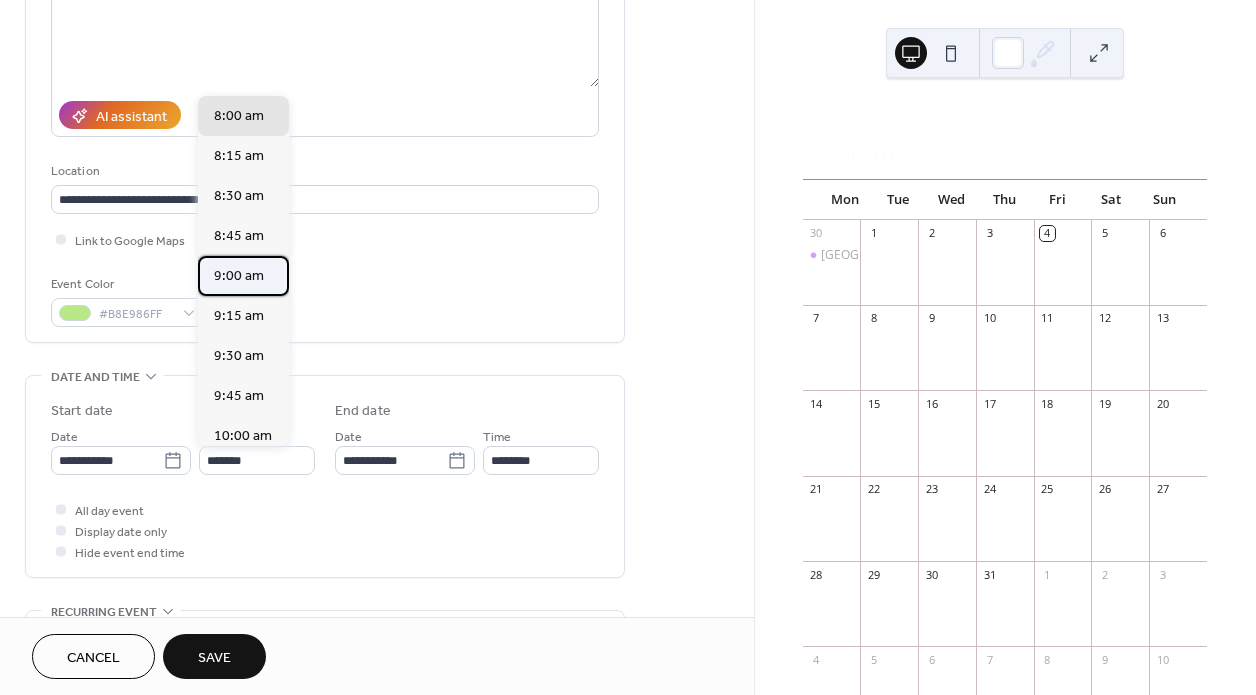 click on "9:00 am" at bounding box center [239, 276] 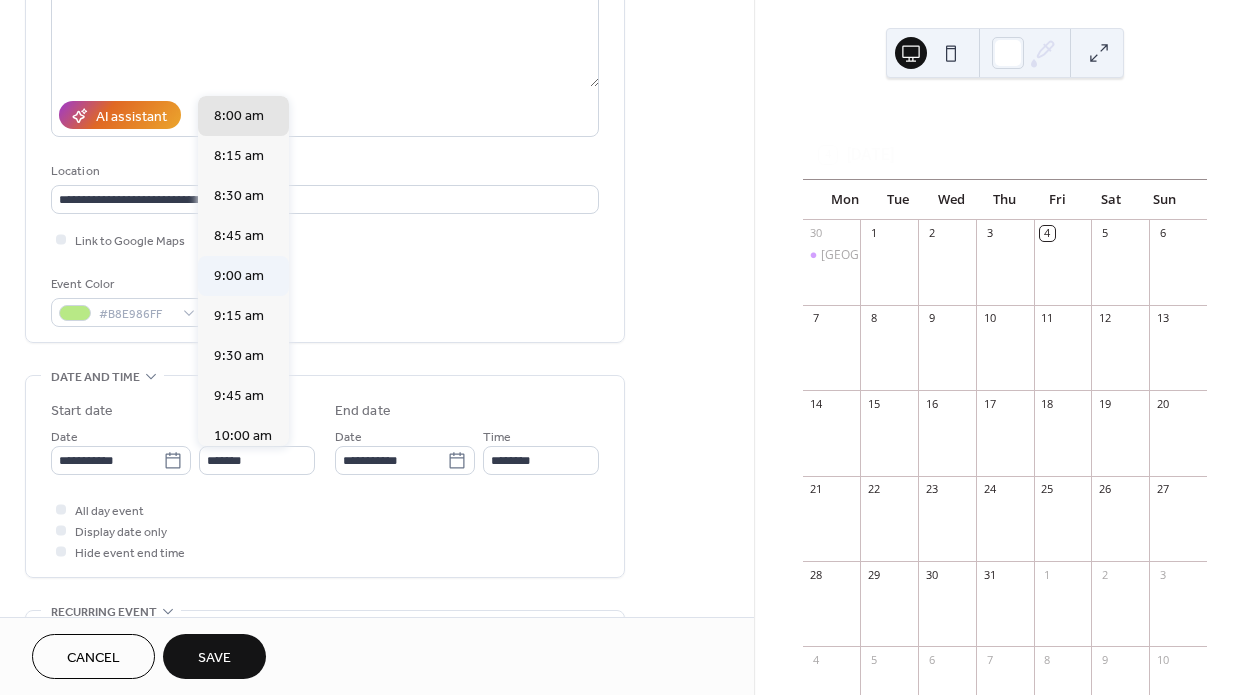 type on "*******" 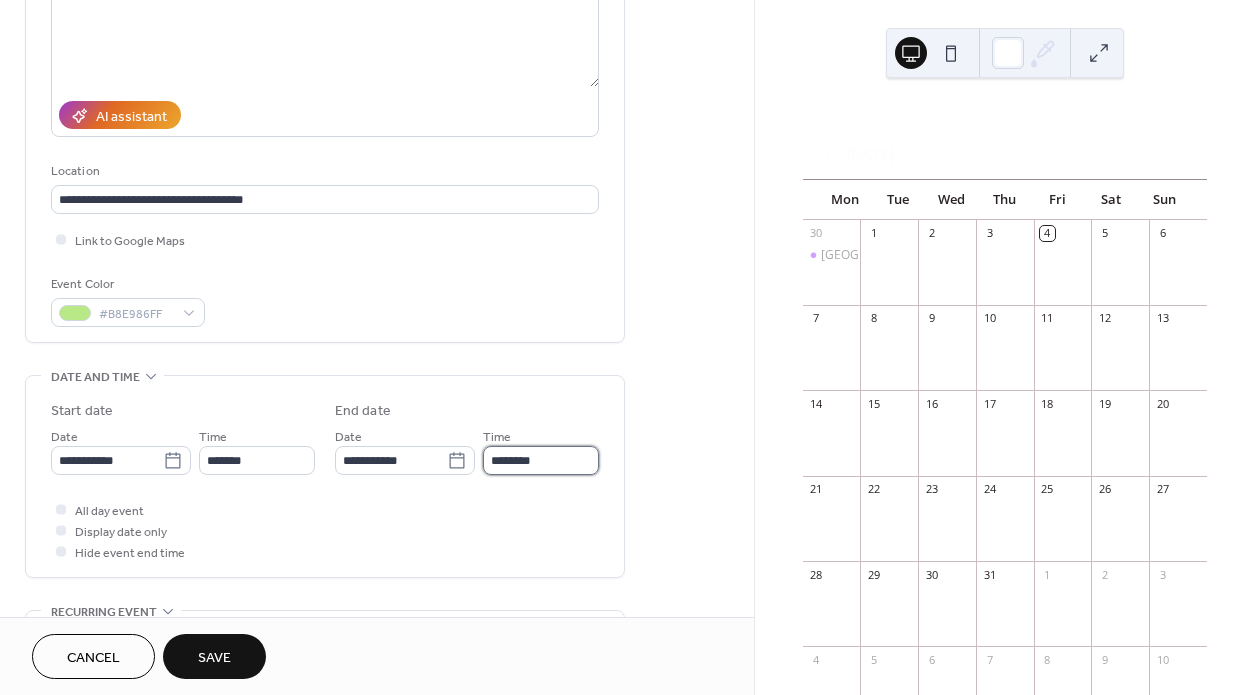 click on "********" at bounding box center [541, 460] 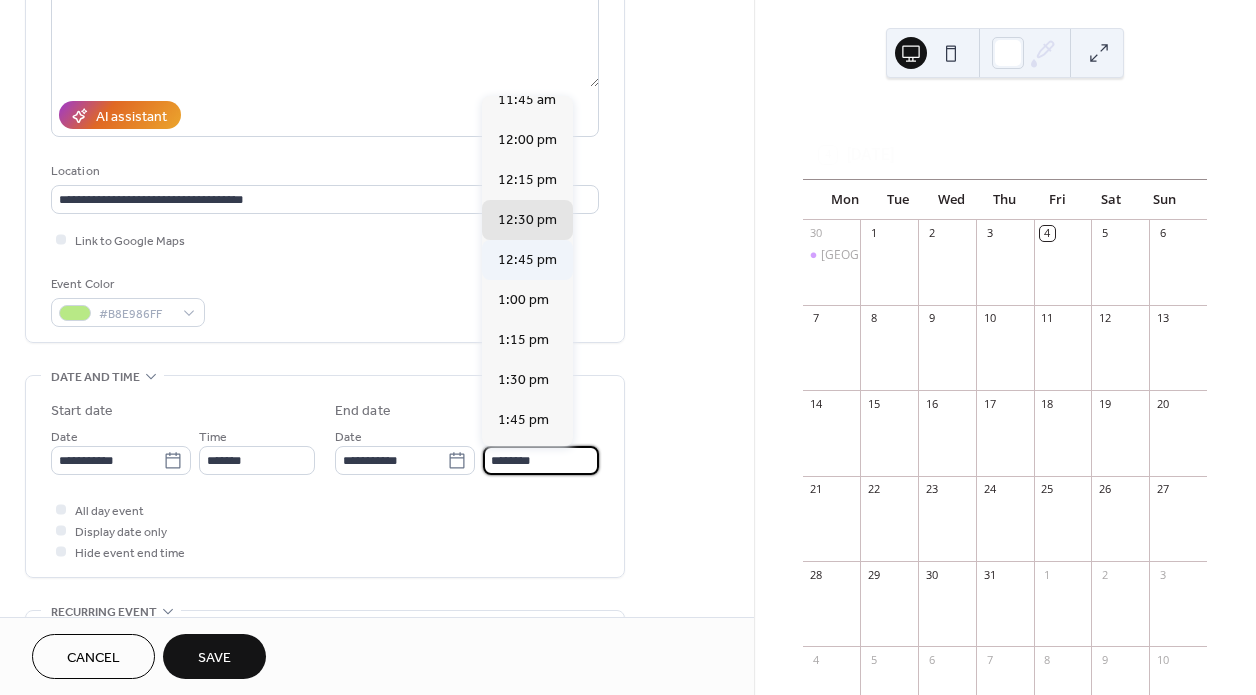 scroll, scrollTop: 325, scrollLeft: 0, axis: vertical 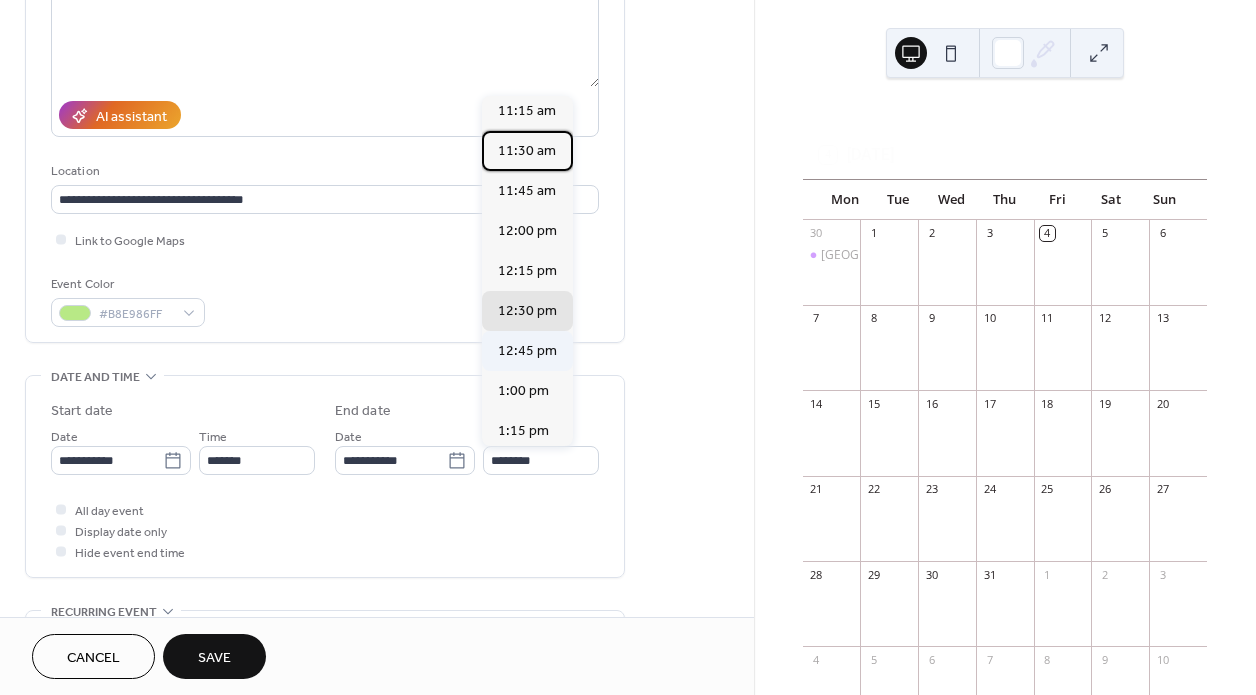click on "11:30 am" at bounding box center (527, 151) 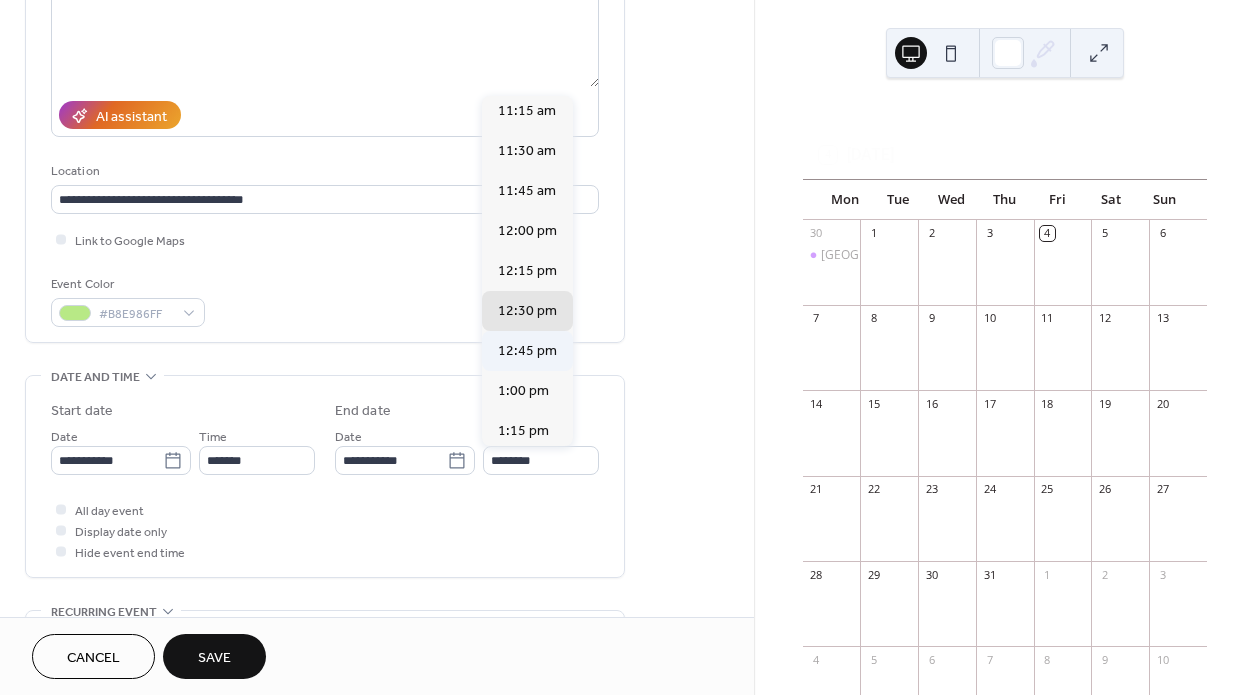 type on "********" 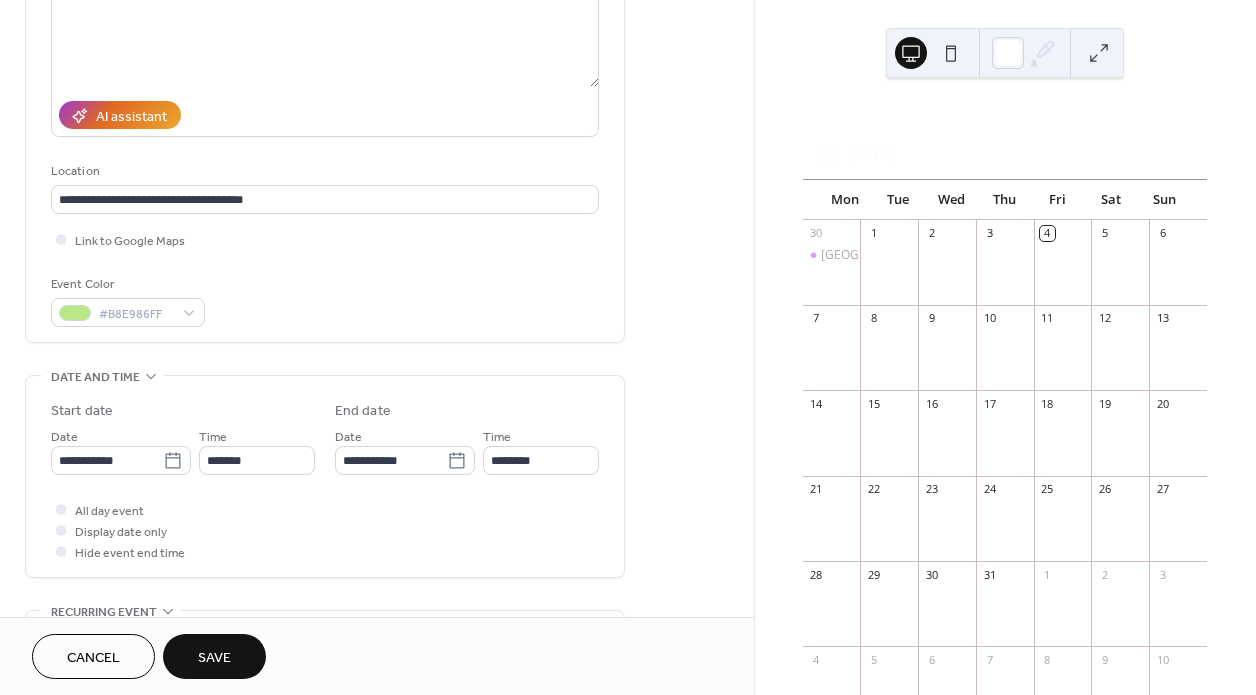 click on "Save" at bounding box center (214, 658) 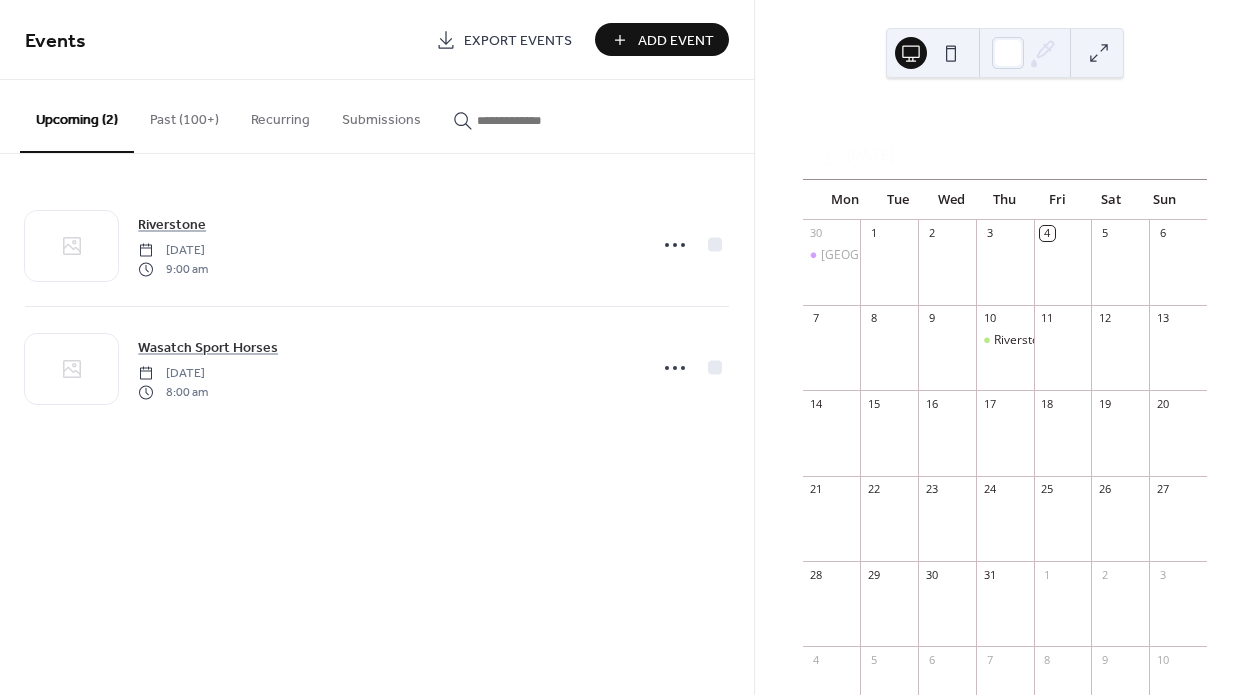 click on "Past  (100+)" at bounding box center [184, 115] 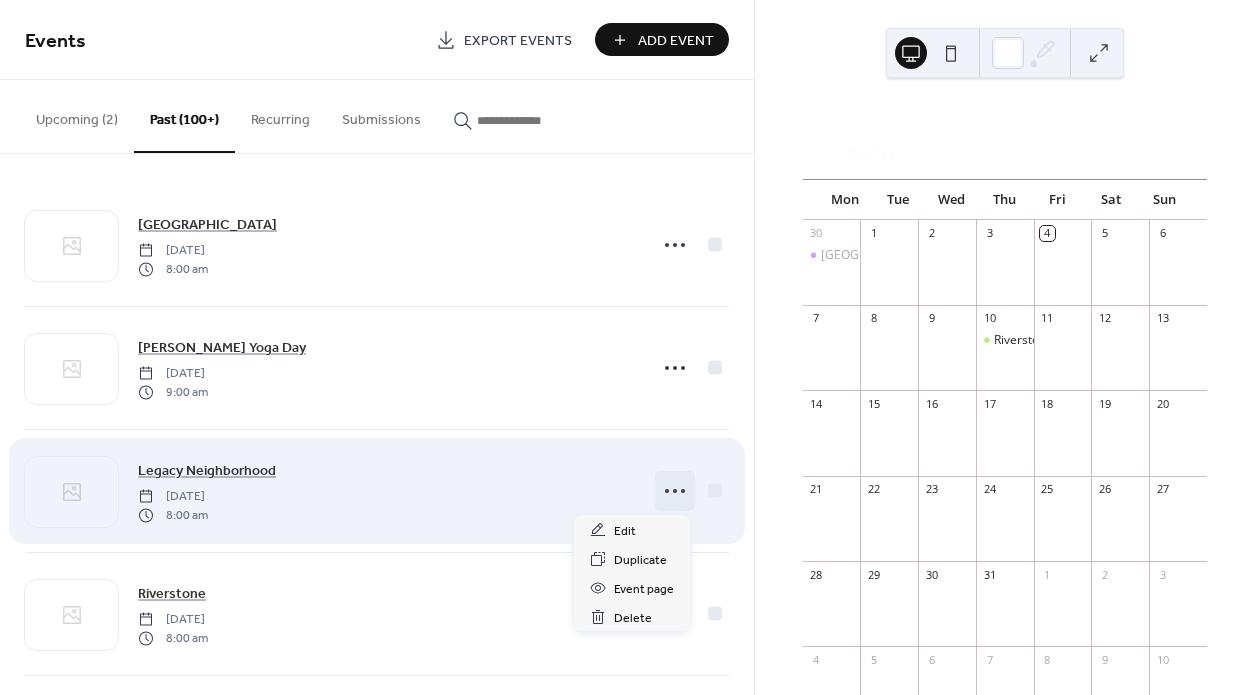 click 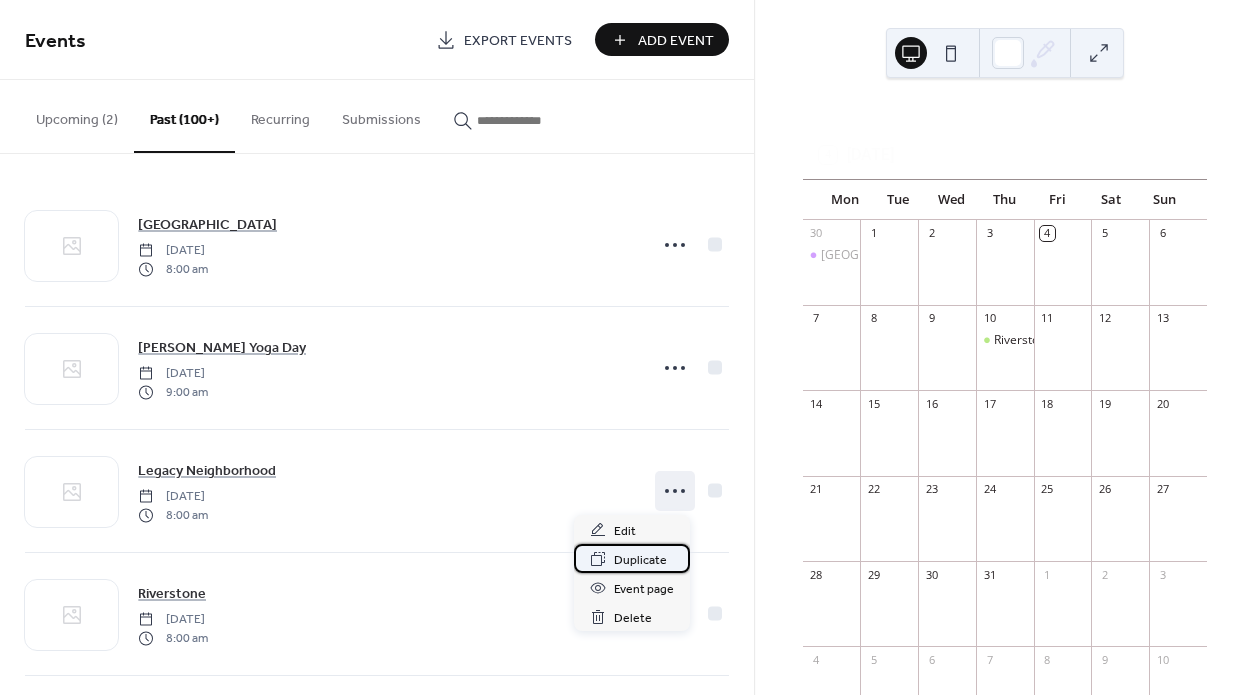 click on "Duplicate" at bounding box center [640, 560] 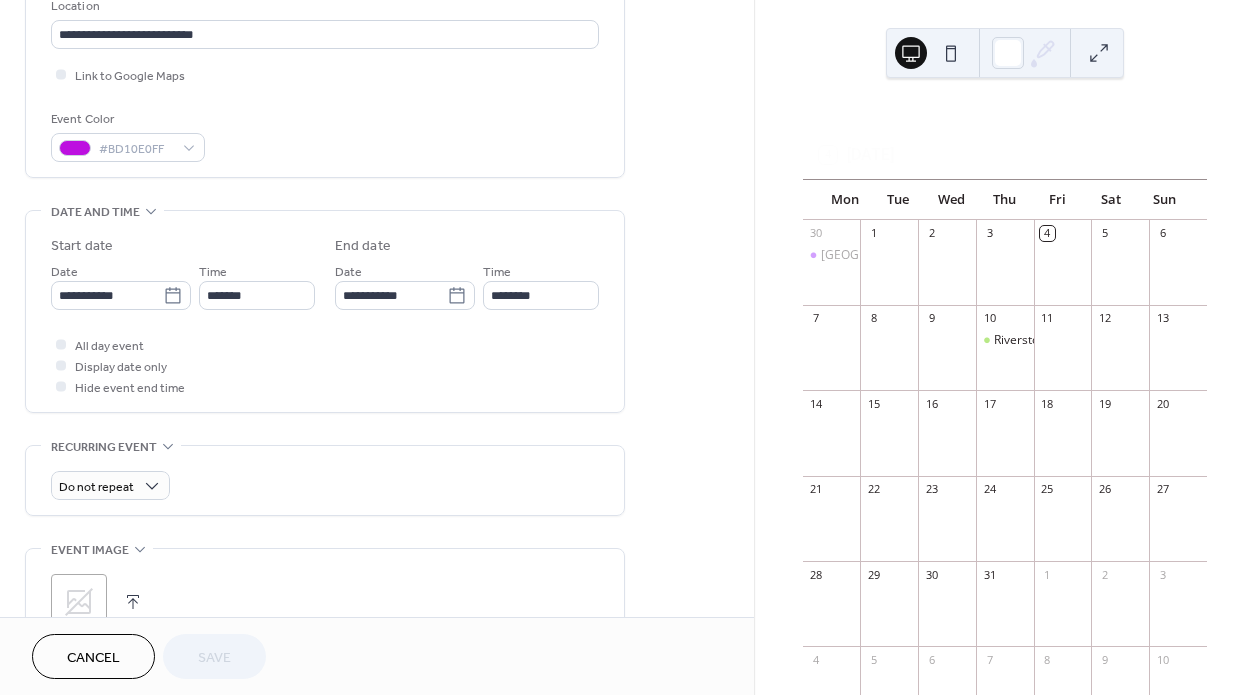 scroll, scrollTop: 447, scrollLeft: 0, axis: vertical 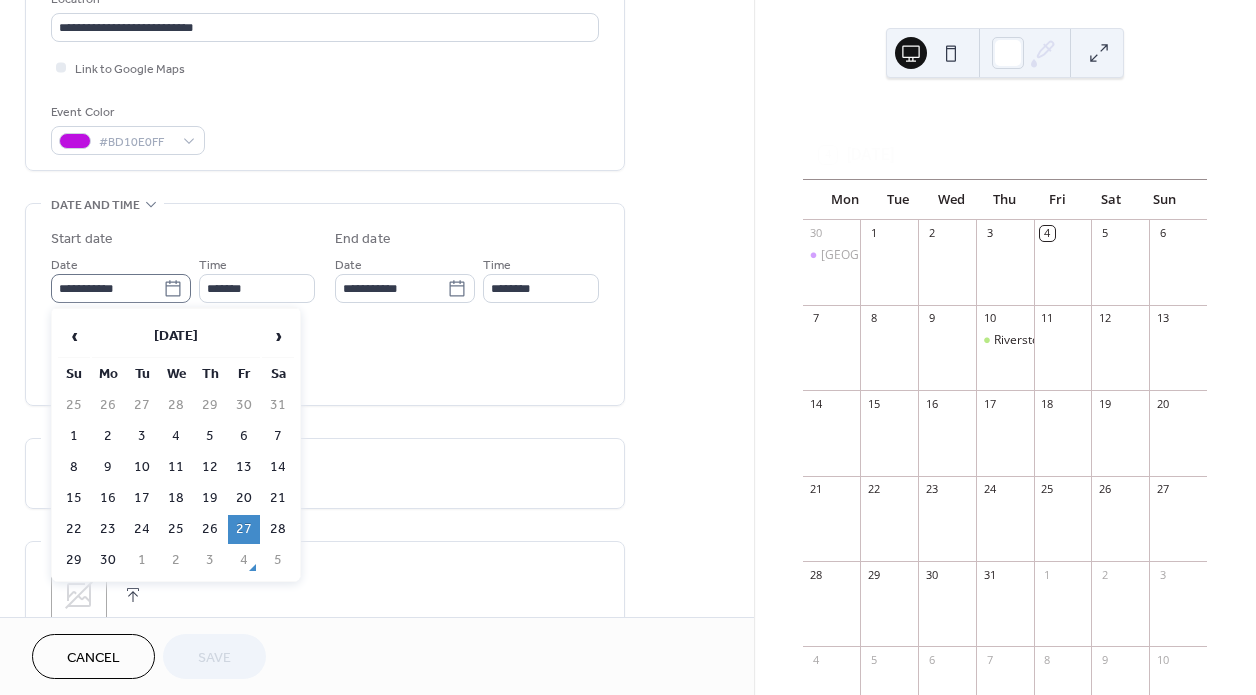 click 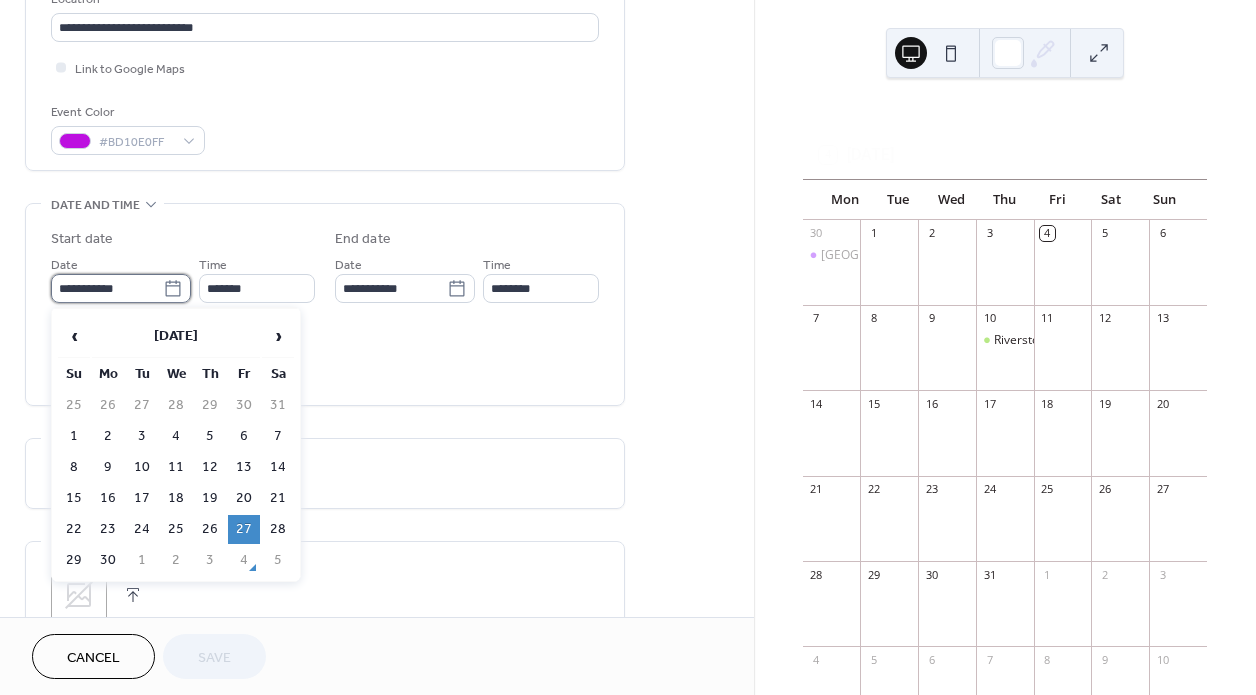 click on "**********" at bounding box center [107, 288] 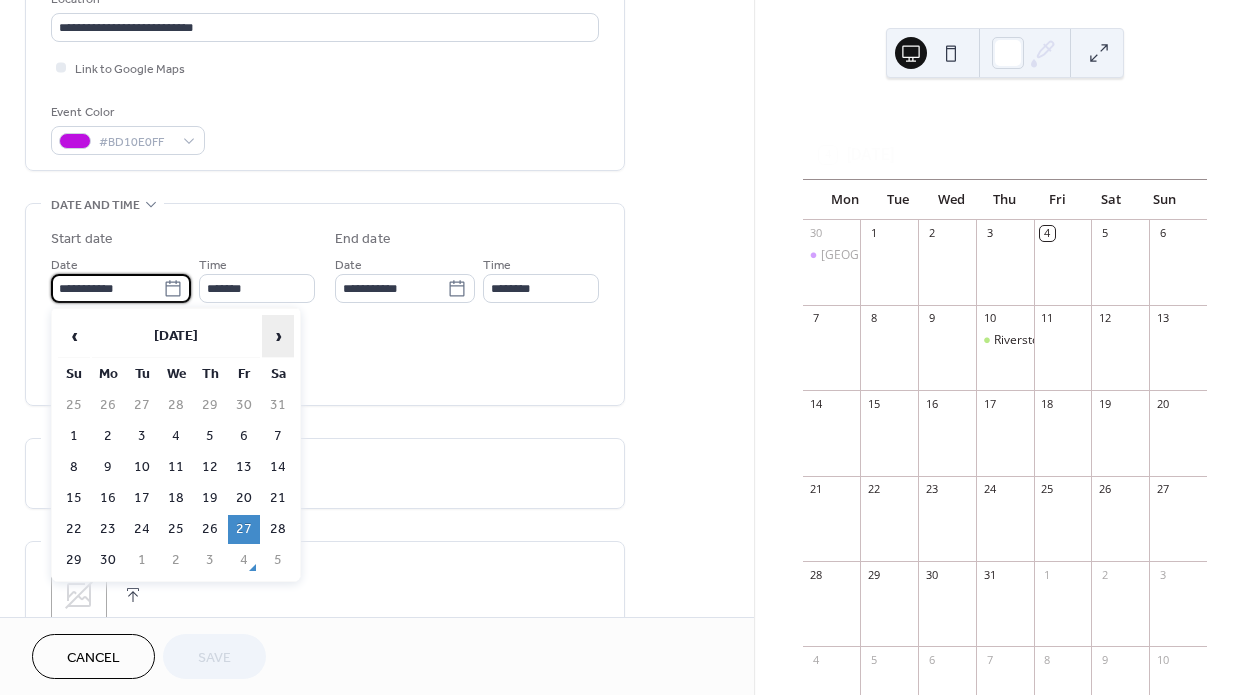click on "›" at bounding box center [278, 336] 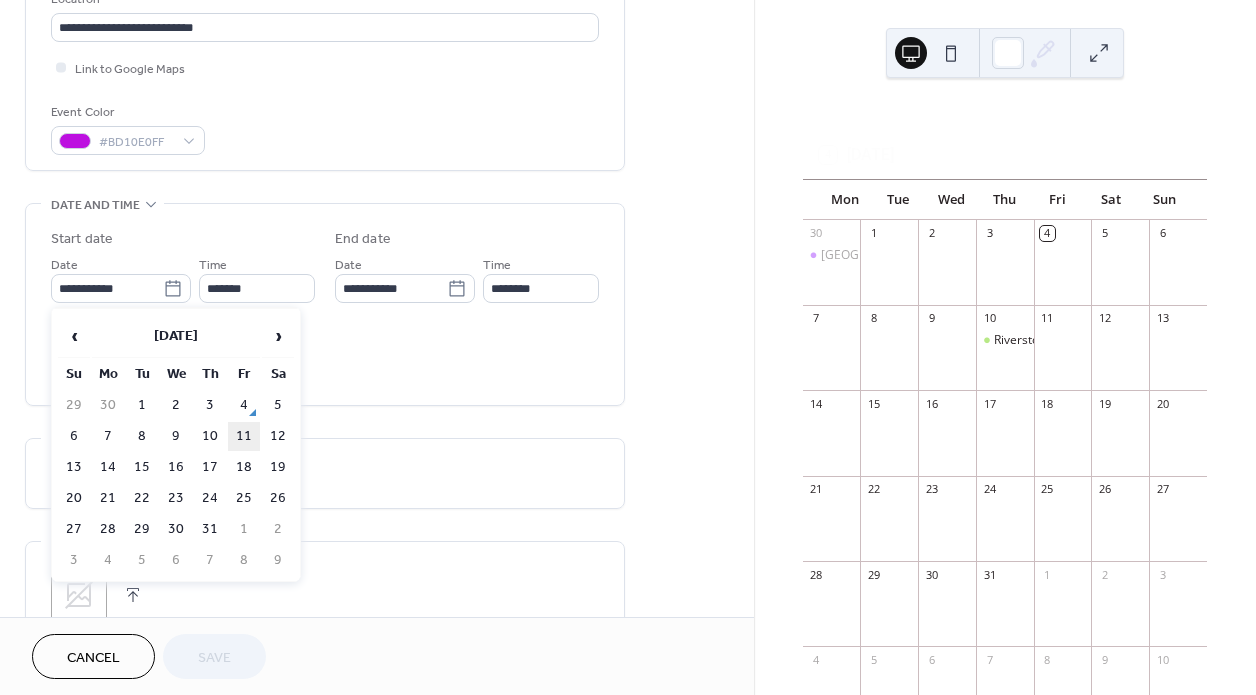 click on "11" at bounding box center (244, 436) 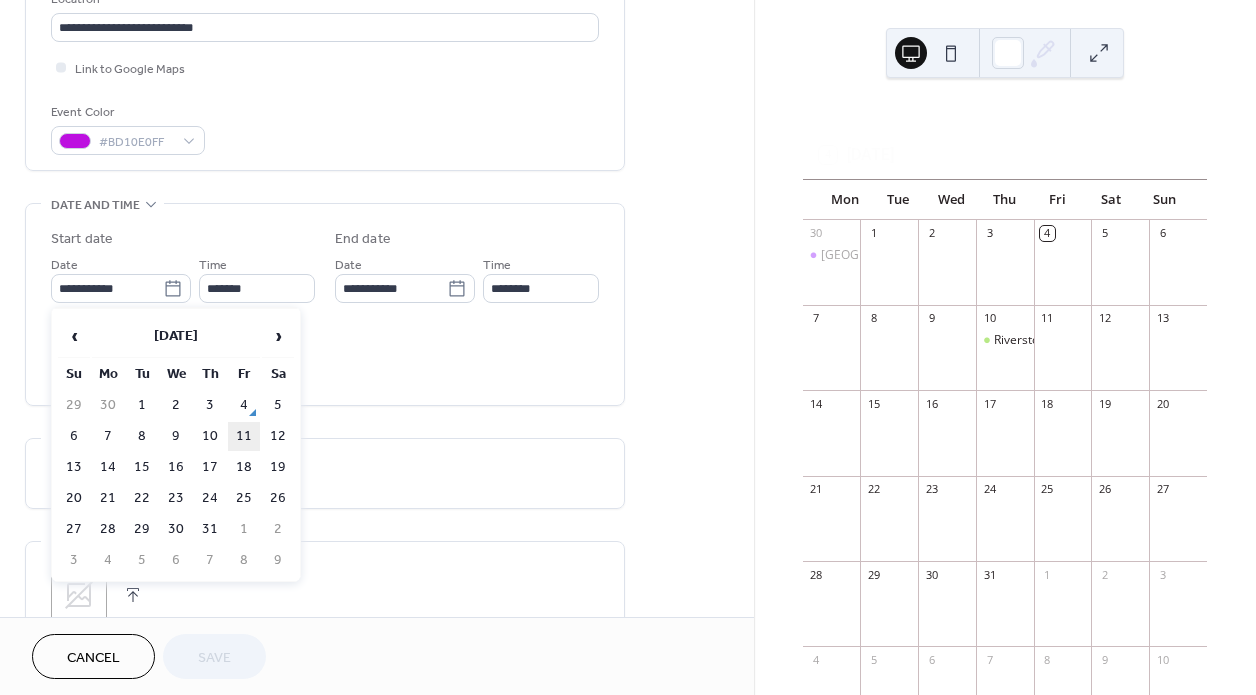 type on "**********" 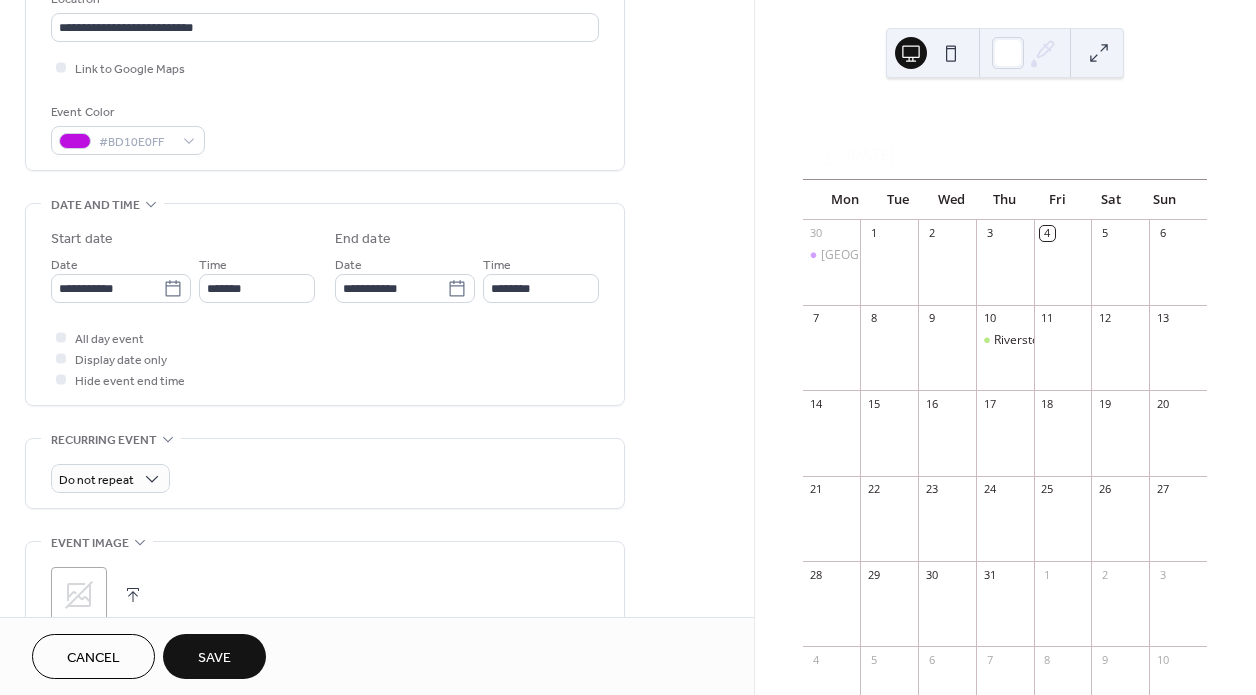 click on "Save" at bounding box center (214, 656) 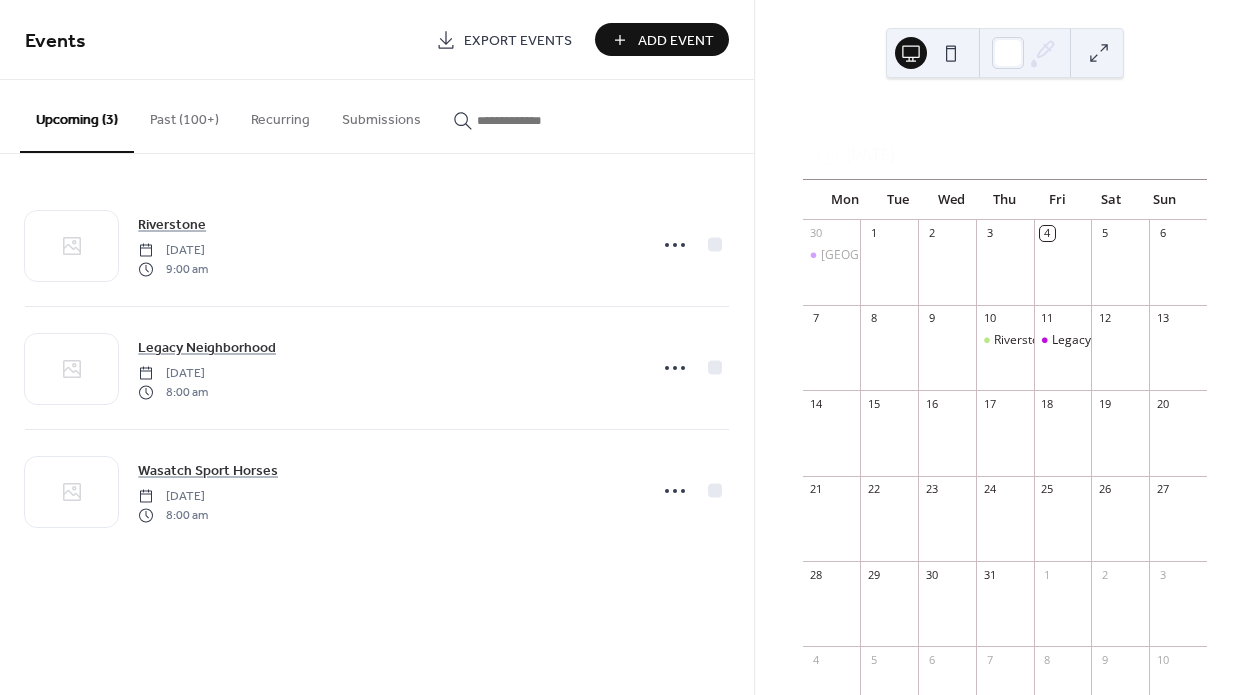 click on "Past  (100+)" at bounding box center (184, 115) 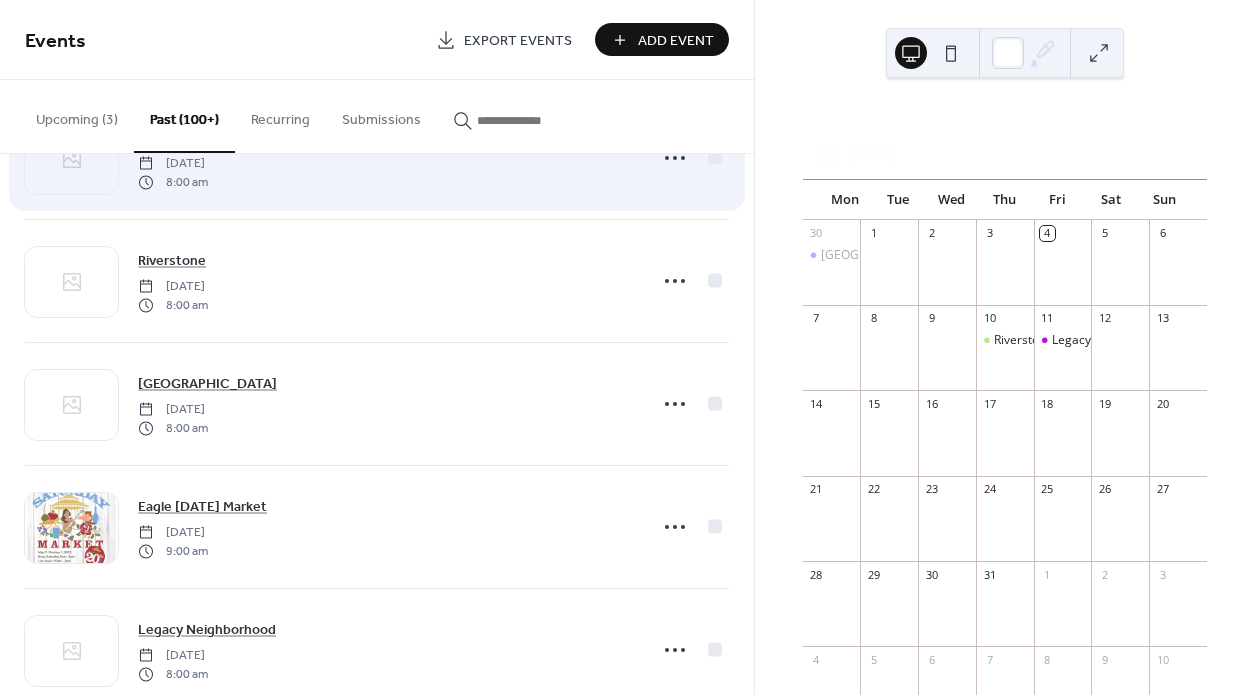 scroll, scrollTop: 350, scrollLeft: 0, axis: vertical 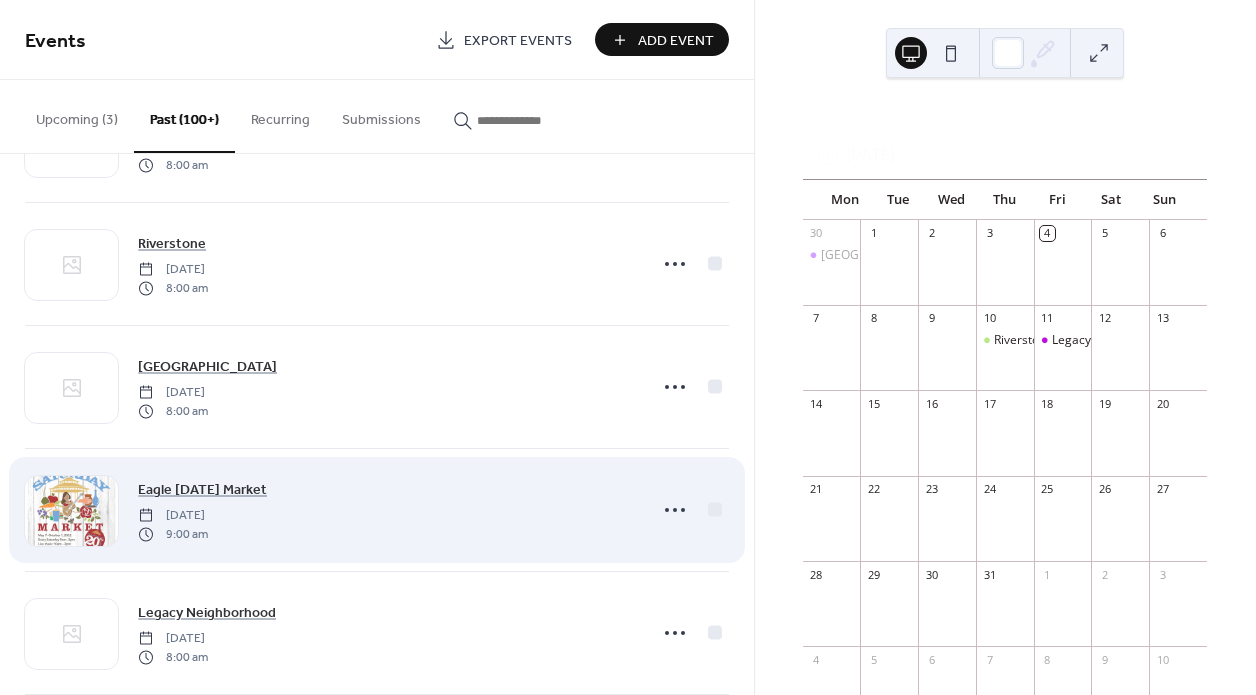 click at bounding box center (692, 510) 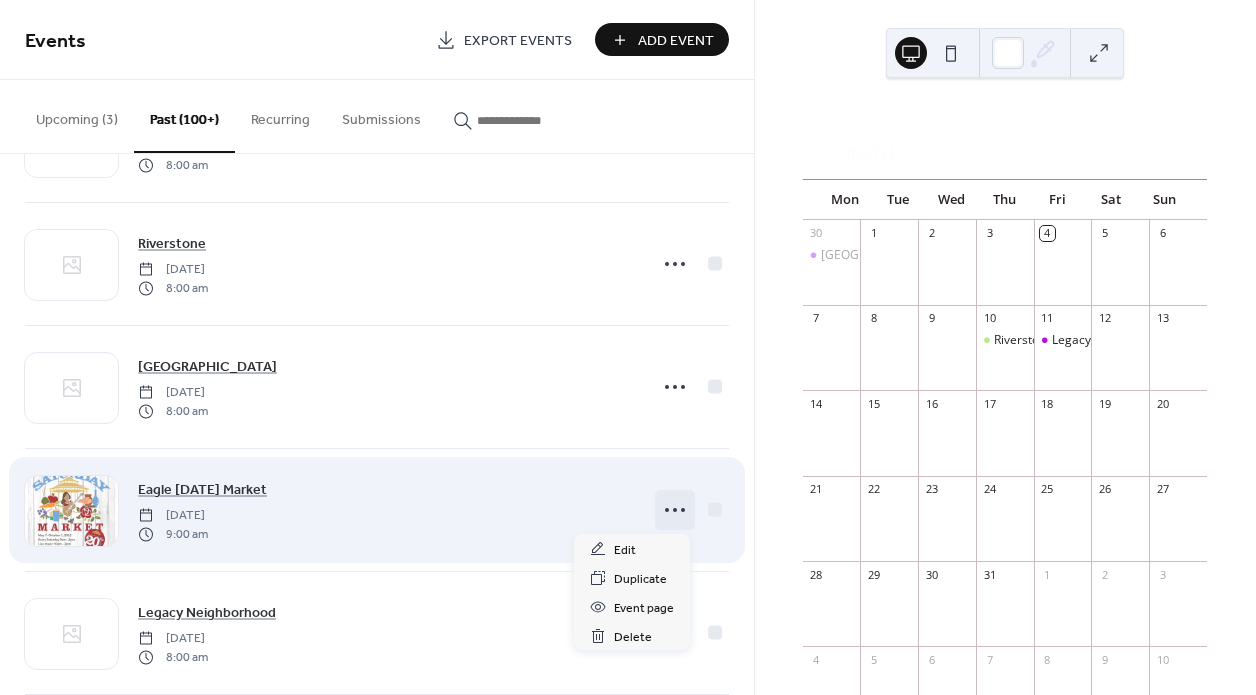 click 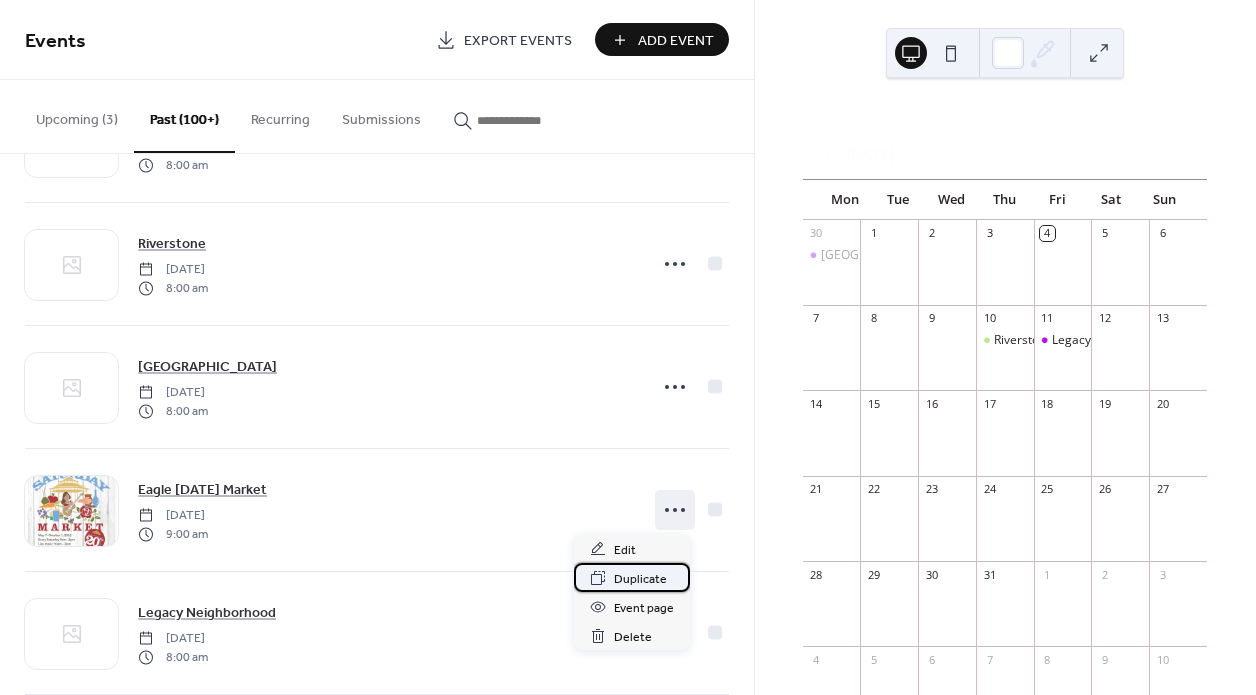 click on "Duplicate" at bounding box center [640, 579] 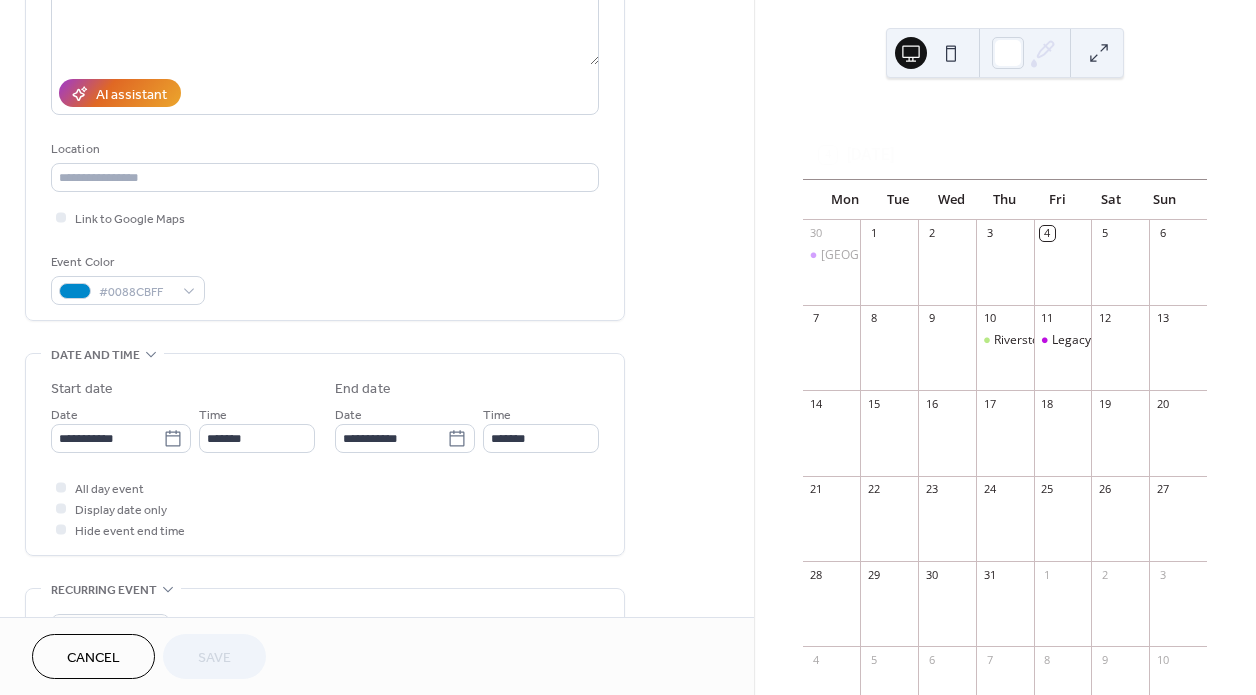 scroll, scrollTop: 301, scrollLeft: 0, axis: vertical 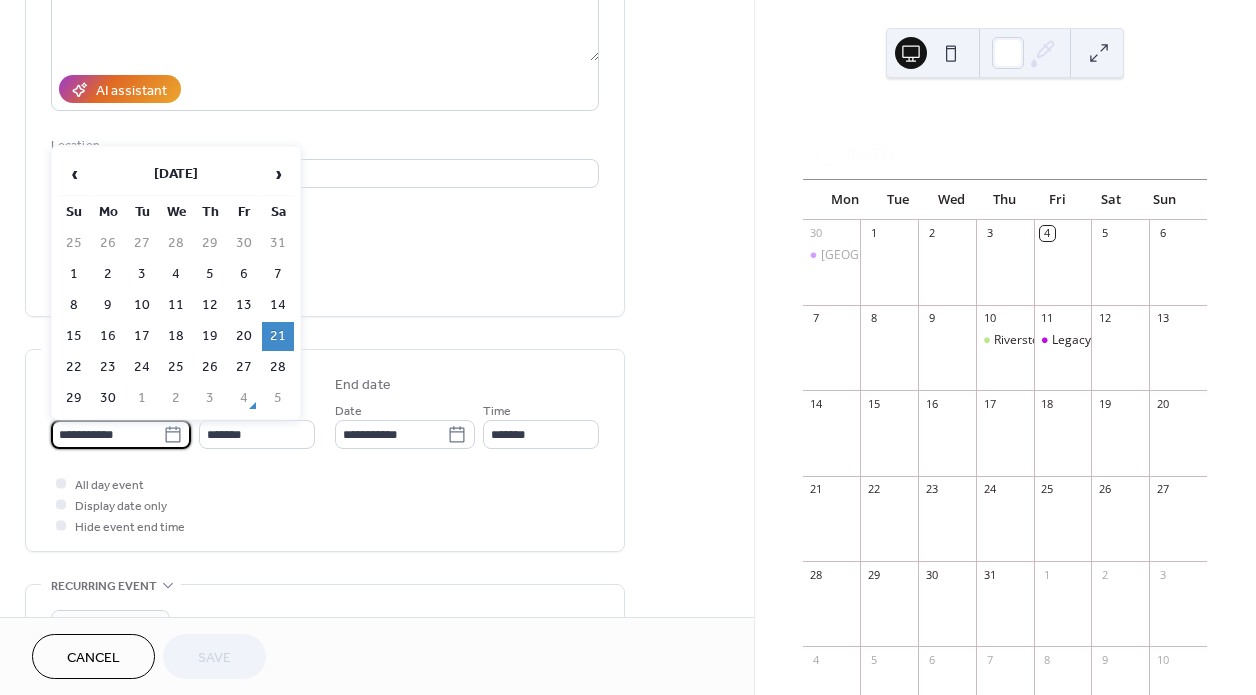 click on "**********" at bounding box center [107, 434] 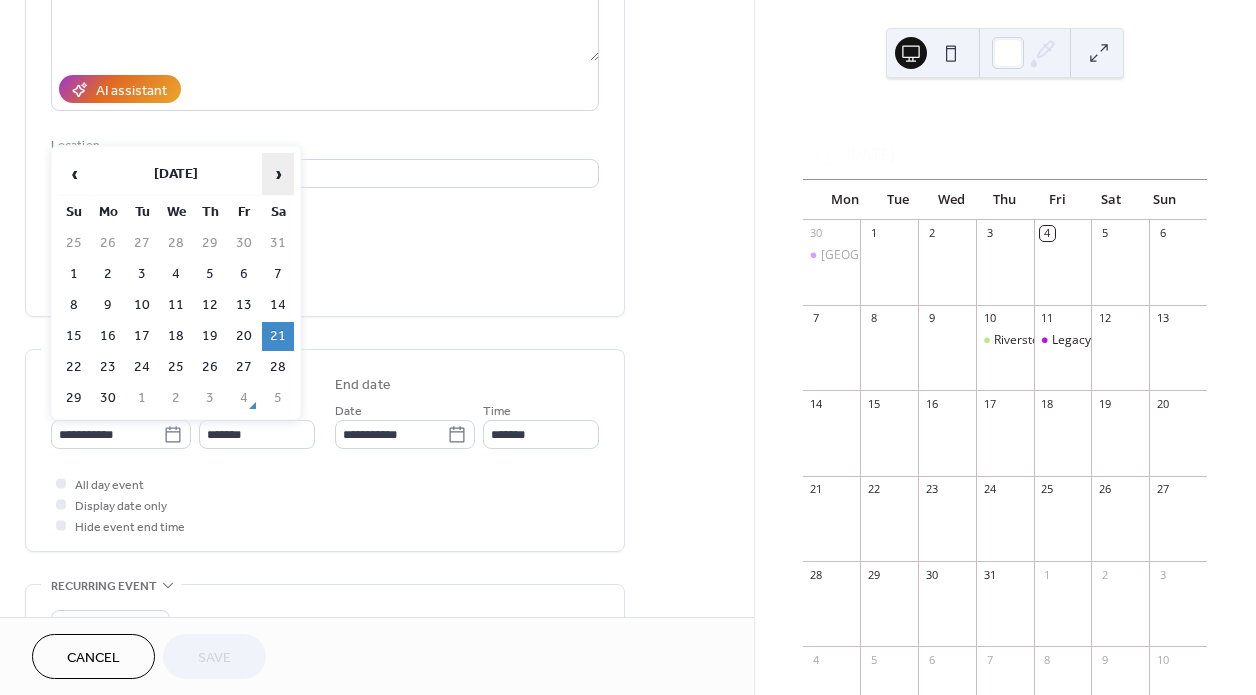 click on "›" at bounding box center (278, 174) 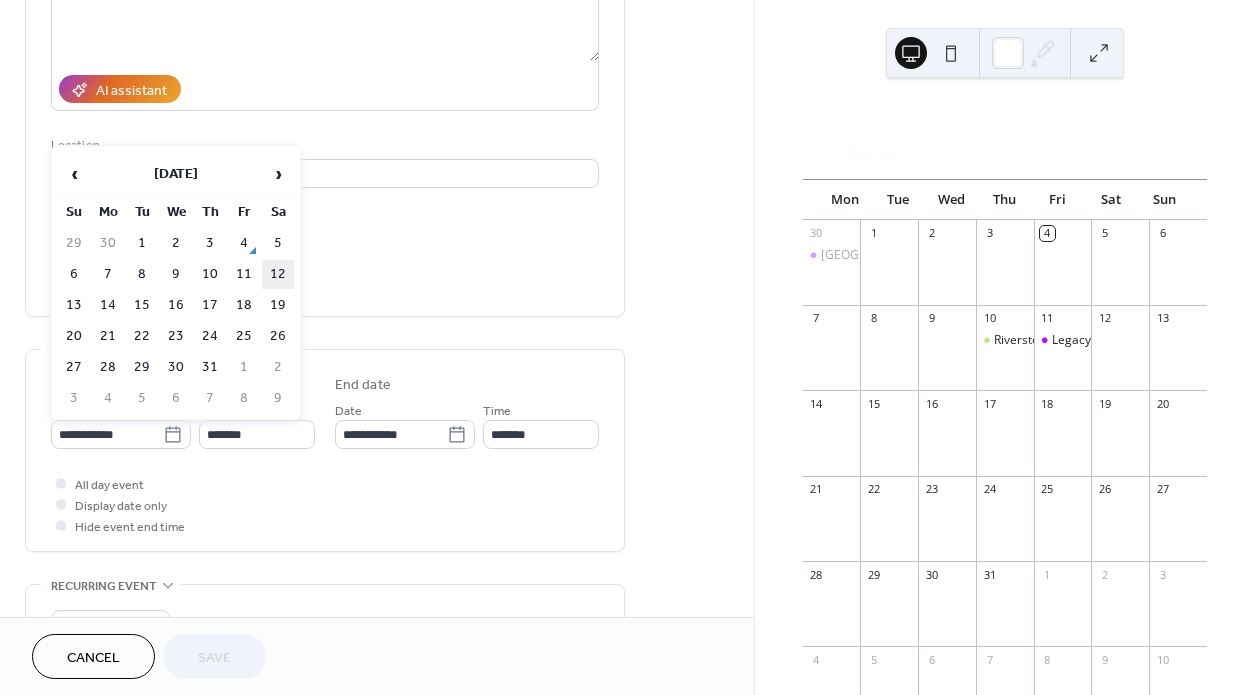 click on "12" at bounding box center [278, 274] 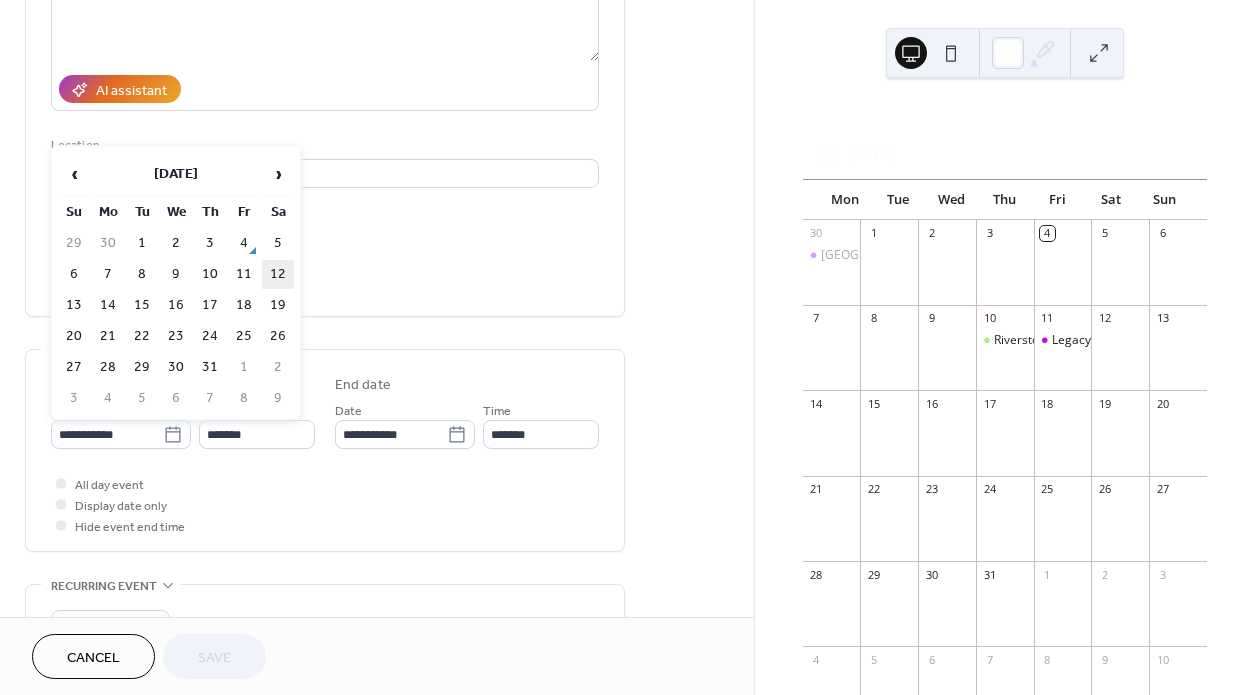 type on "**********" 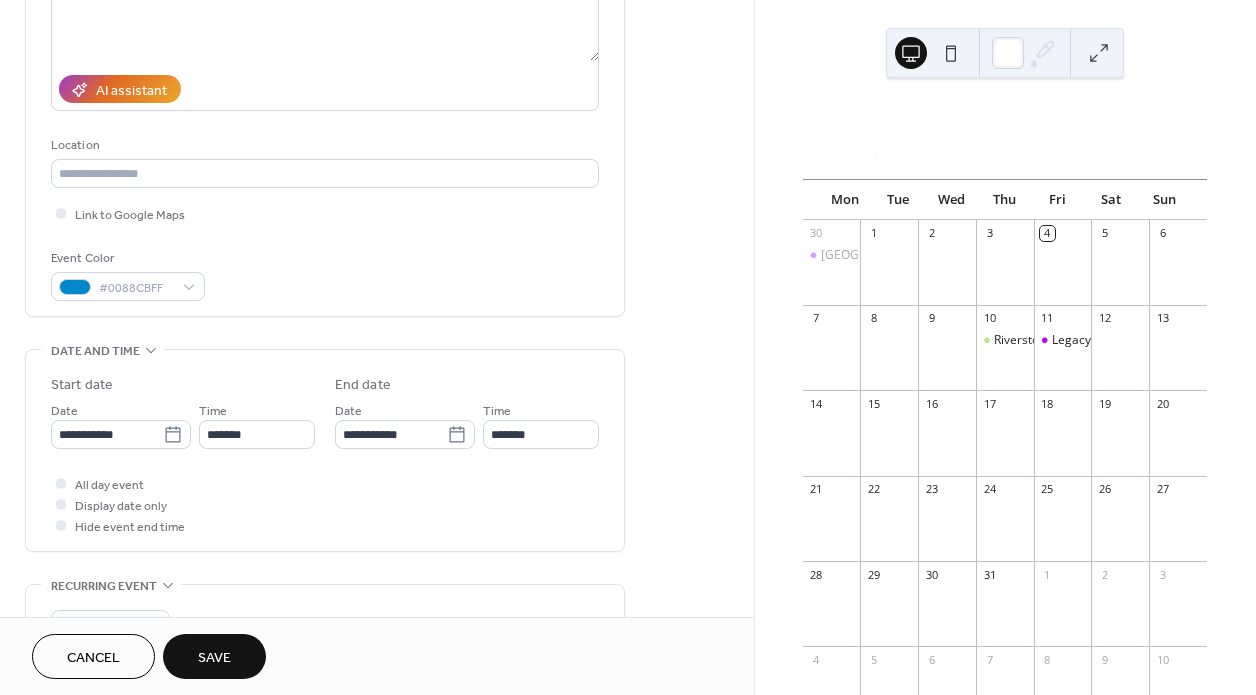 click on "Save" at bounding box center [214, 656] 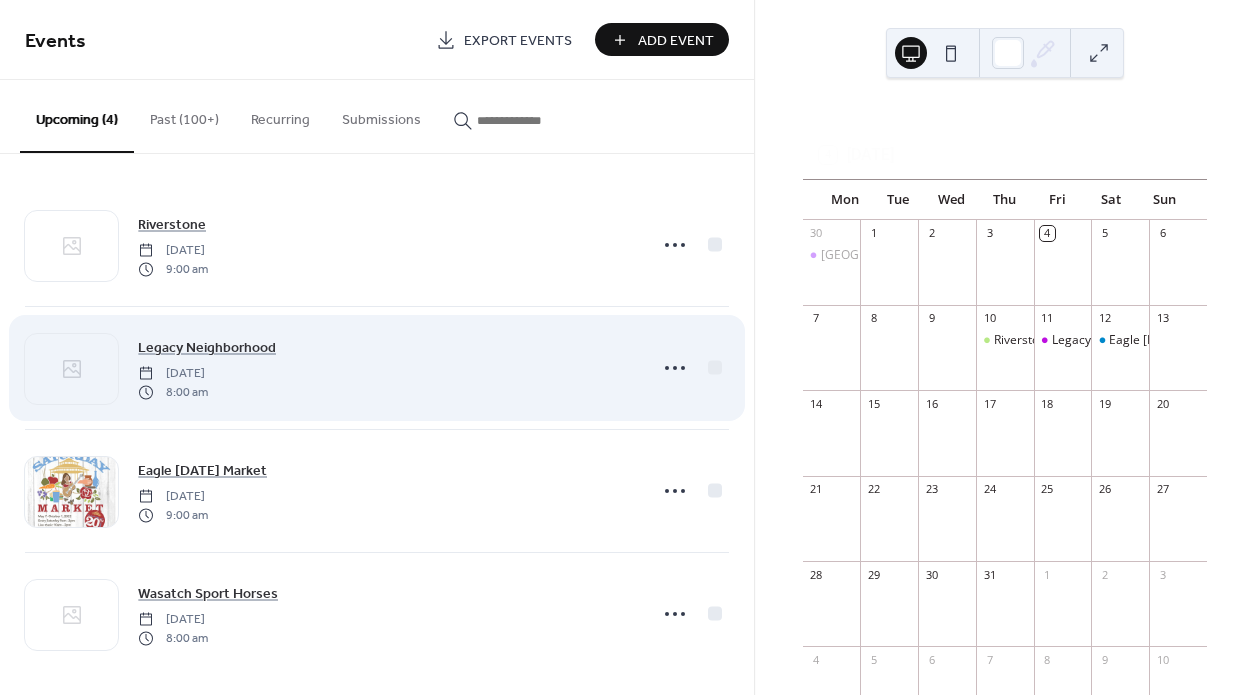scroll, scrollTop: 10, scrollLeft: 0, axis: vertical 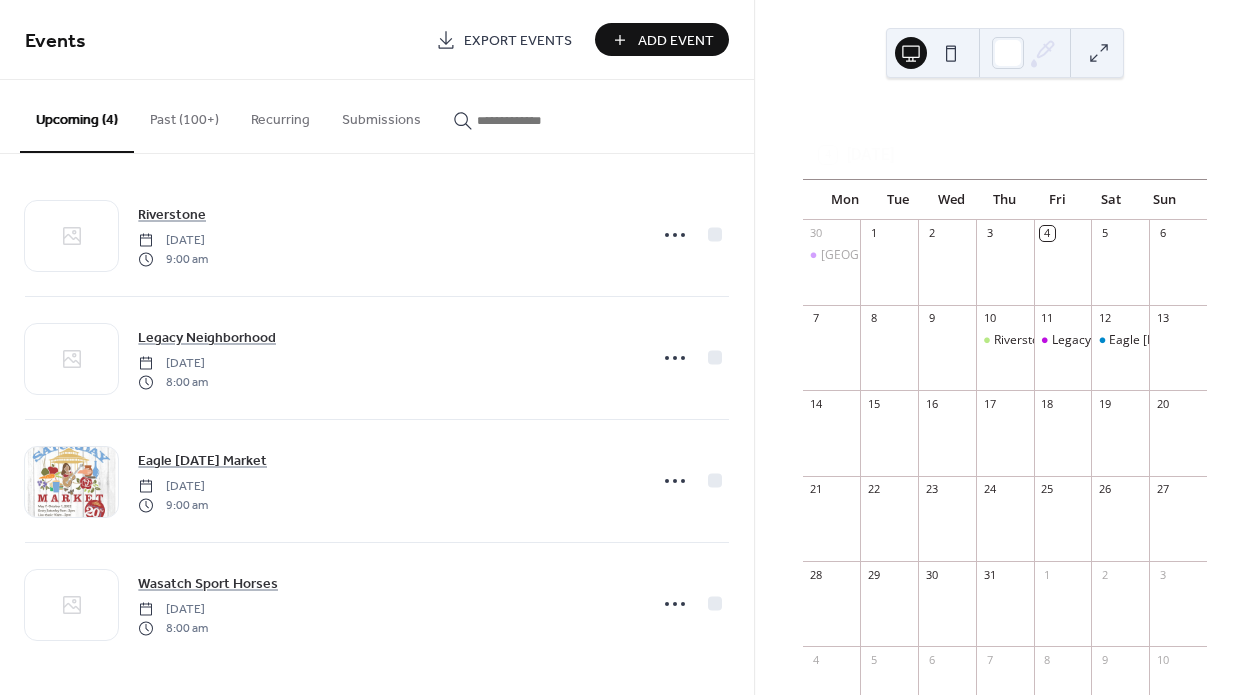 click on "Past  (100+)" at bounding box center [184, 115] 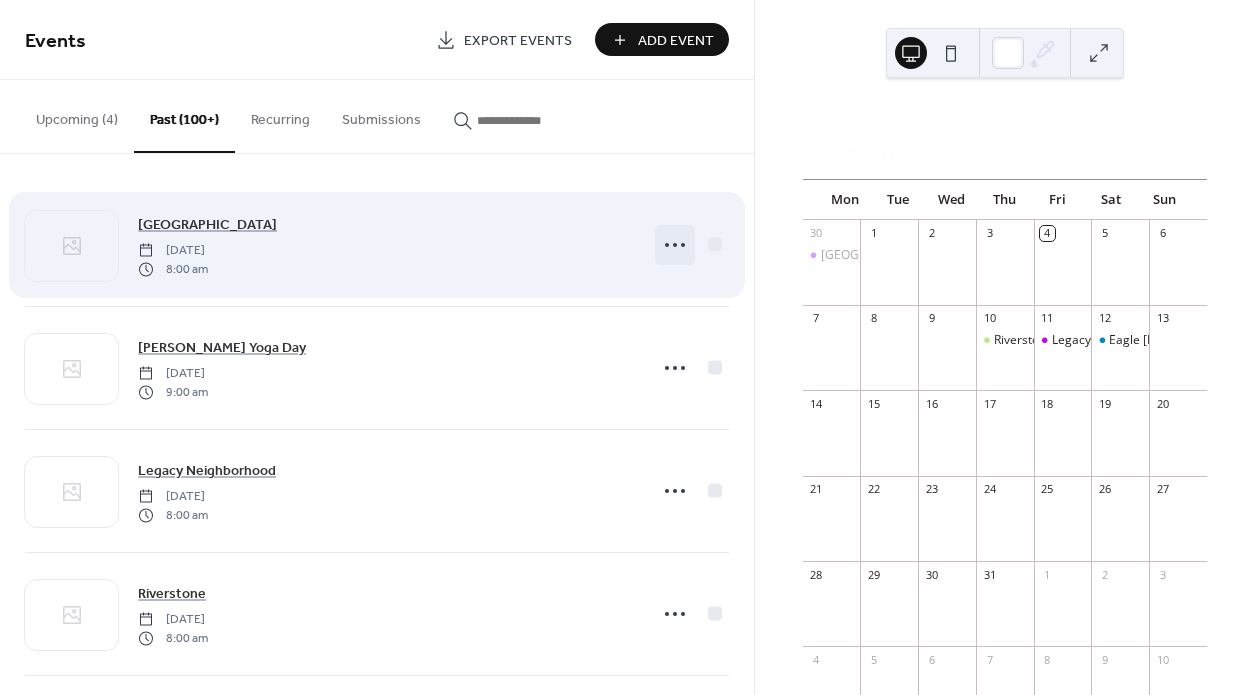 click 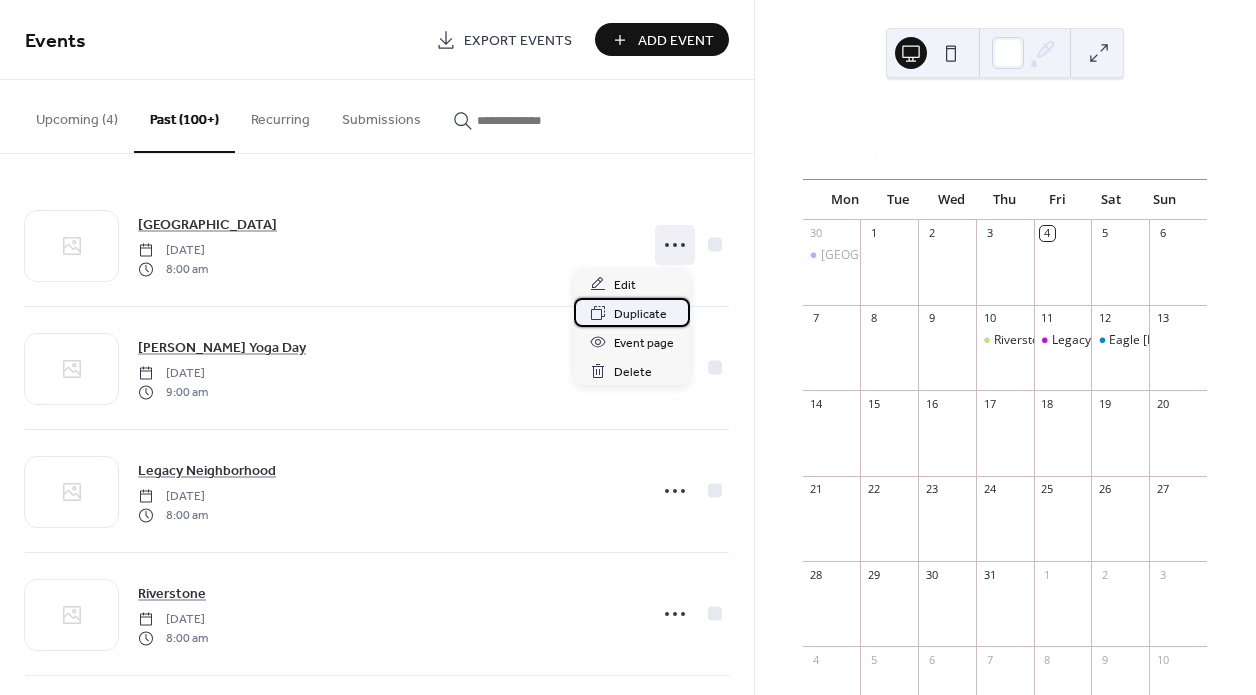 click on "Duplicate" at bounding box center [640, 314] 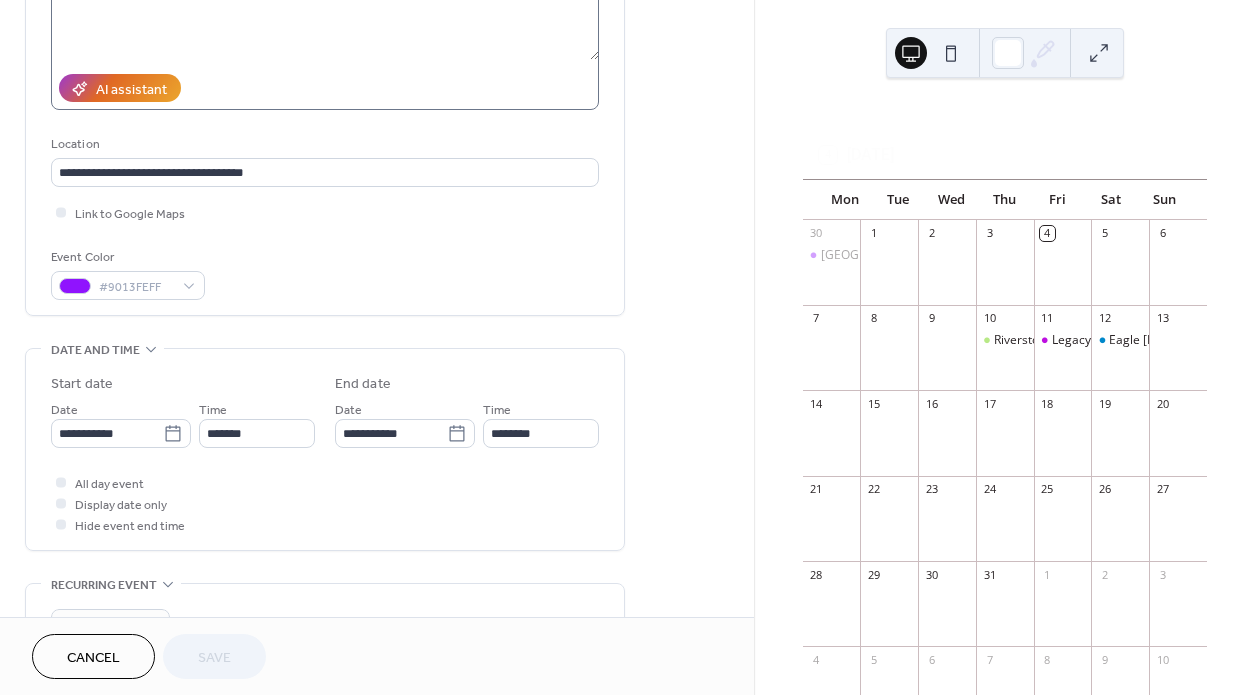 scroll, scrollTop: 348, scrollLeft: 0, axis: vertical 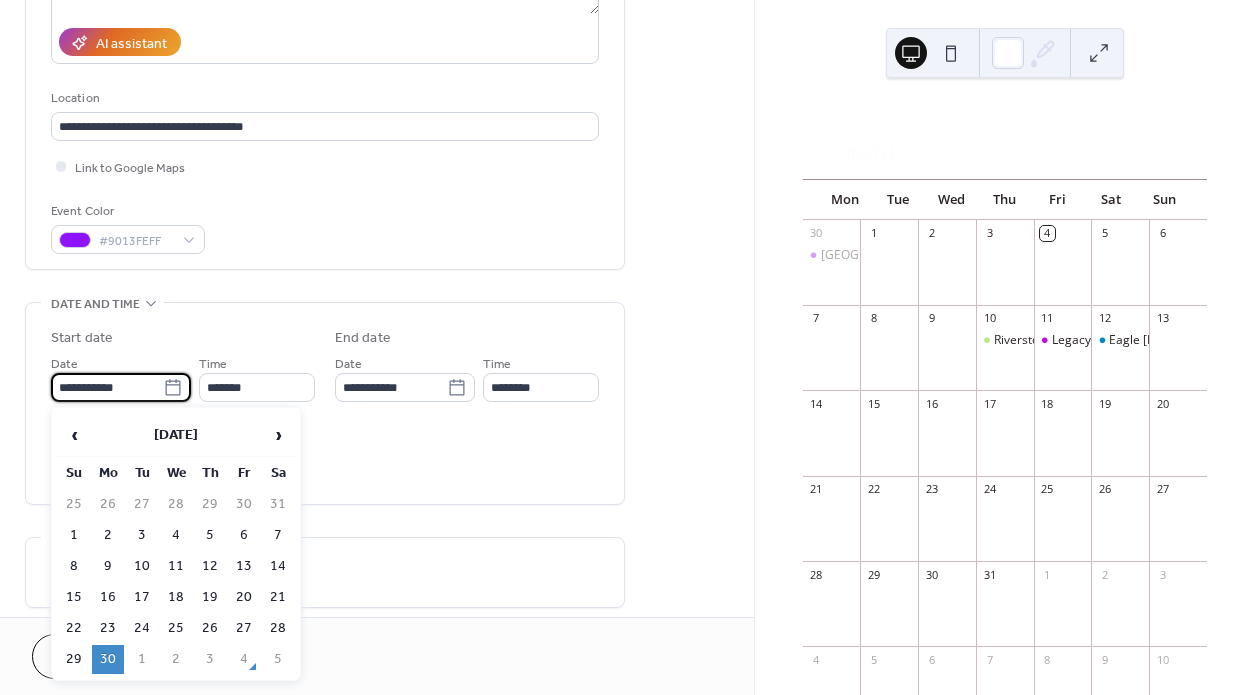 click on "**********" at bounding box center [107, 387] 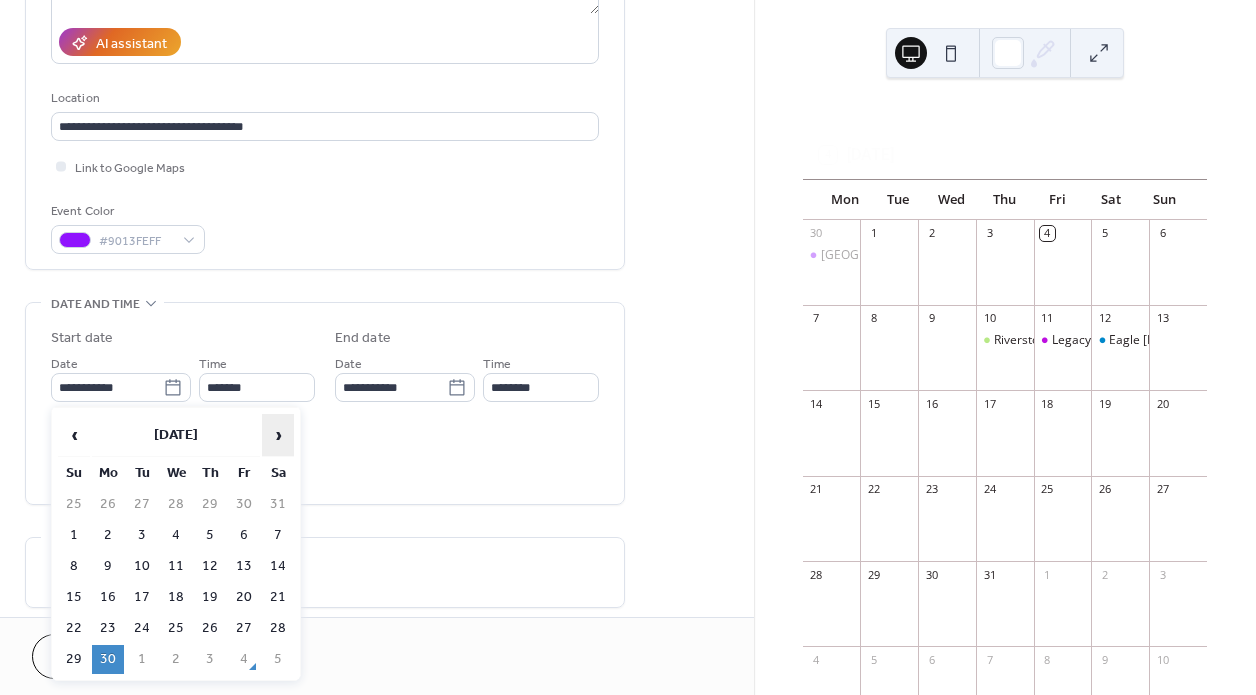 click on "›" at bounding box center [278, 435] 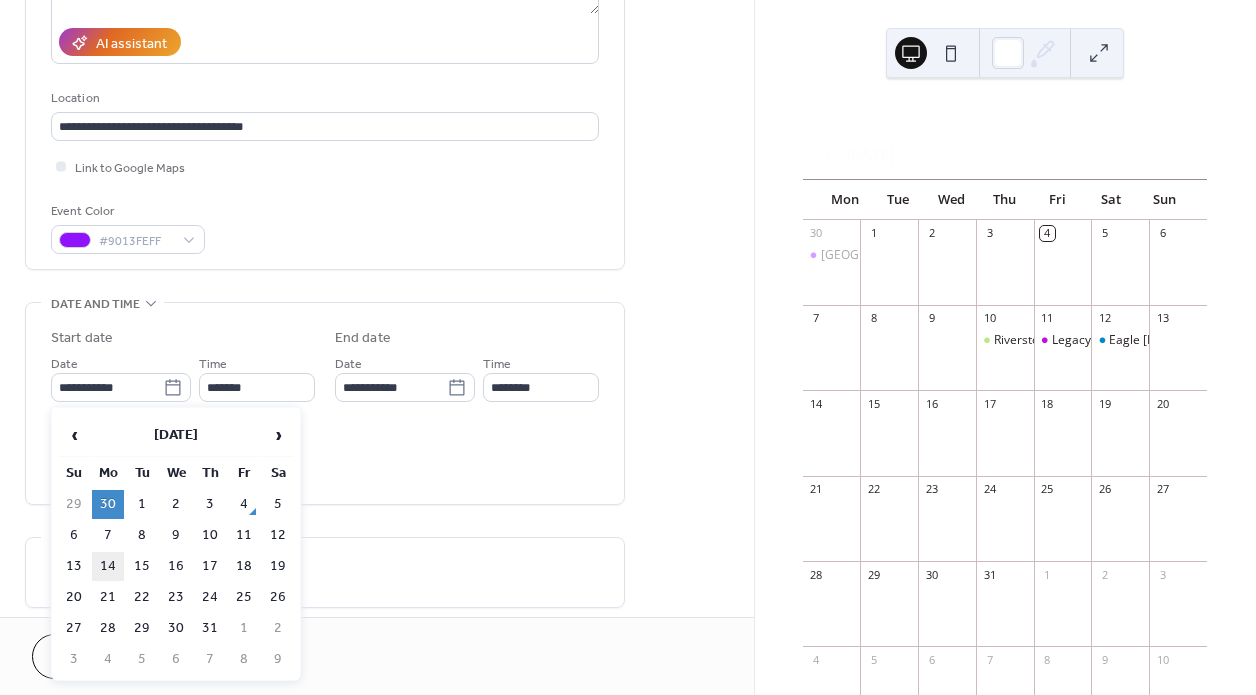 click on "14" at bounding box center (108, 566) 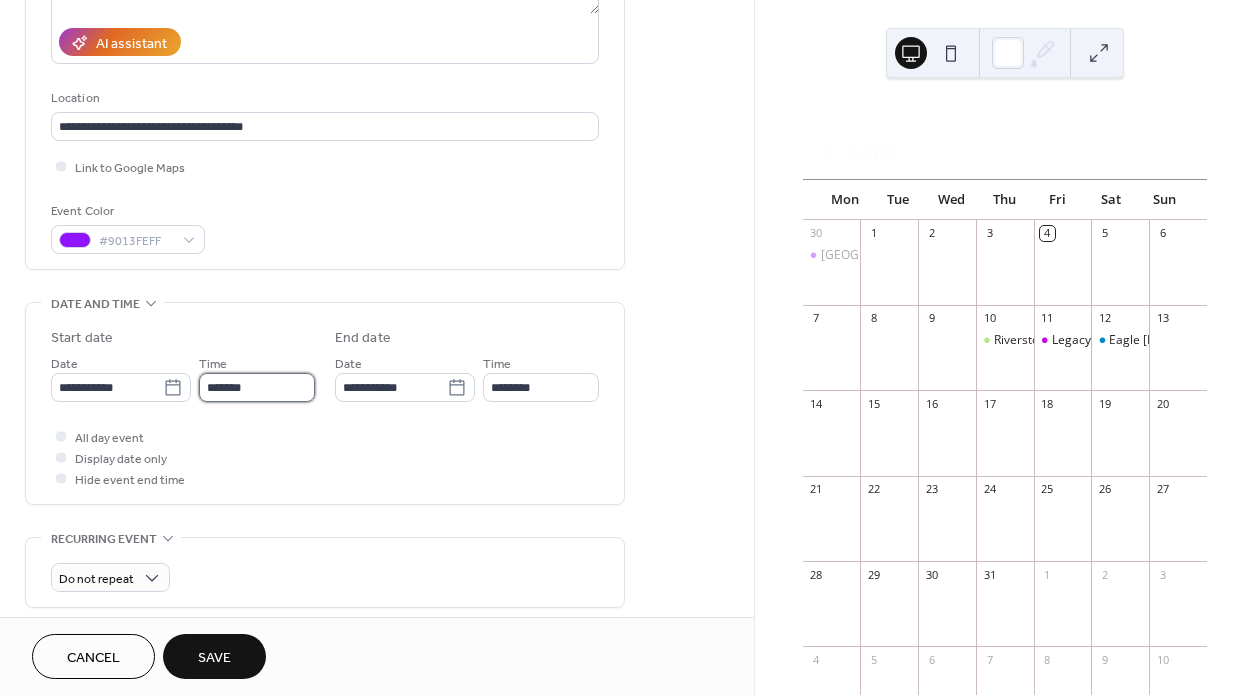 click on "*******" at bounding box center (257, 387) 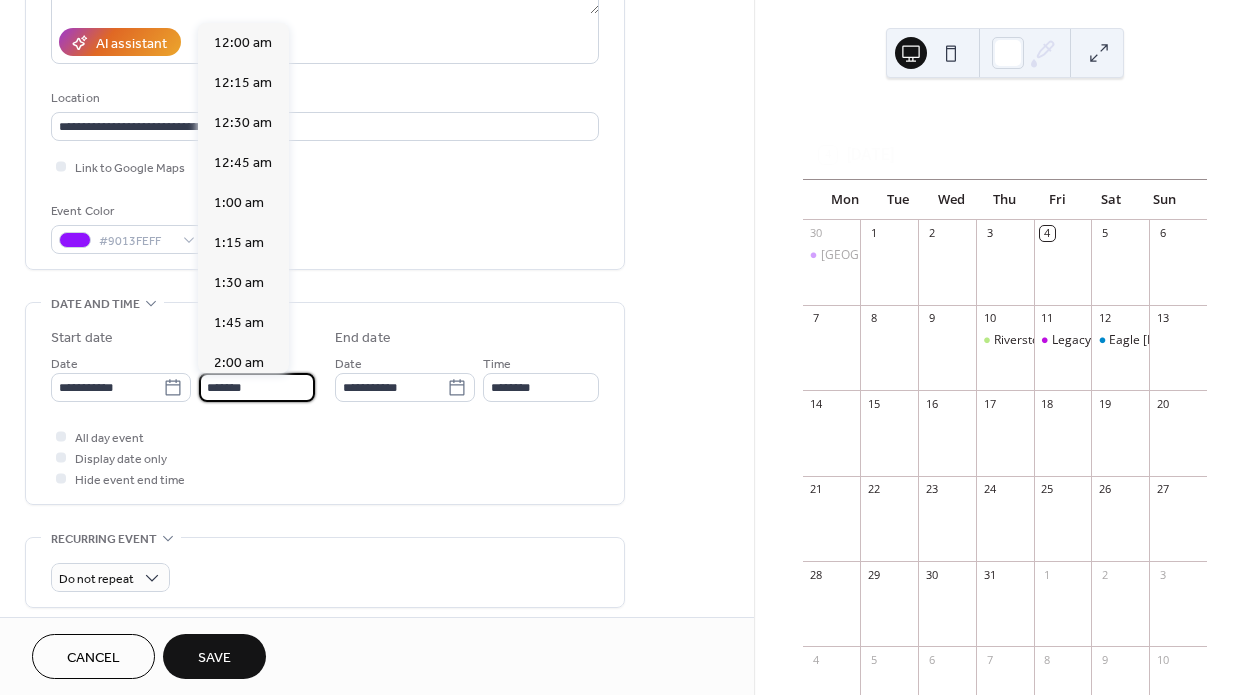 scroll, scrollTop: 1280, scrollLeft: 0, axis: vertical 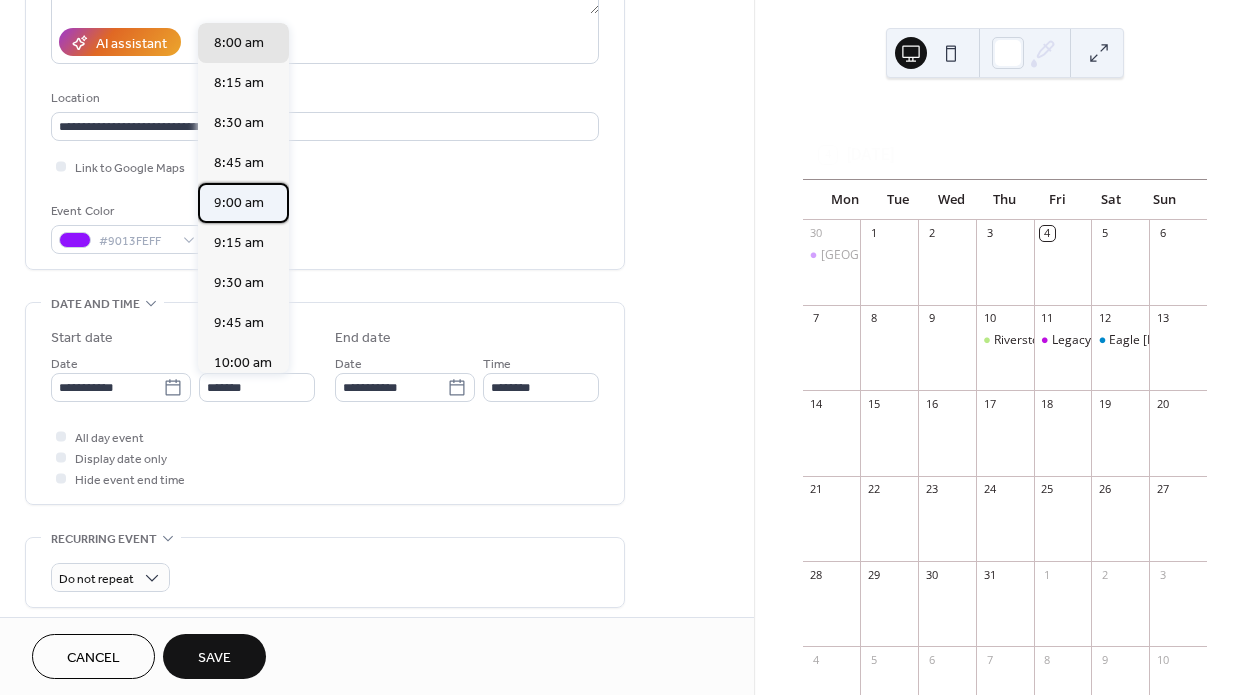 click on "9:00 am" at bounding box center (239, 203) 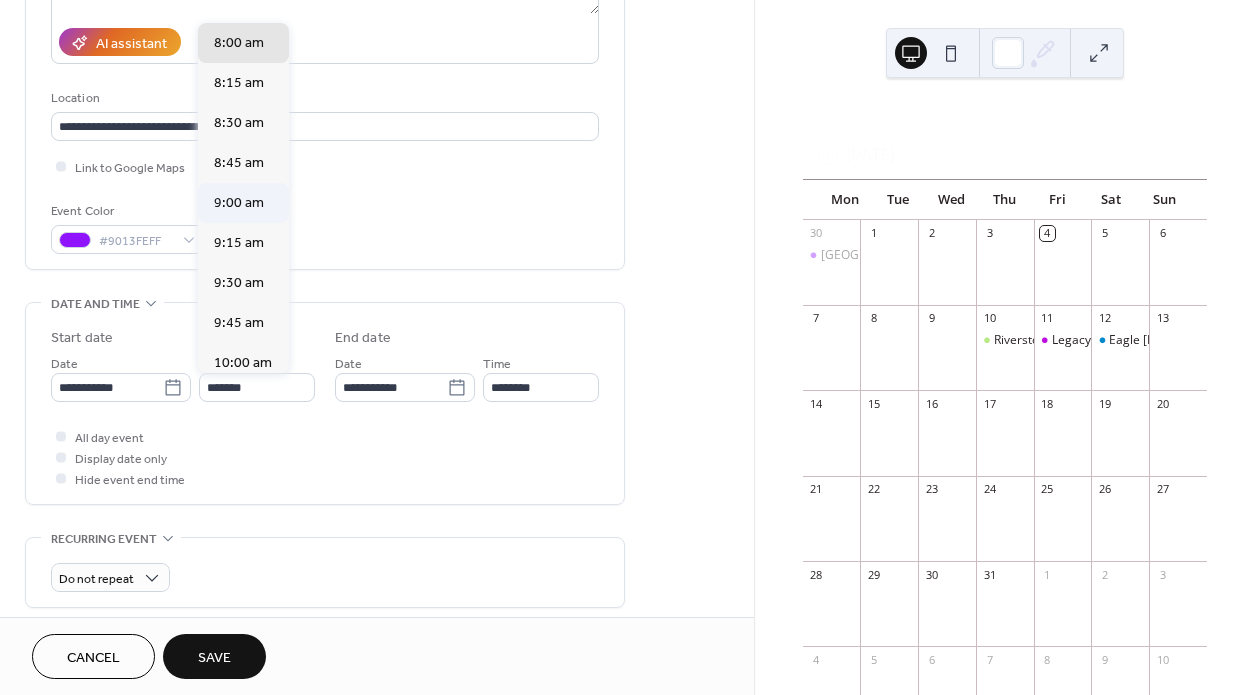 type on "*******" 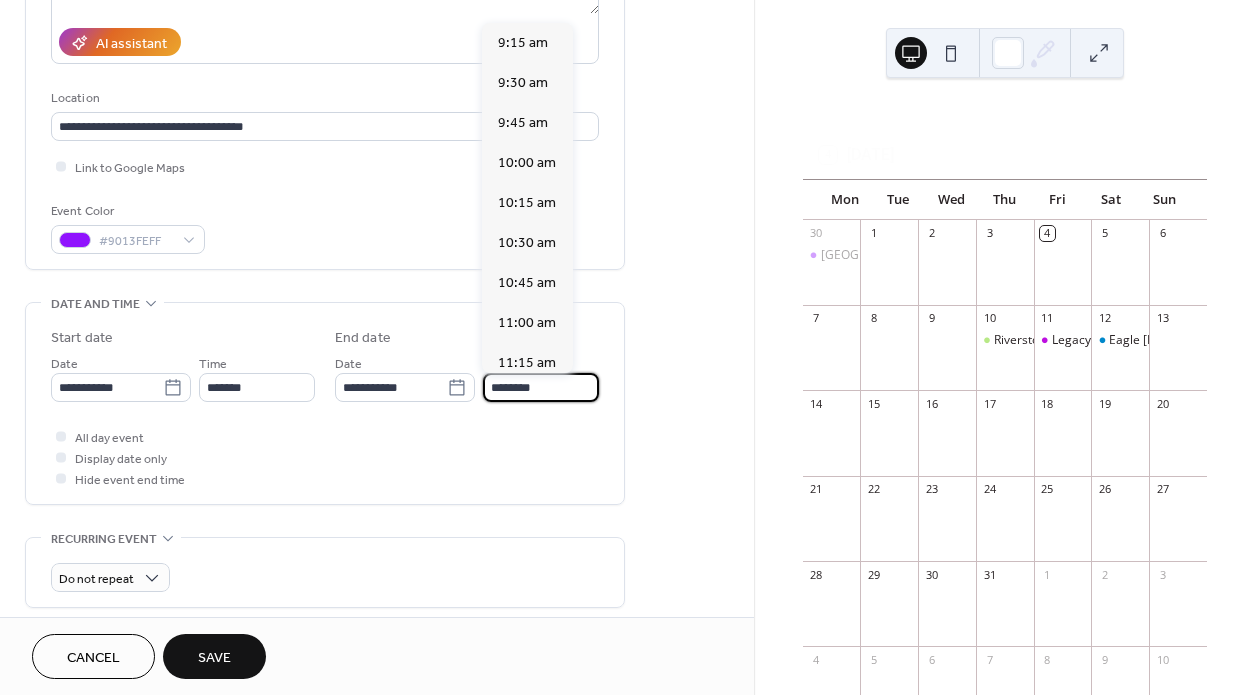 click on "********" at bounding box center (541, 387) 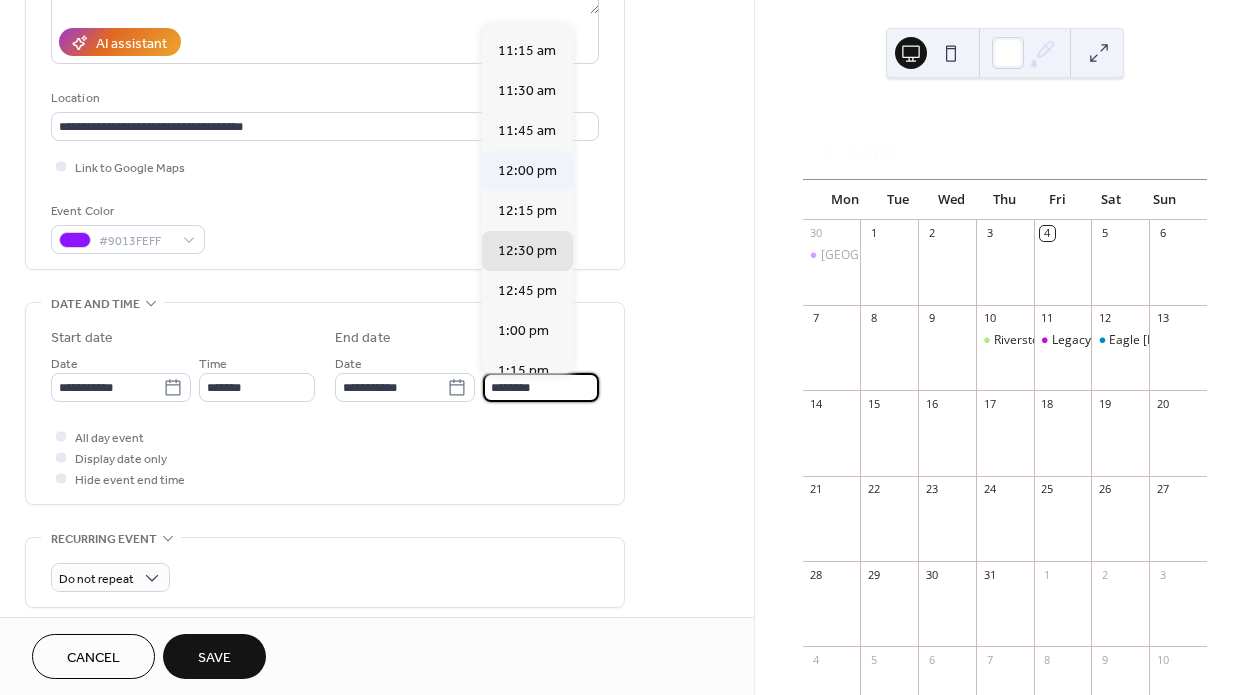 scroll, scrollTop: 311, scrollLeft: 0, axis: vertical 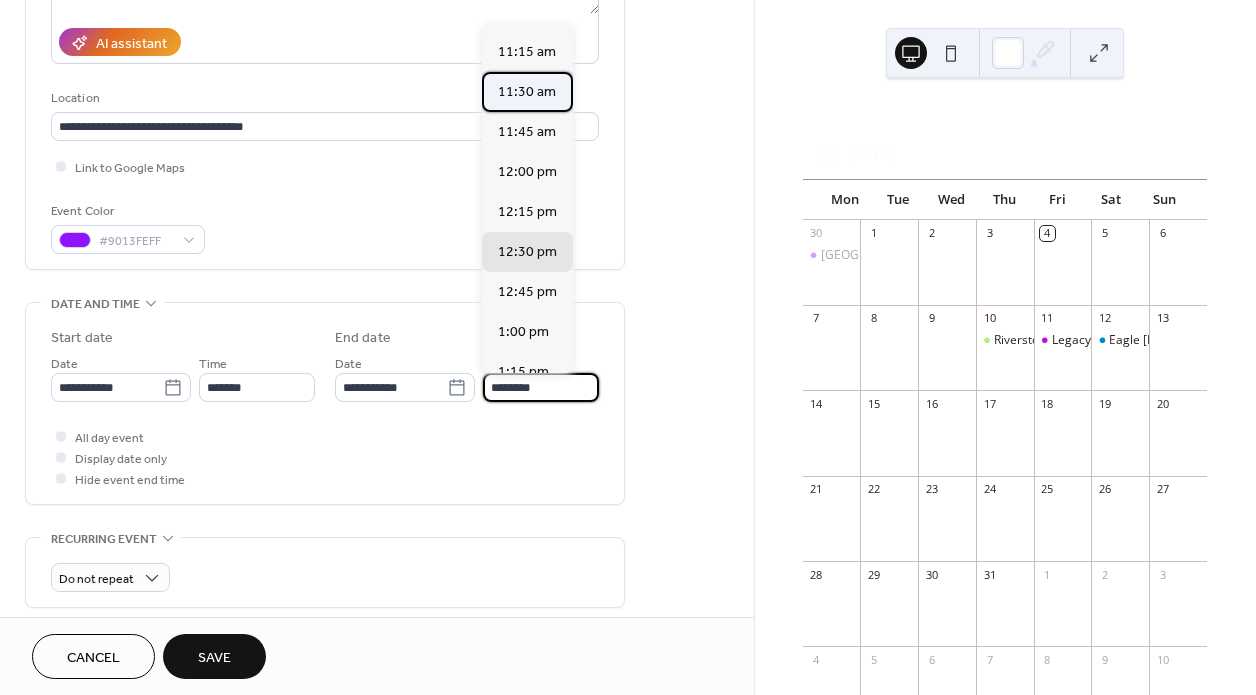 click on "11:30 am" at bounding box center [527, 92] 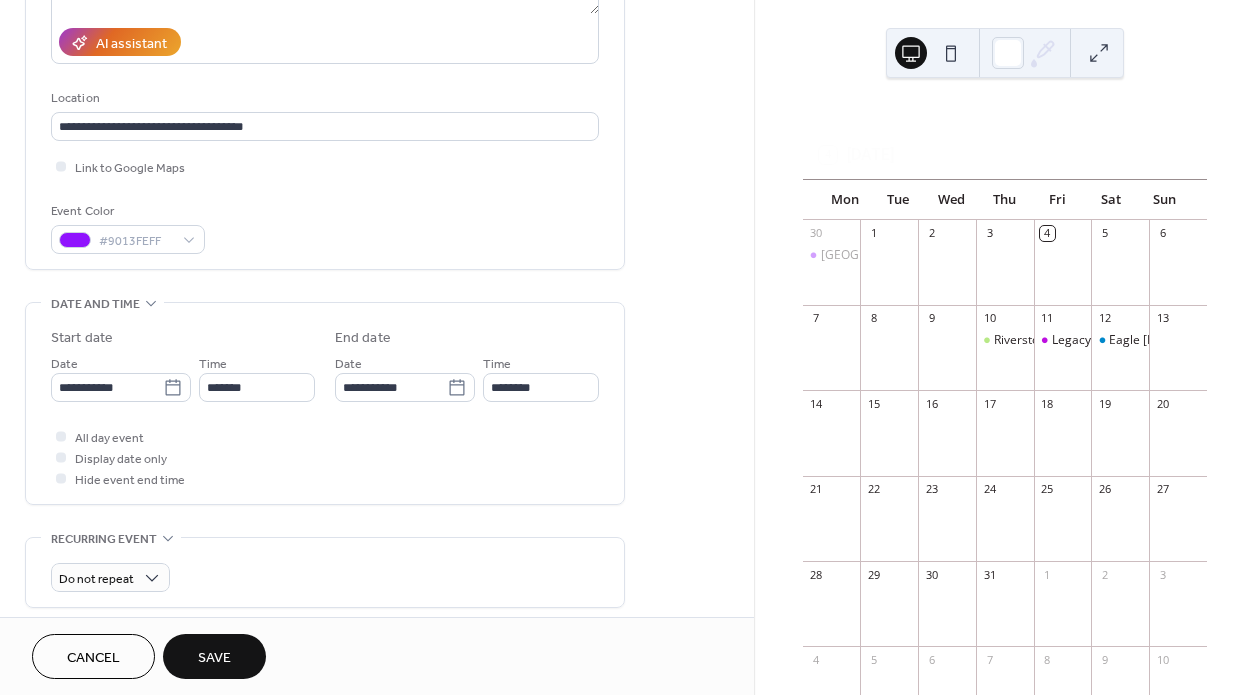 type on "********" 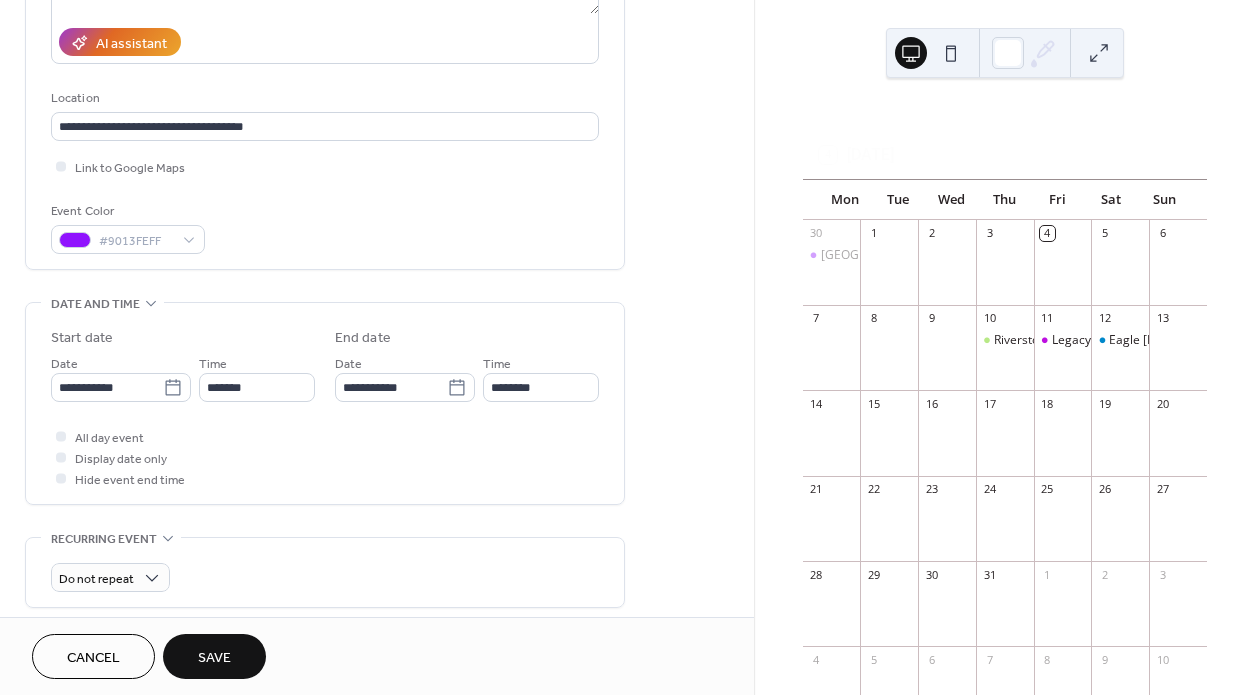 click on "Save" at bounding box center (214, 656) 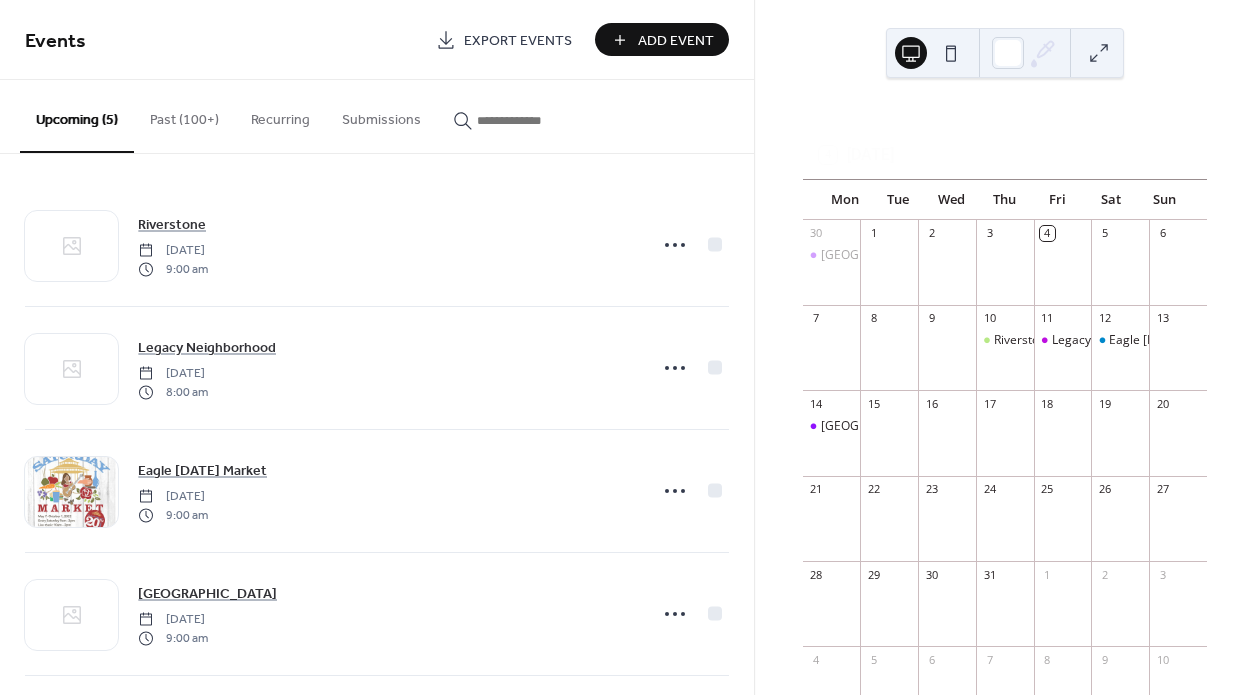 click on "Past  (100+)" at bounding box center [184, 115] 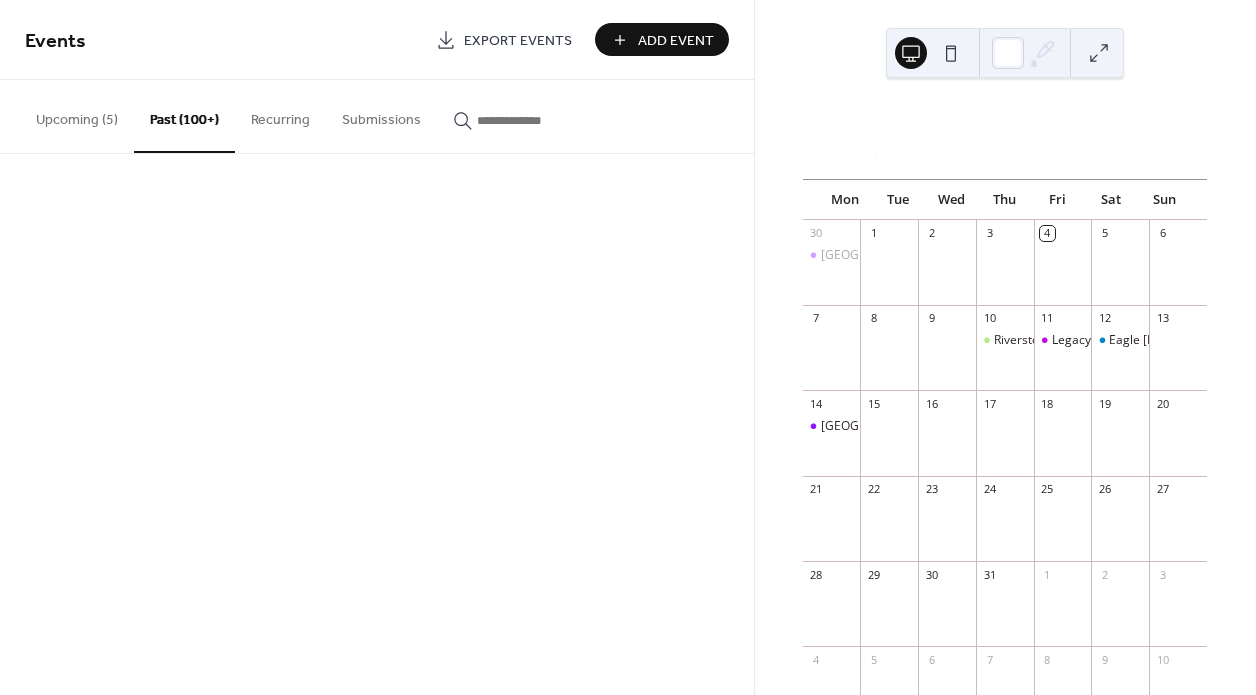 click on "Past  (100+)" at bounding box center [184, 116] 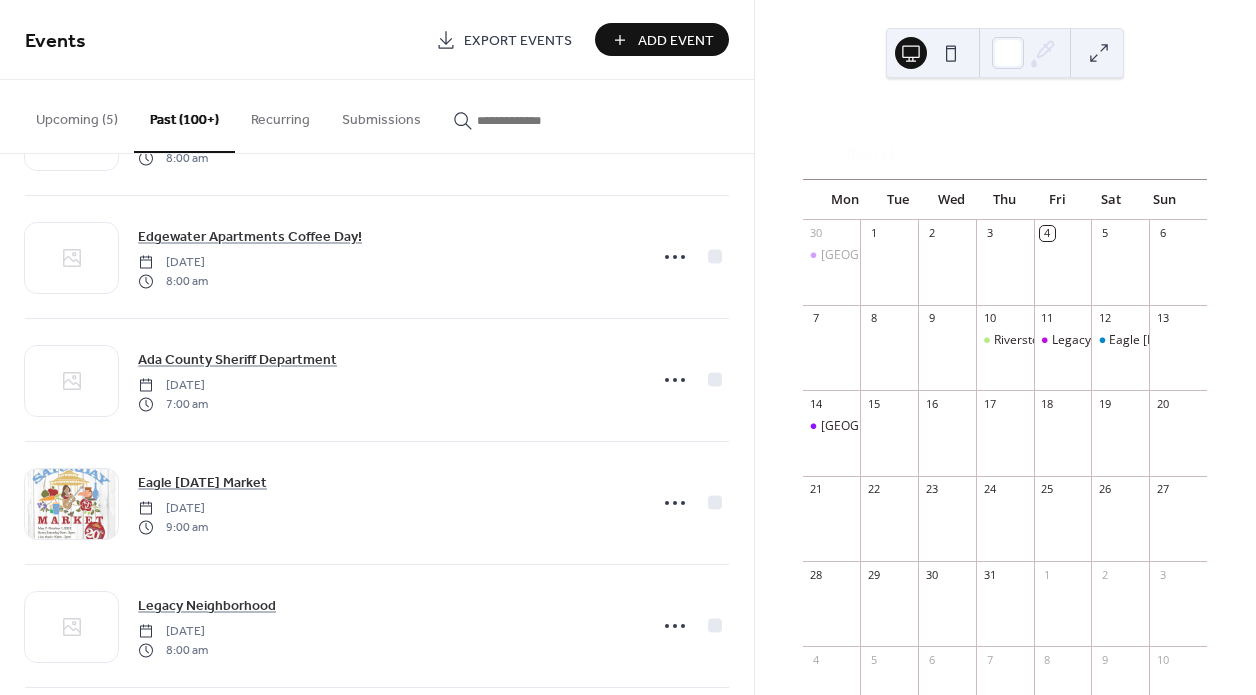 scroll, scrollTop: 859, scrollLeft: 0, axis: vertical 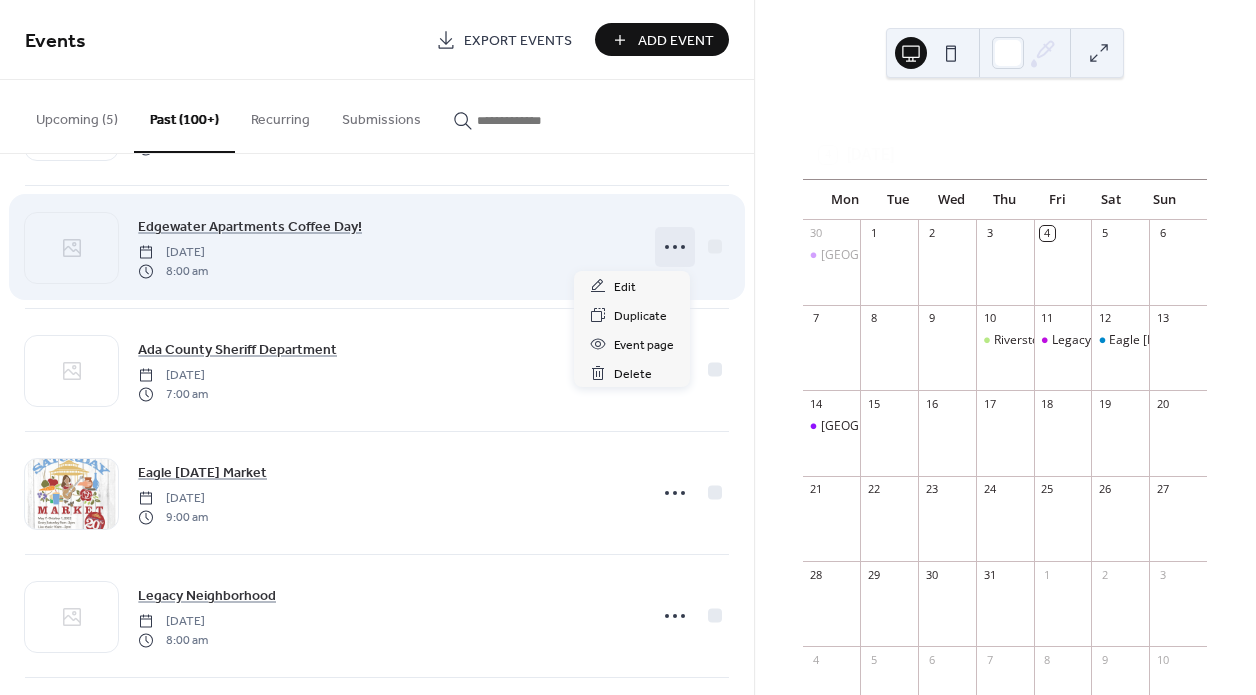 click 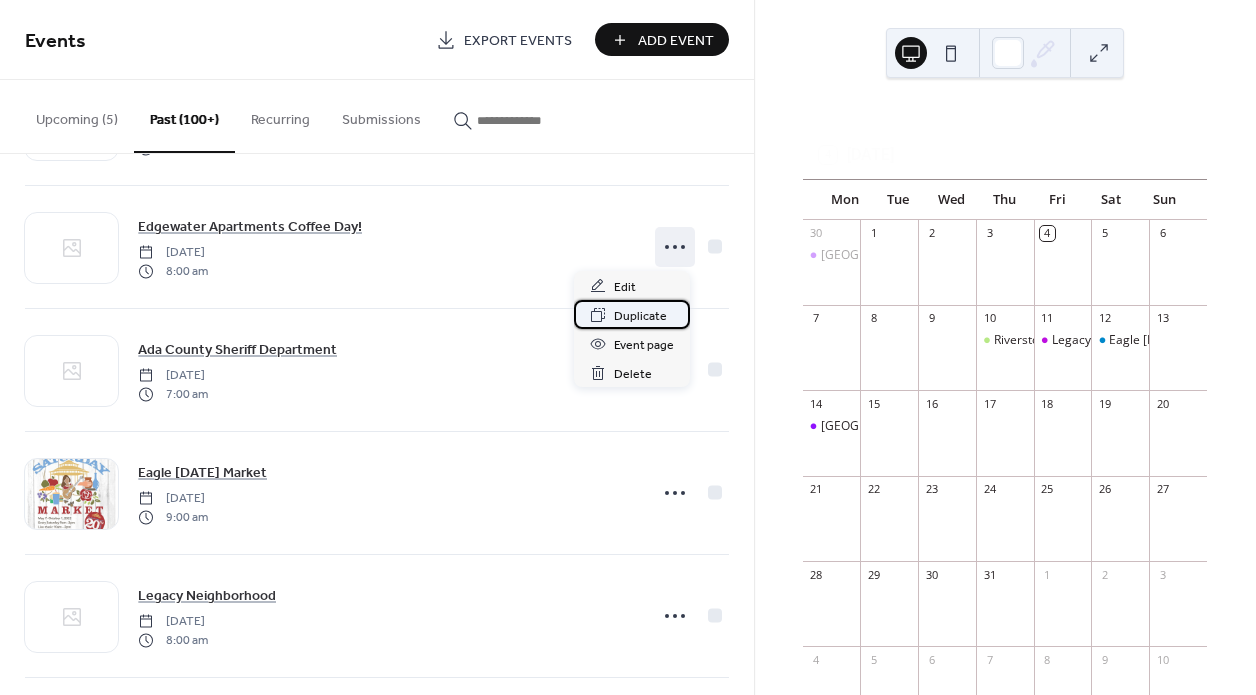 click on "Duplicate" at bounding box center [640, 316] 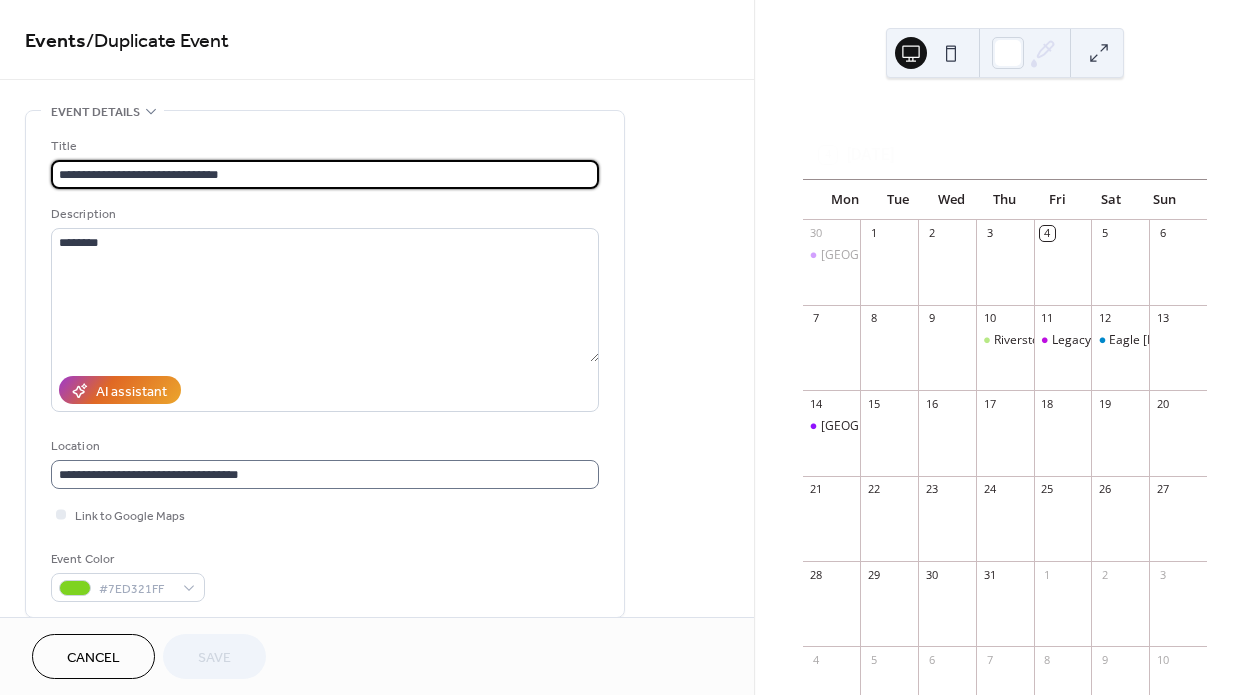 scroll, scrollTop: 1, scrollLeft: 0, axis: vertical 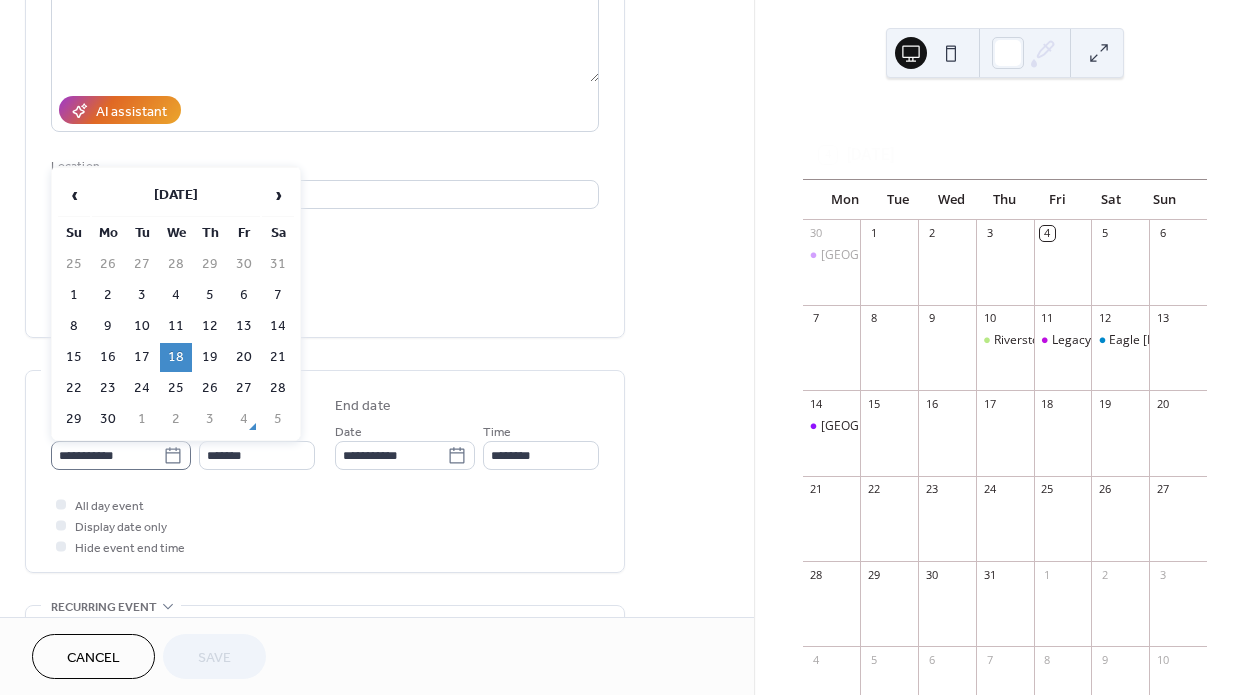 click 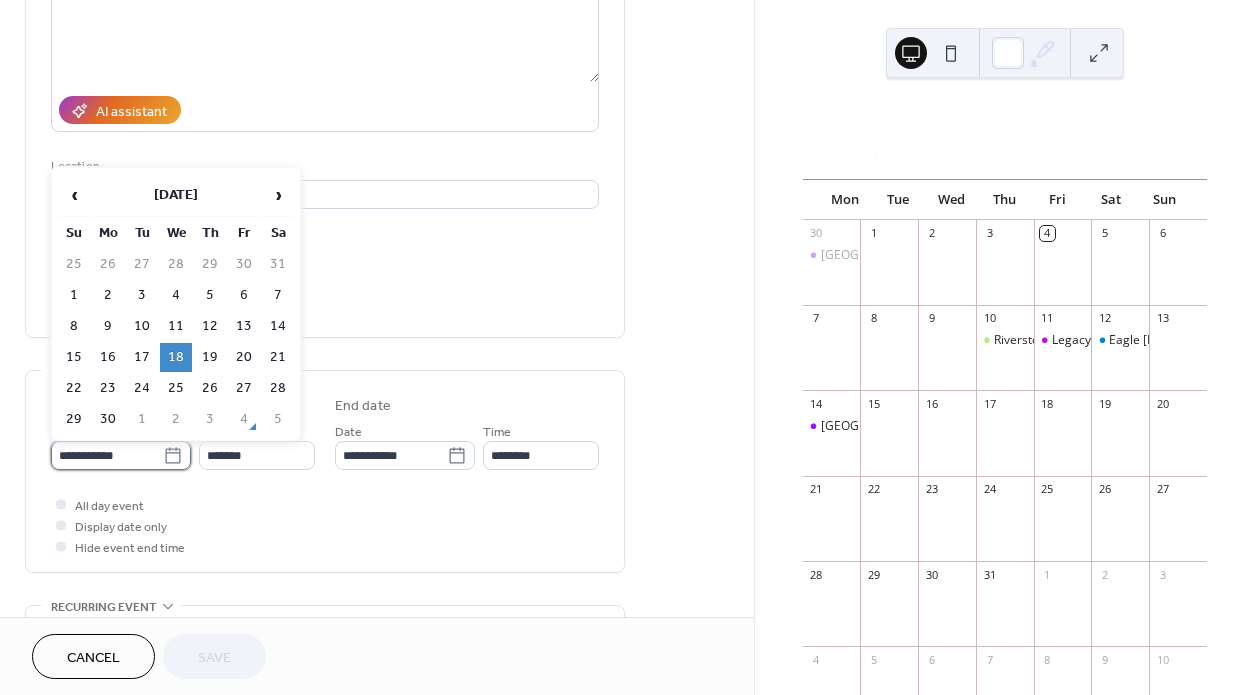 click on "**********" at bounding box center (107, 455) 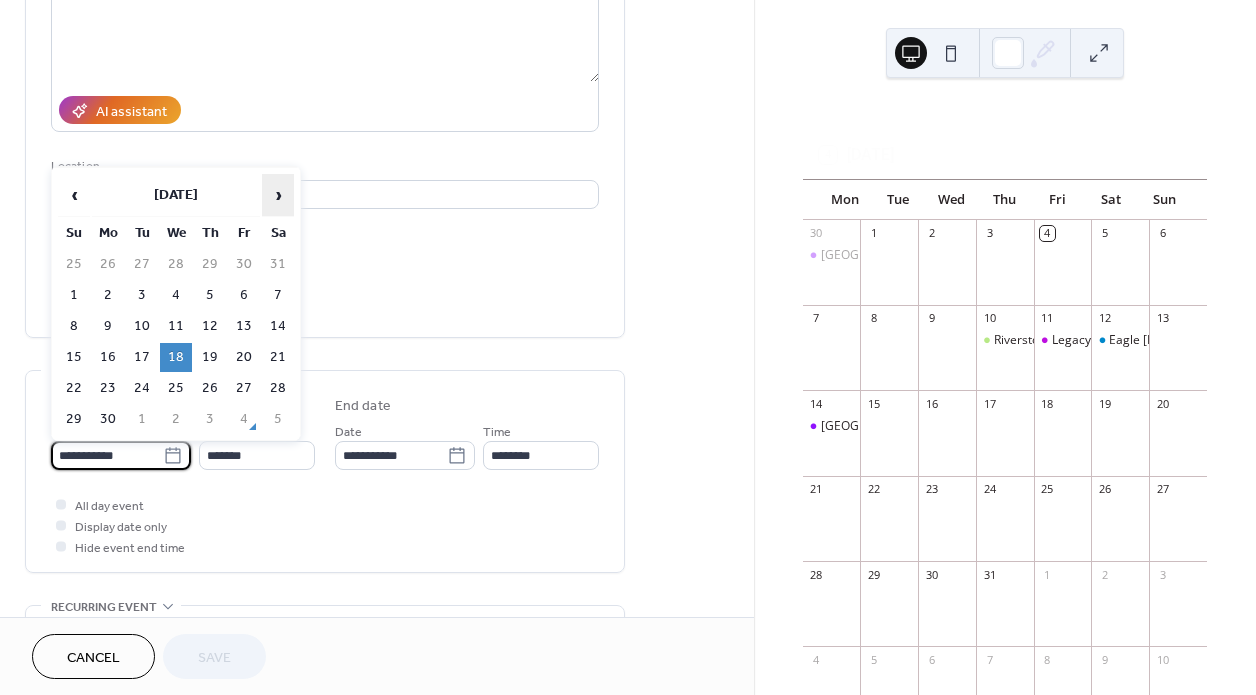 click on "›" at bounding box center (278, 195) 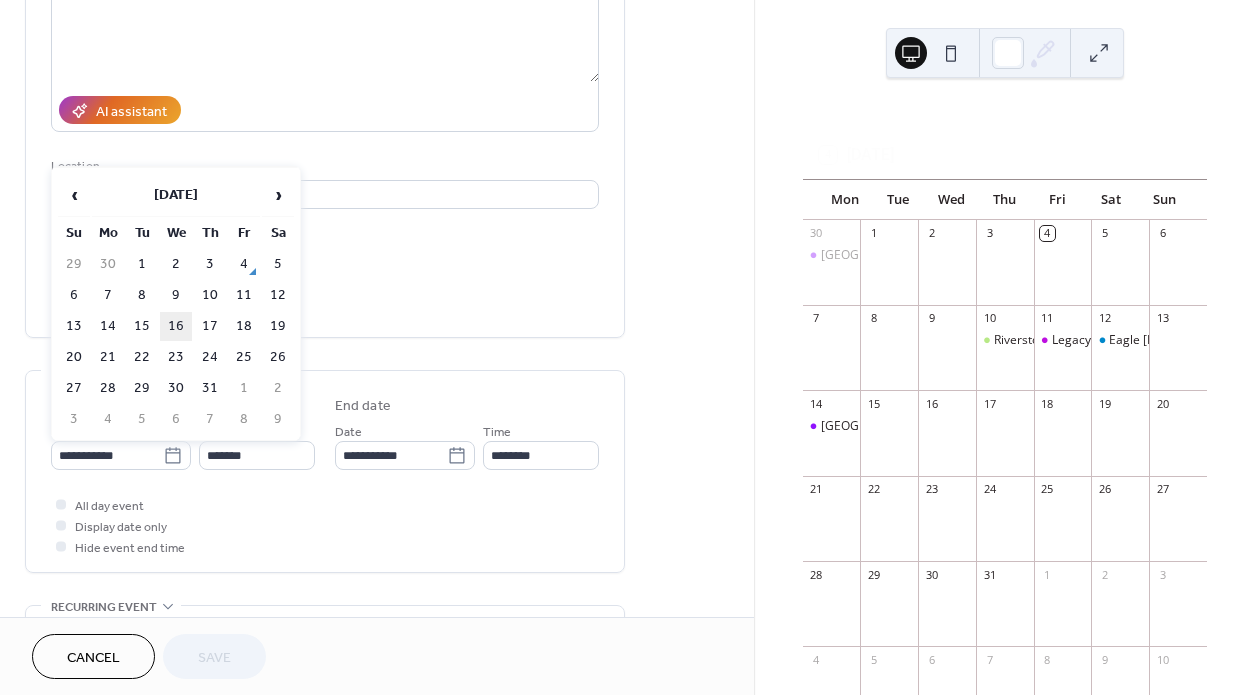 click on "16" at bounding box center (176, 326) 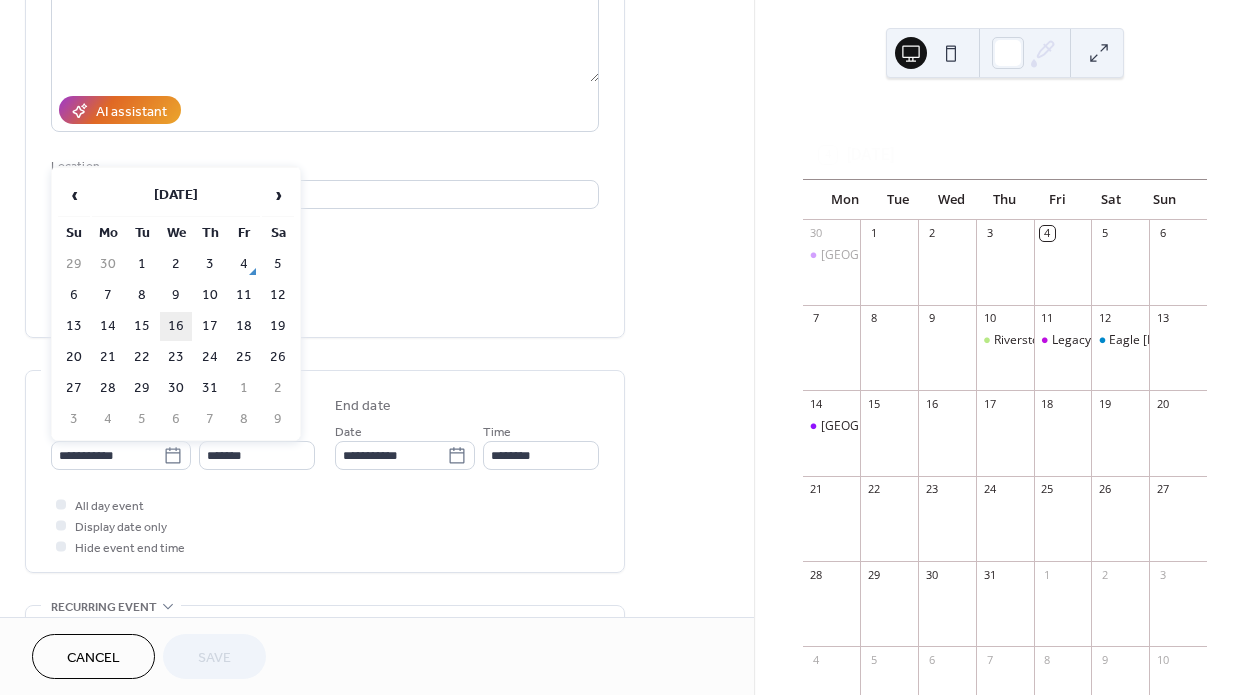 type on "**********" 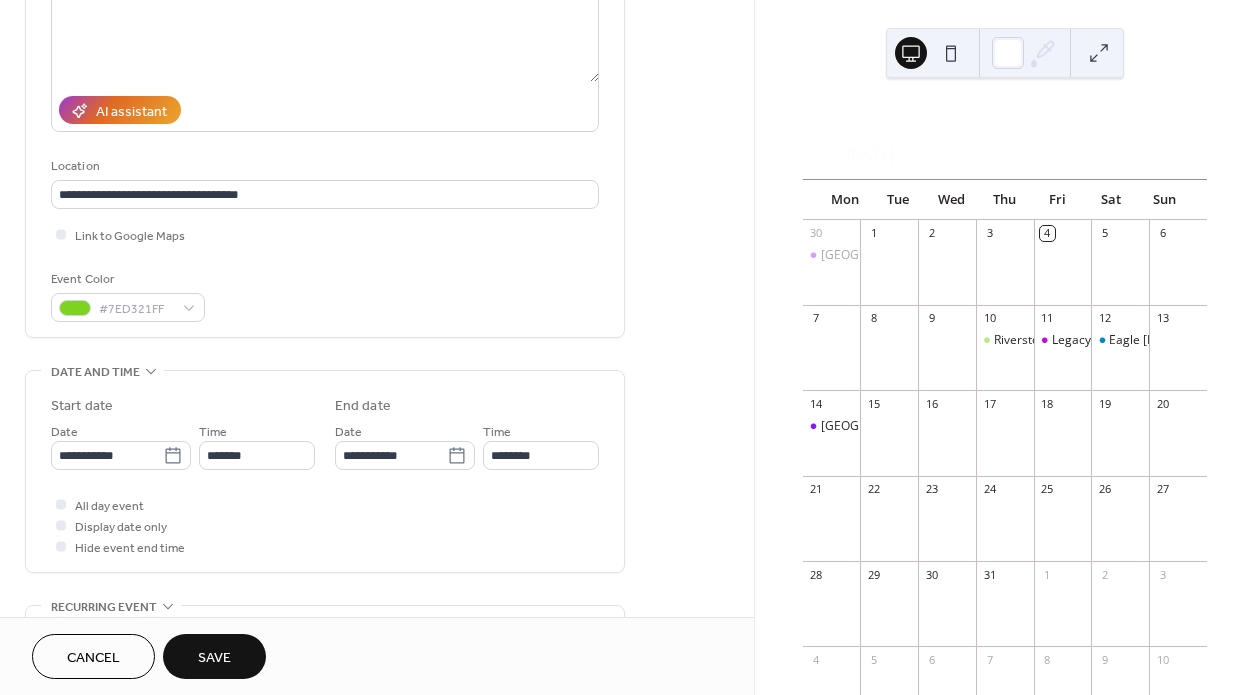 click on "Save" at bounding box center [214, 658] 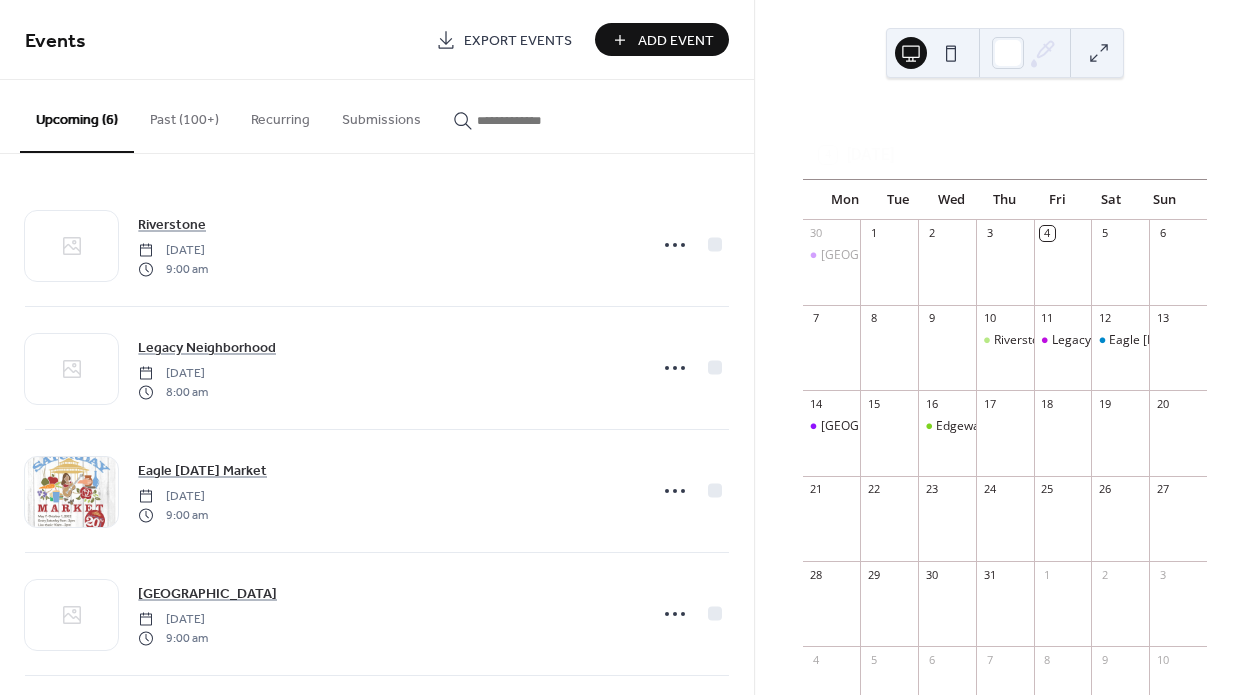 click on "Add Event" at bounding box center [676, 41] 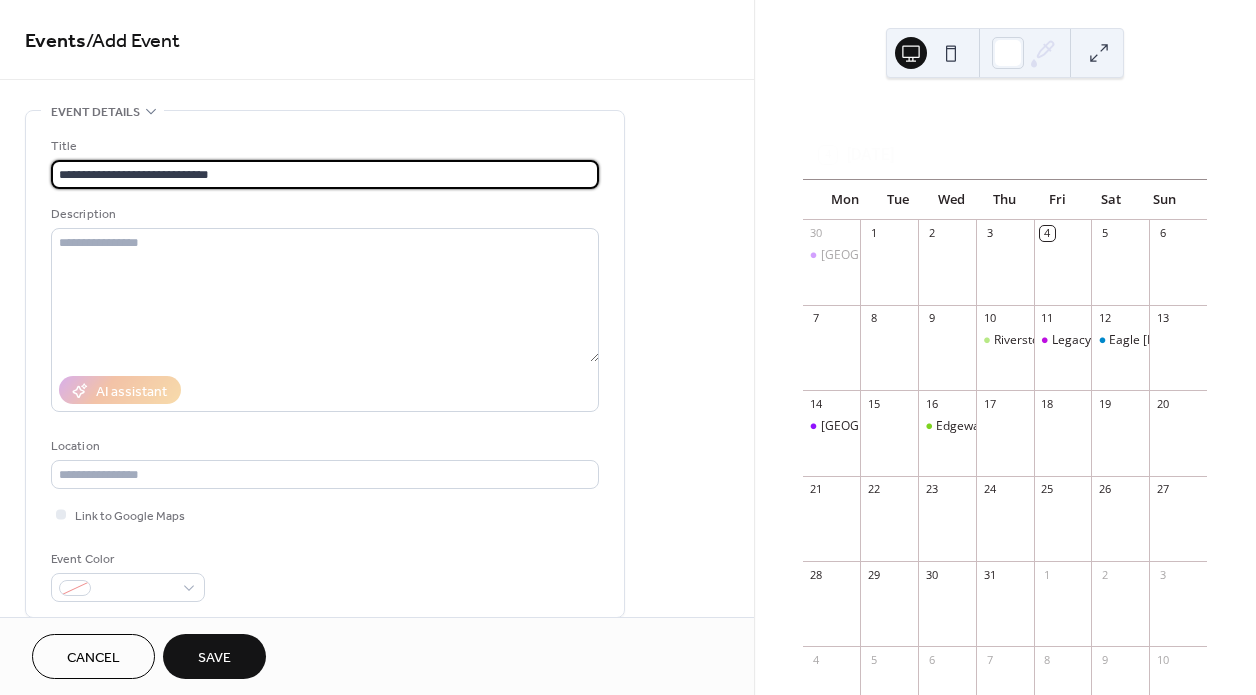 type on "**********" 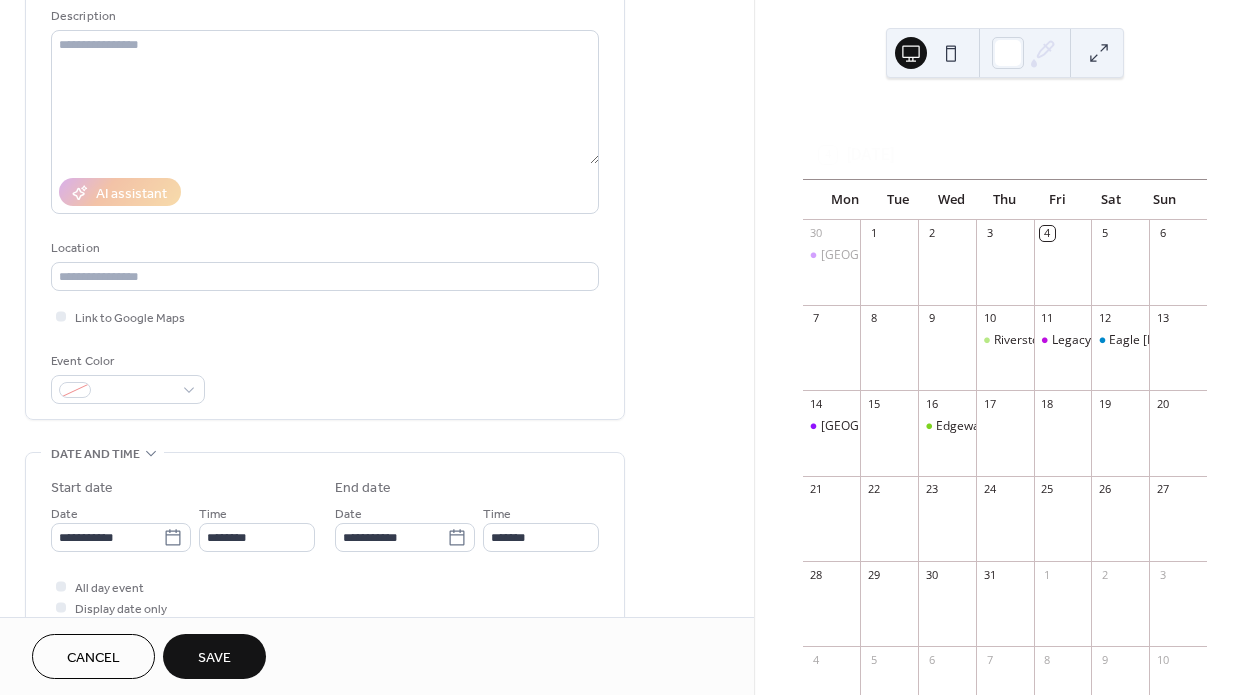 scroll, scrollTop: 184, scrollLeft: 0, axis: vertical 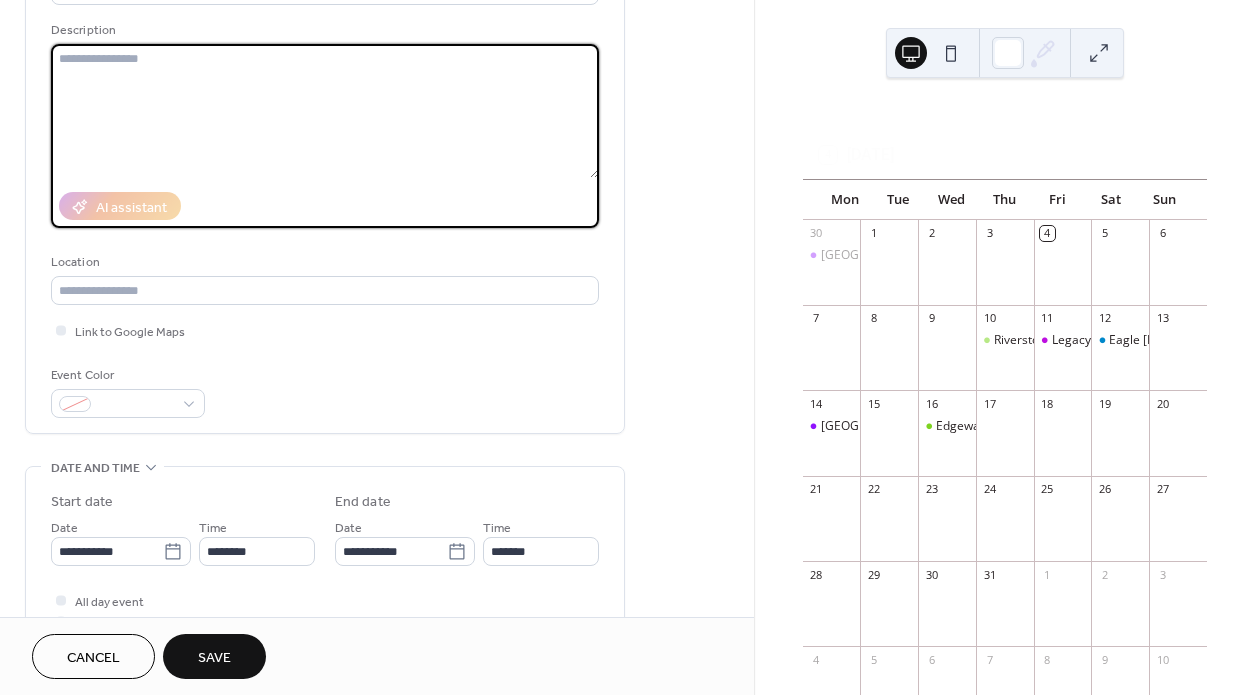 click at bounding box center (325, 111) 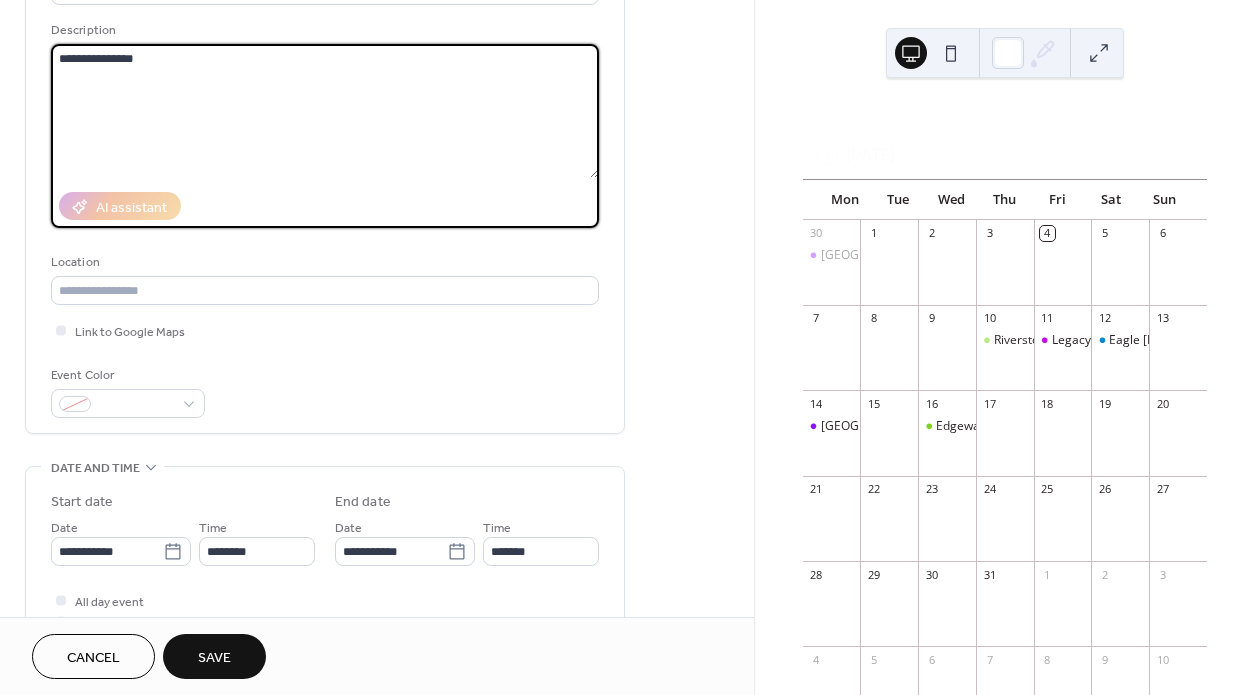 type on "**********" 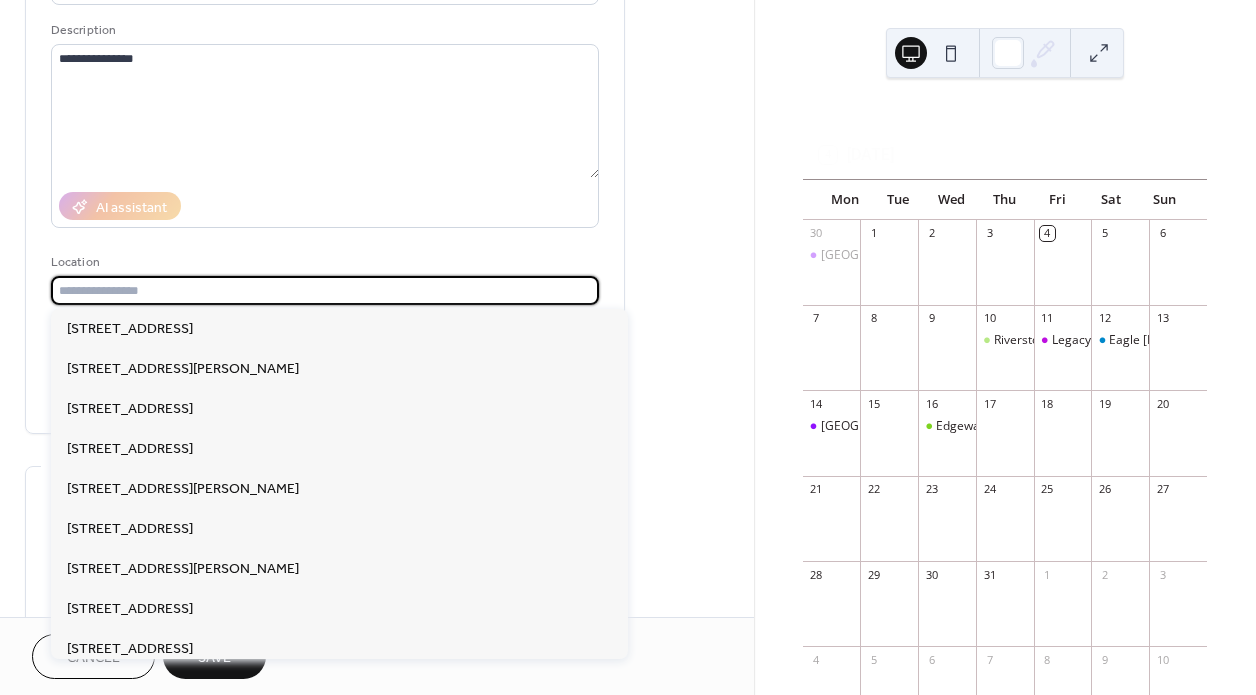click at bounding box center (325, 290) 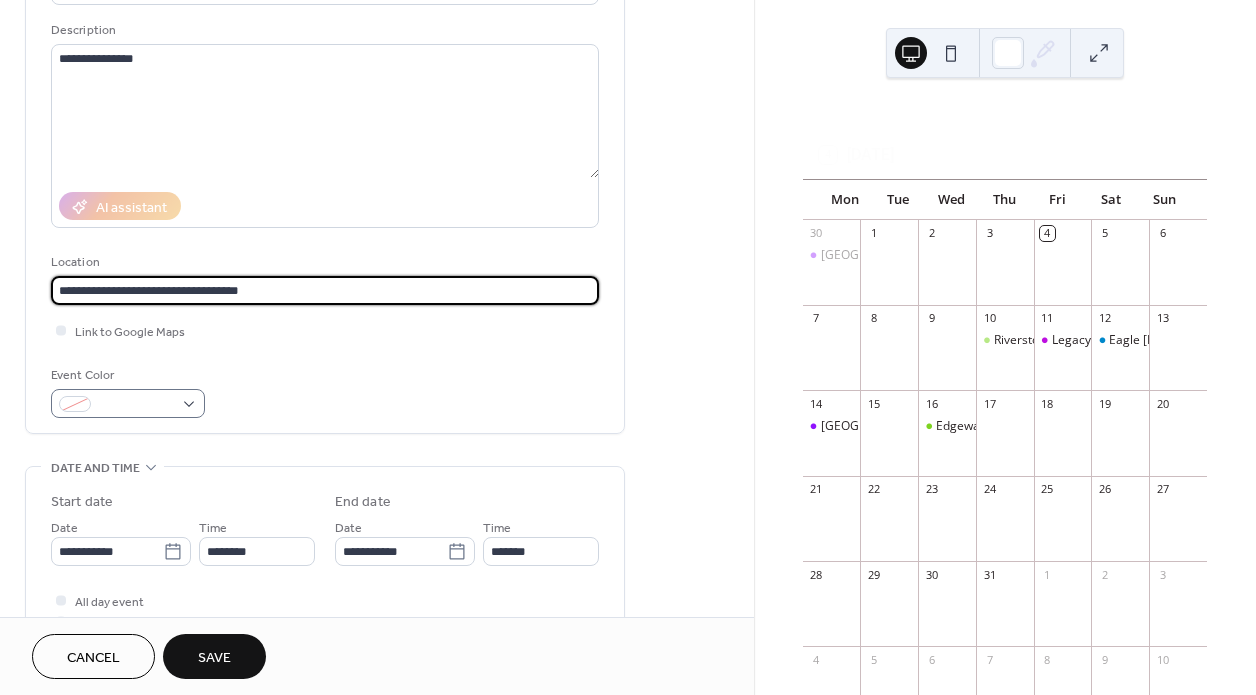 type on "**********" 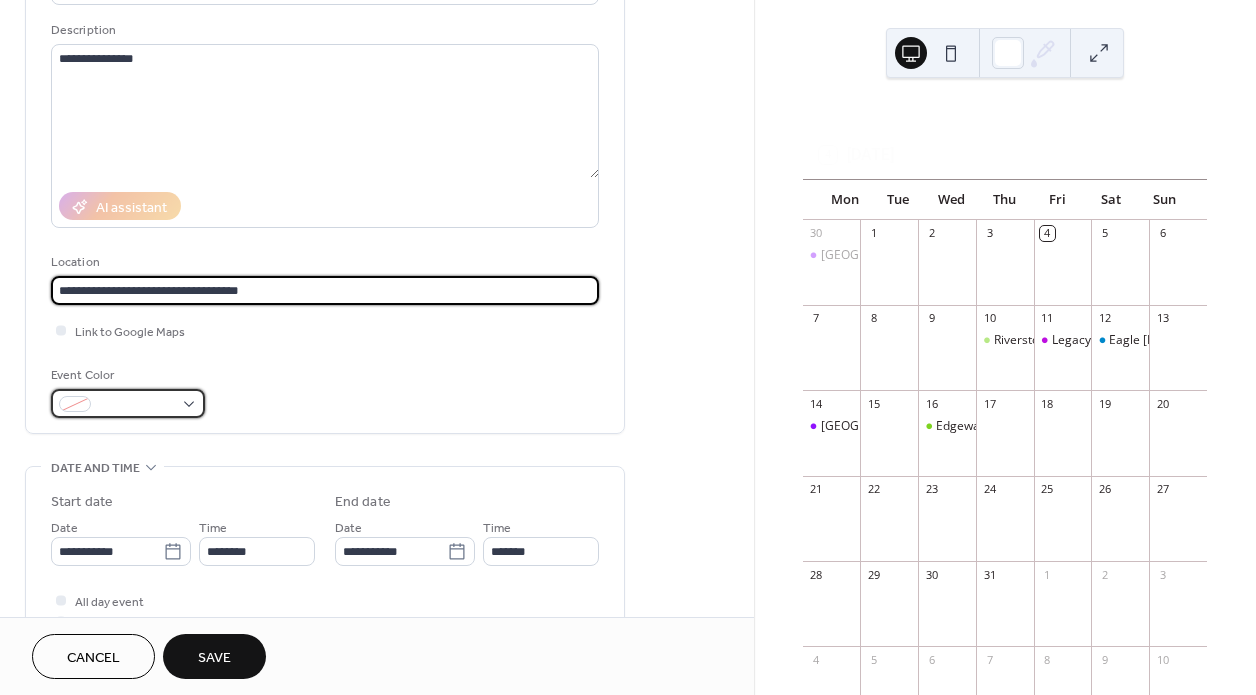 click at bounding box center (128, 403) 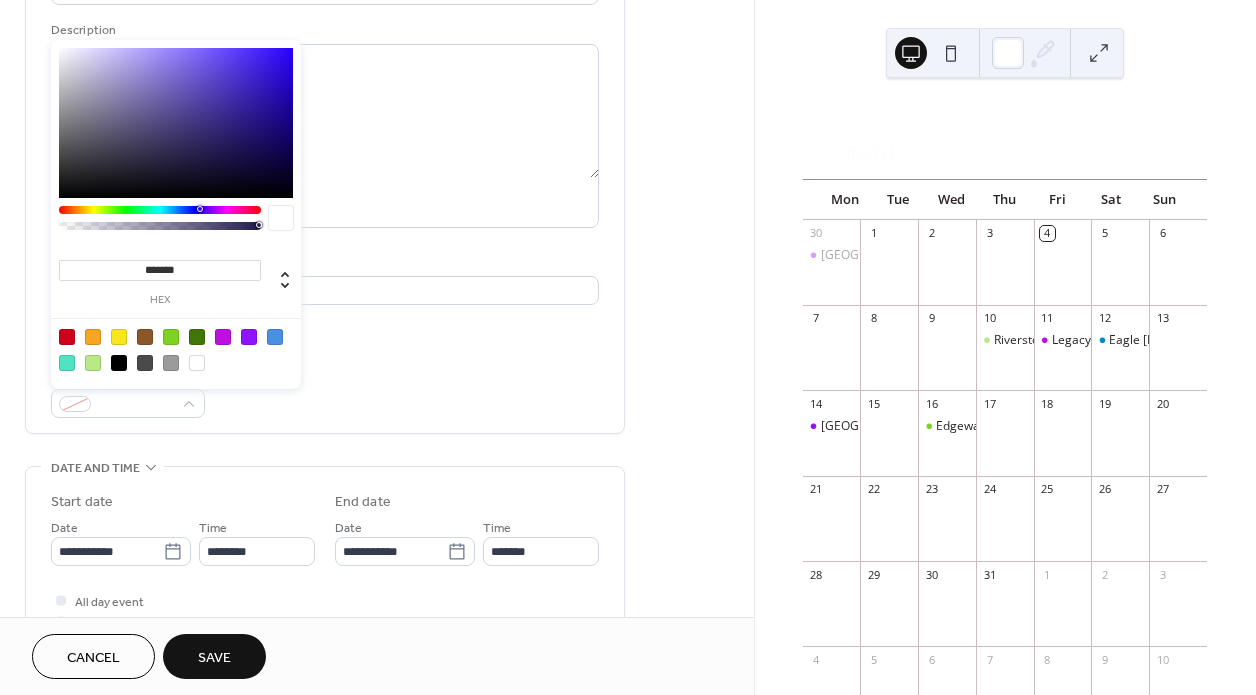 click at bounding box center [223, 337] 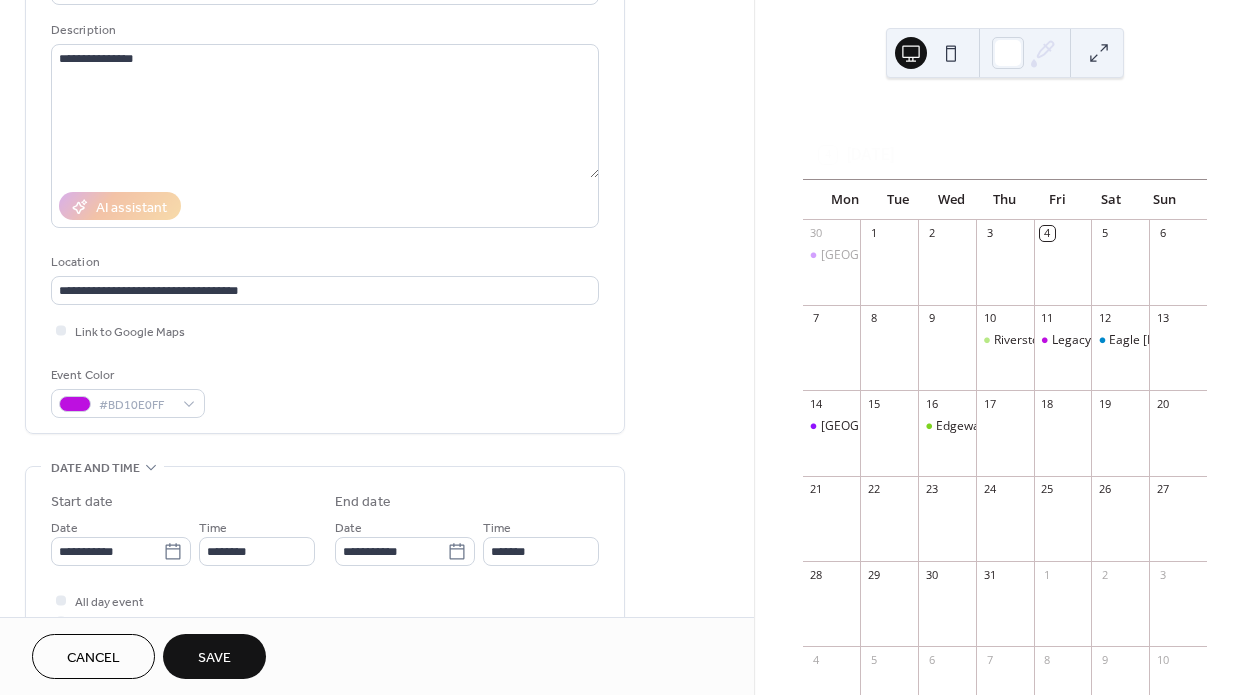 click on "Event Color #BD10E0FF" at bounding box center (325, 391) 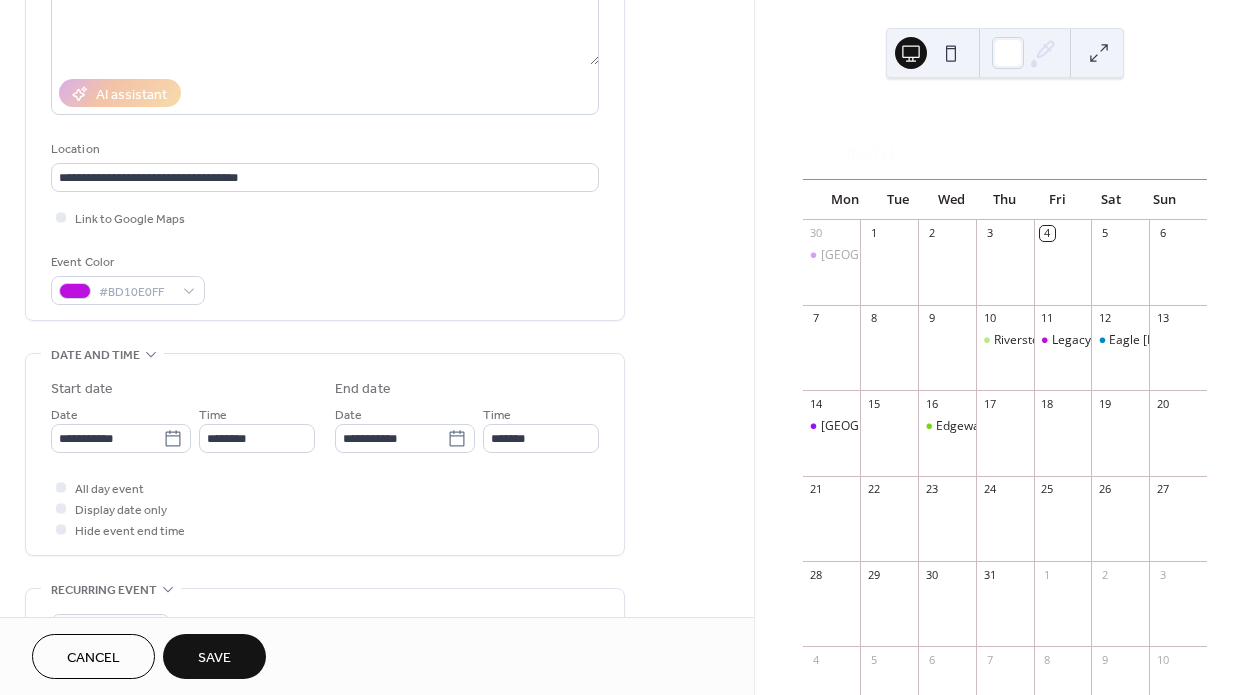 scroll, scrollTop: 301, scrollLeft: 0, axis: vertical 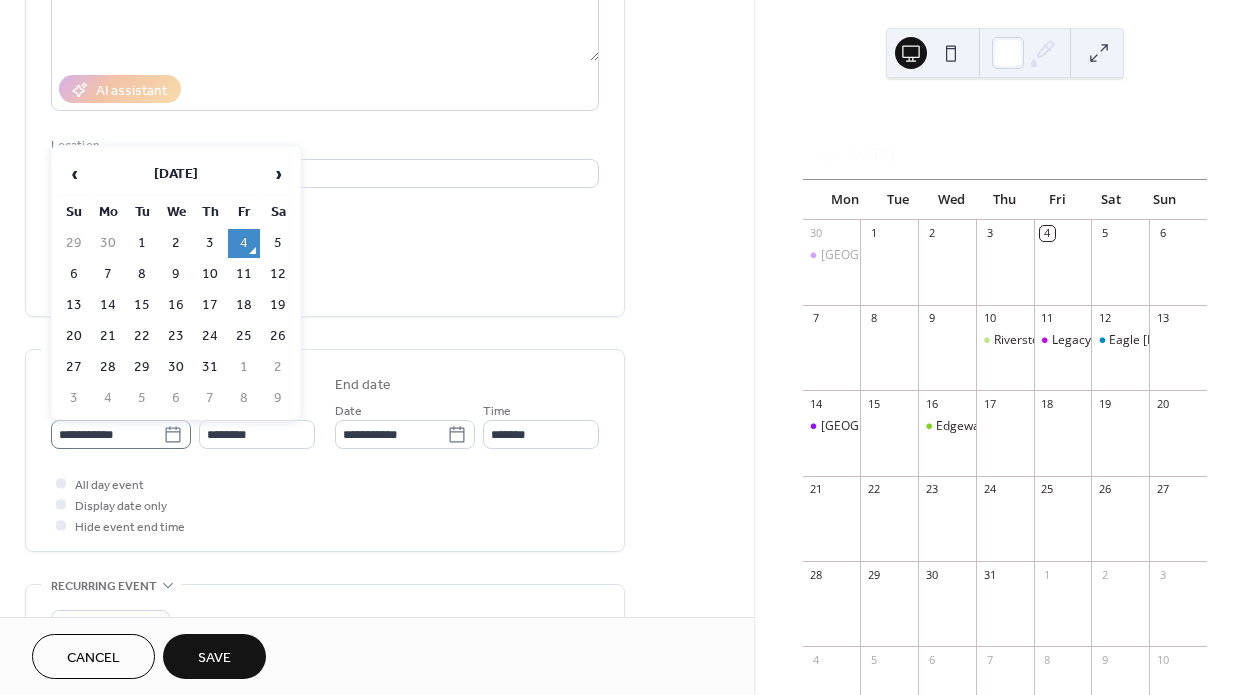 click 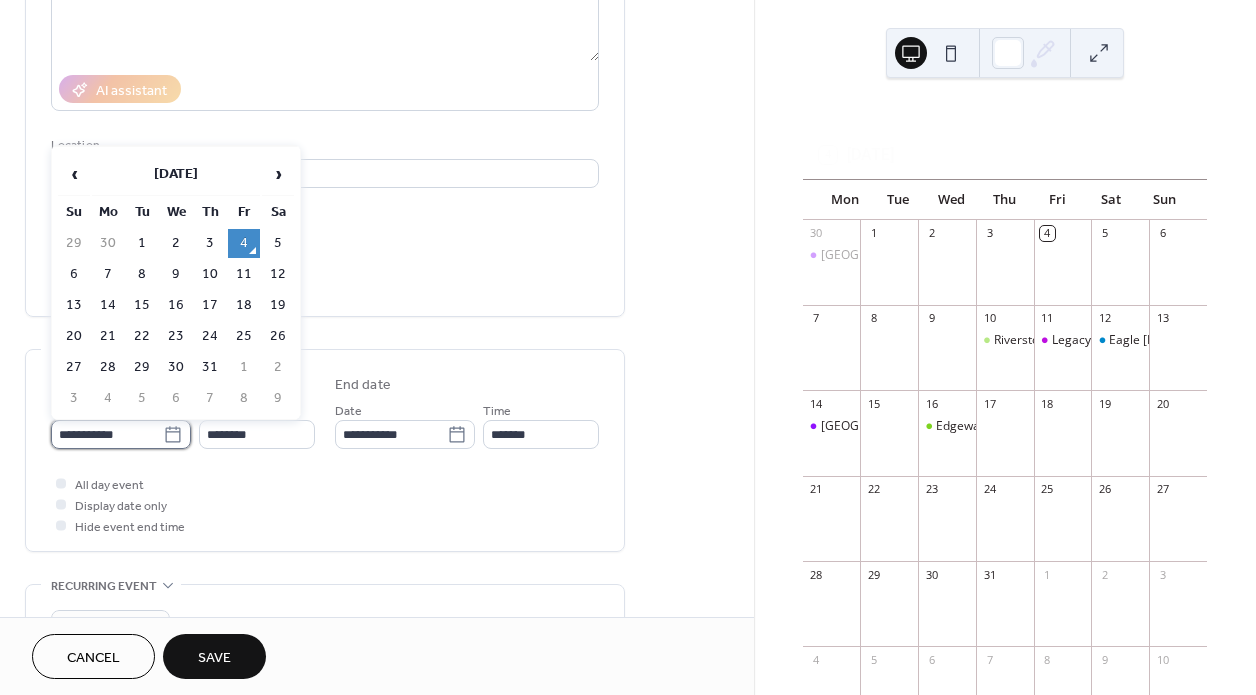 click on "**********" at bounding box center (107, 434) 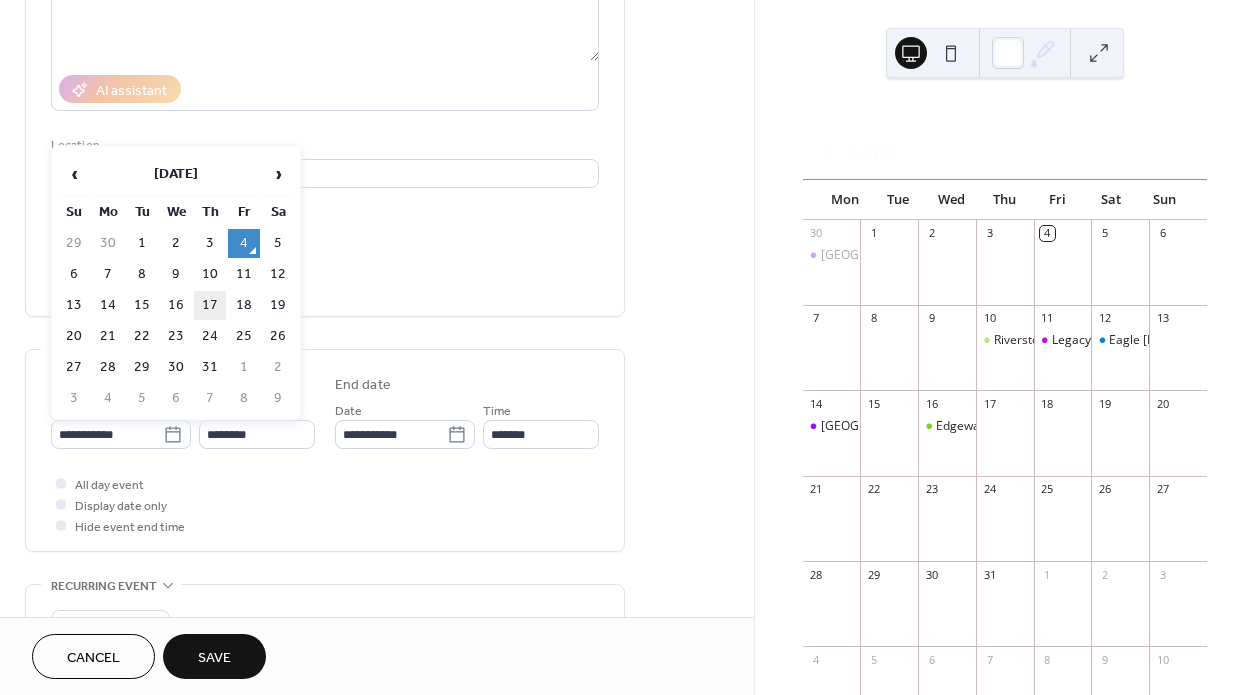 click on "17" at bounding box center [210, 305] 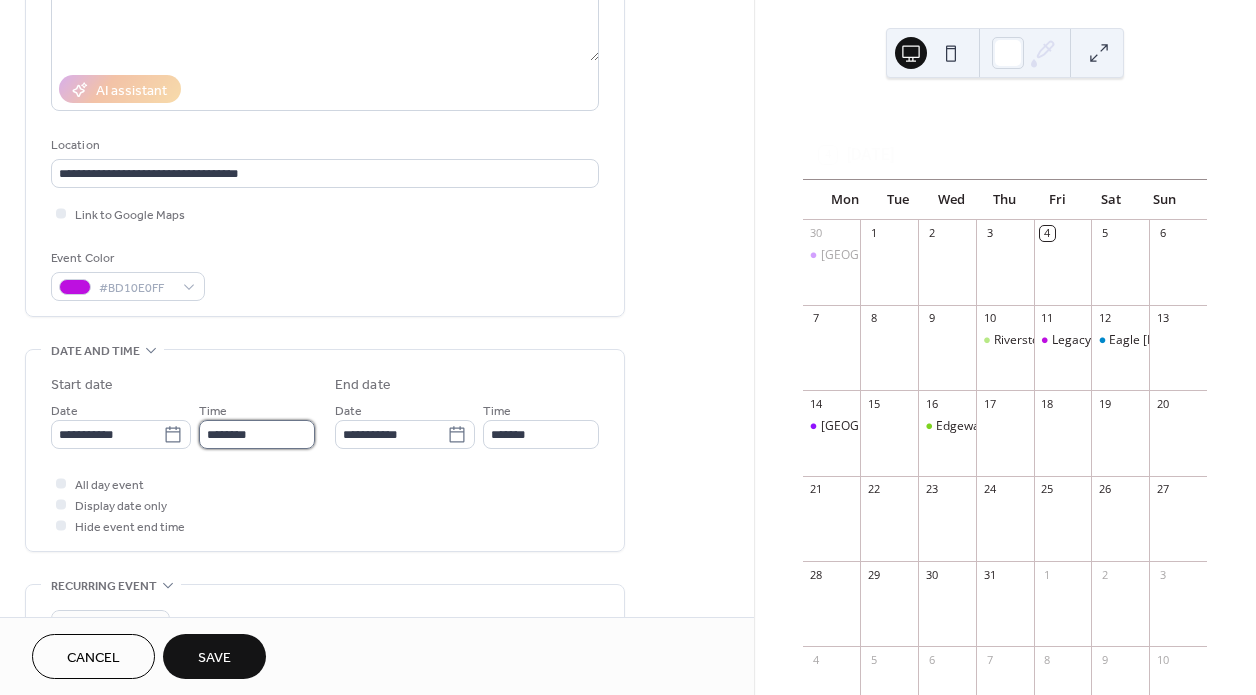 click on "********" at bounding box center (257, 434) 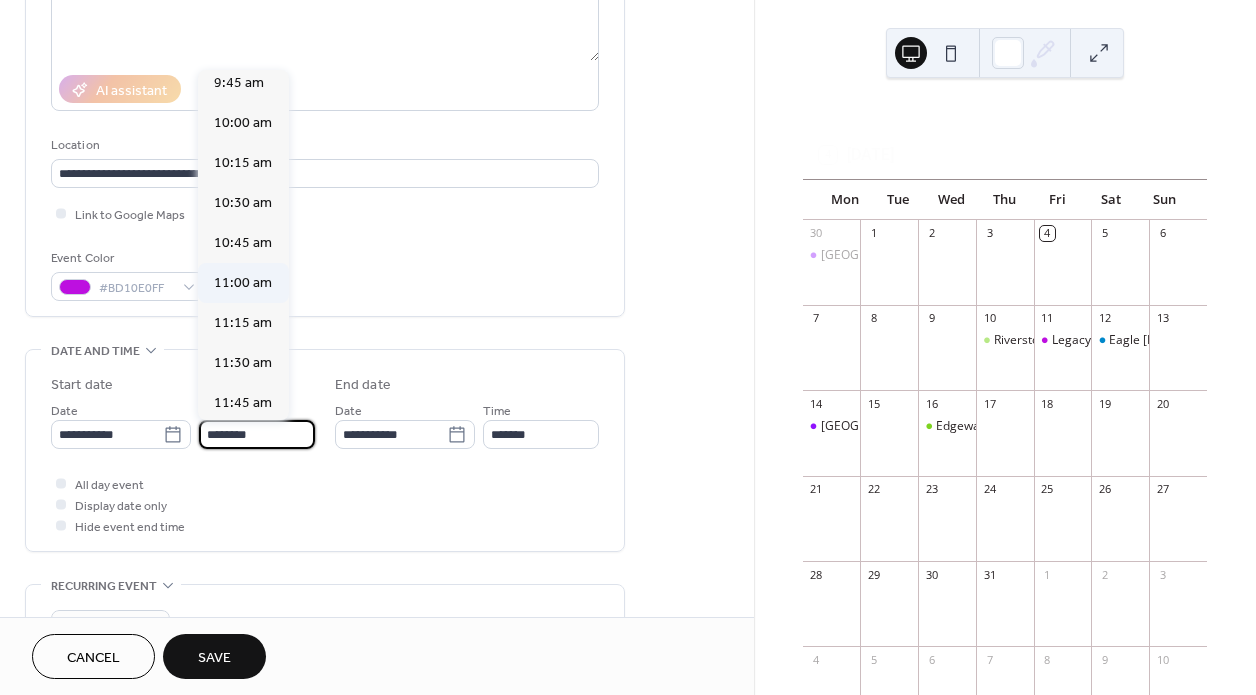 scroll, scrollTop: 1569, scrollLeft: 0, axis: vertical 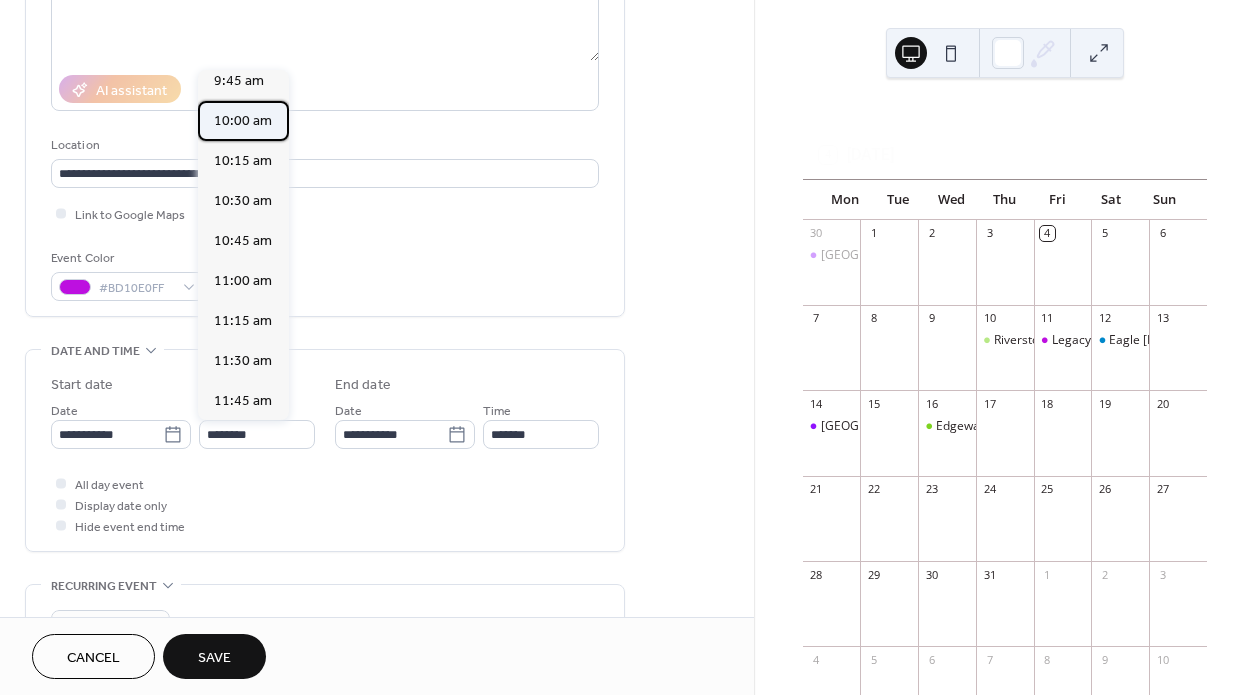 click on "10:00 am" at bounding box center (243, 121) 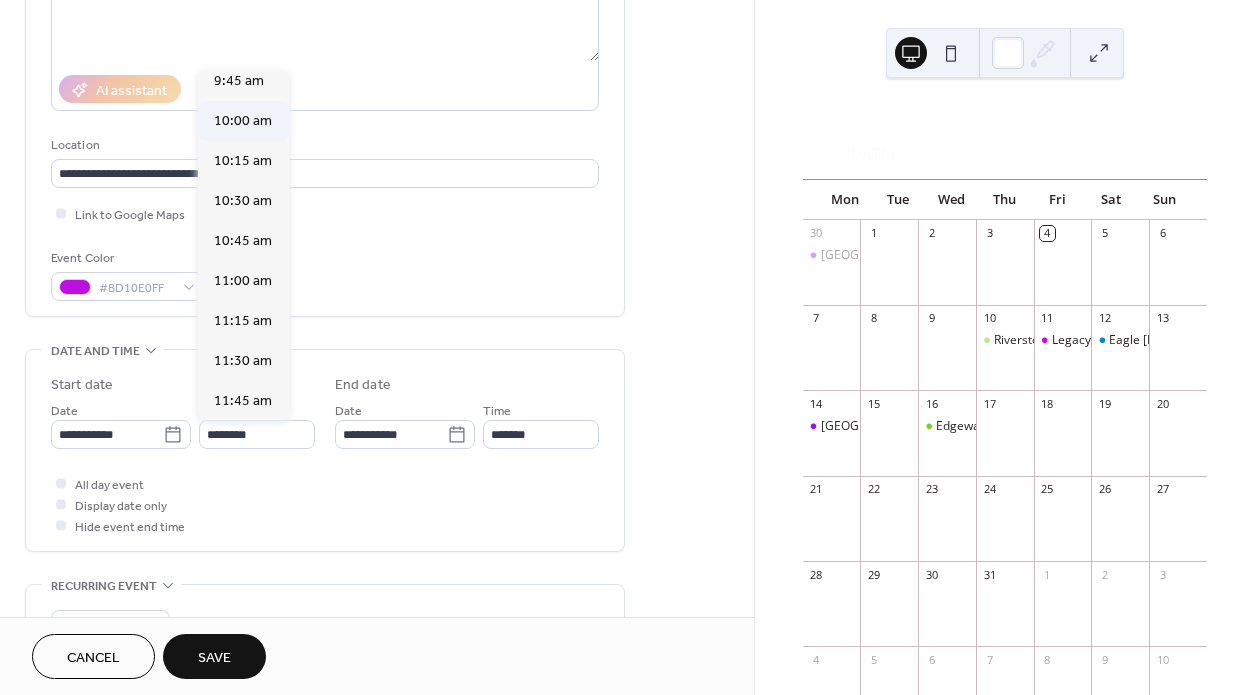 type on "********" 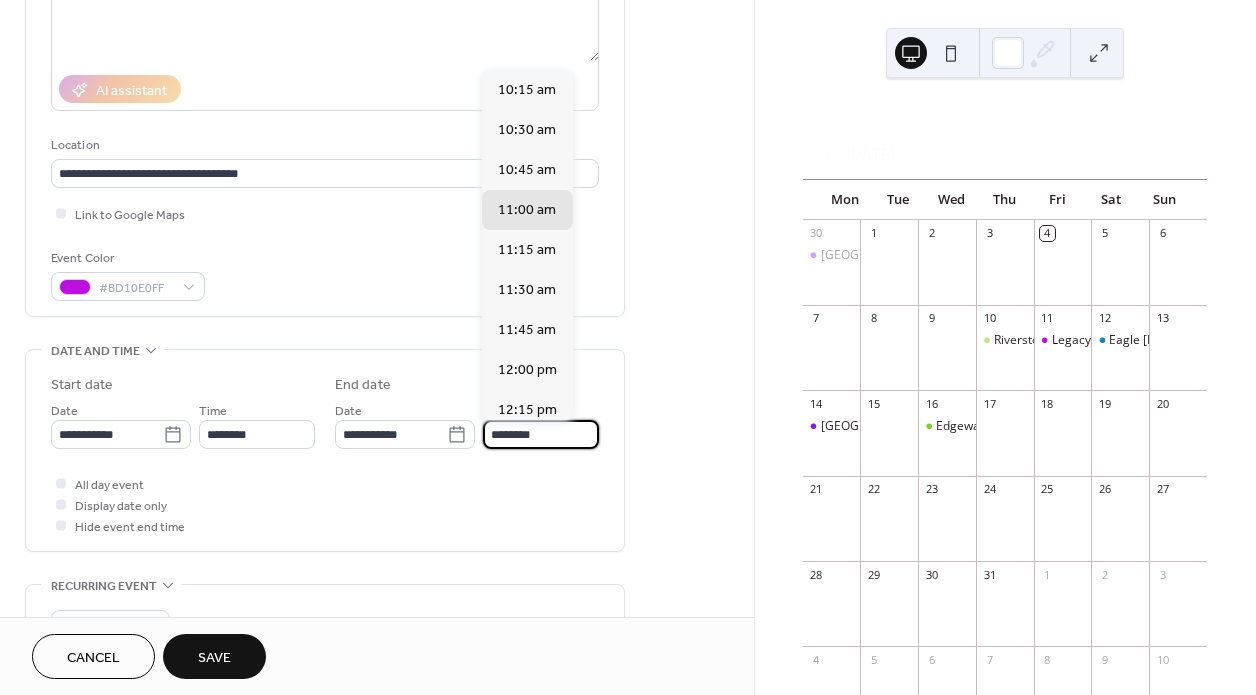 click on "********" at bounding box center [541, 434] 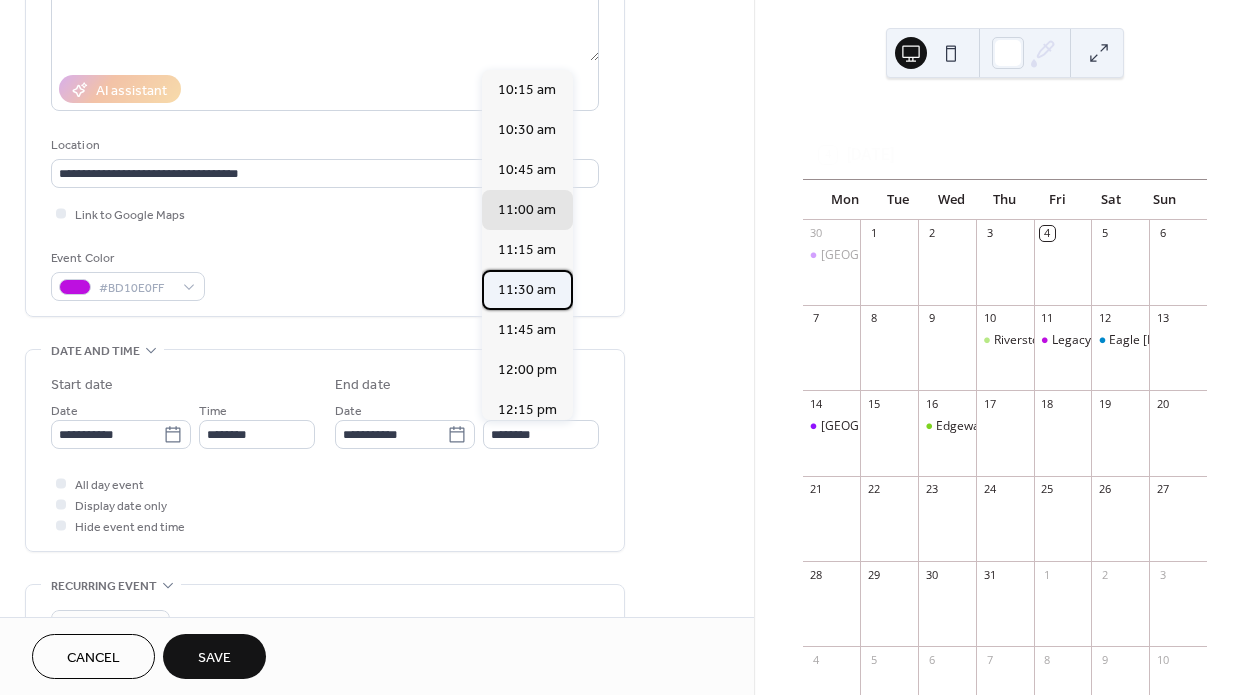 click on "11:30 am" at bounding box center [527, 290] 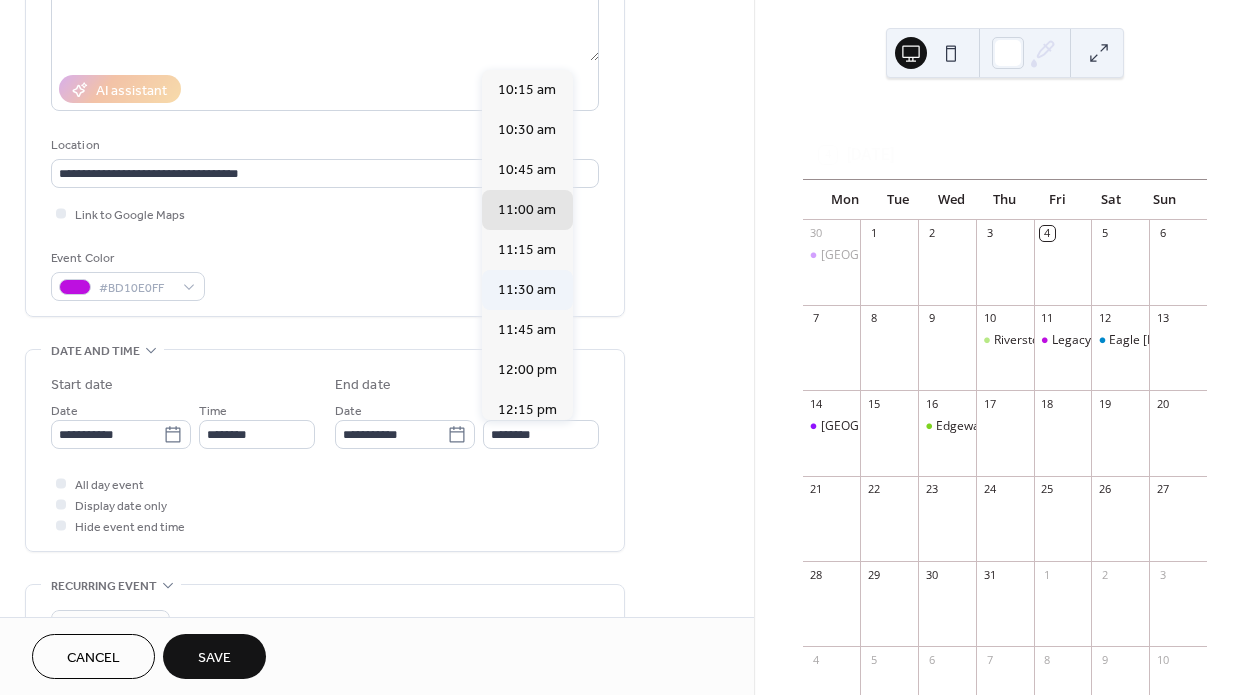 type on "********" 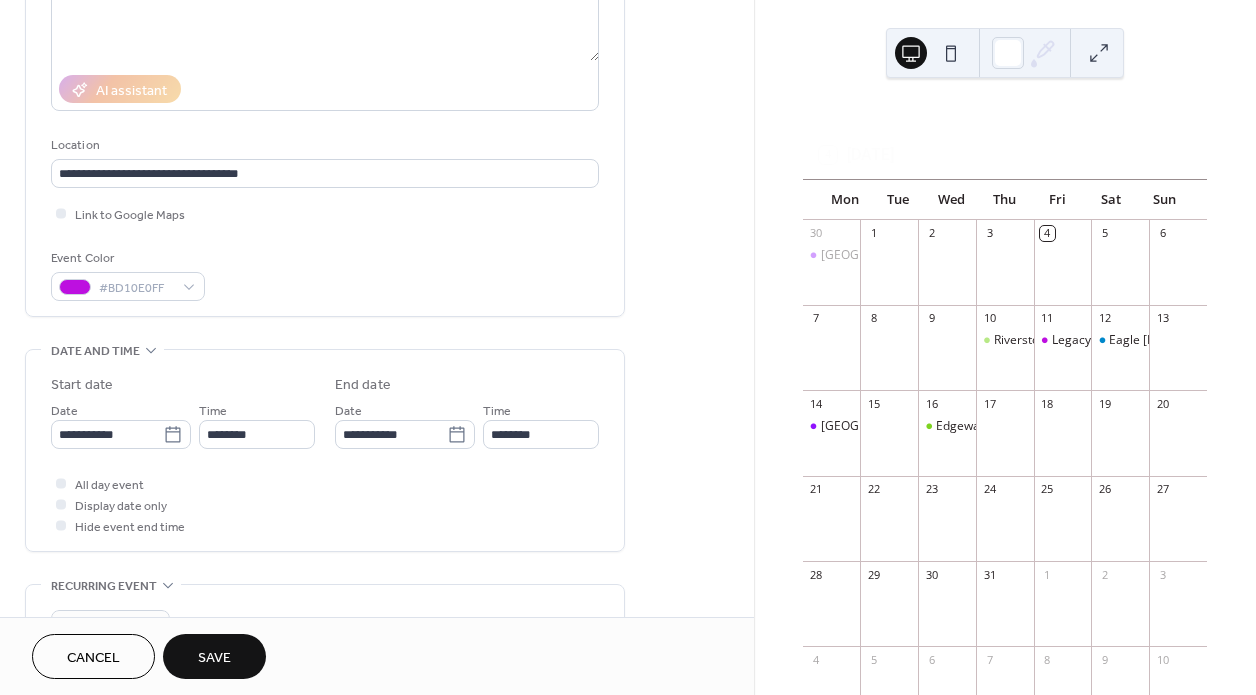 click on "Save" at bounding box center [214, 658] 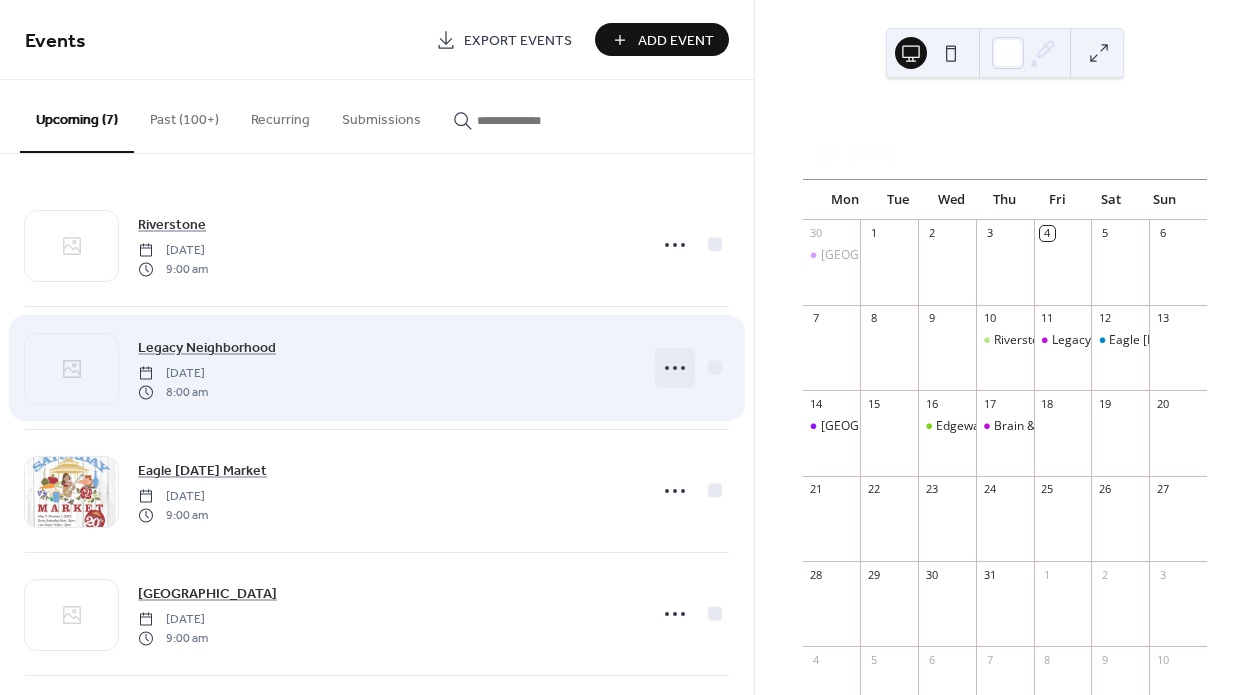click 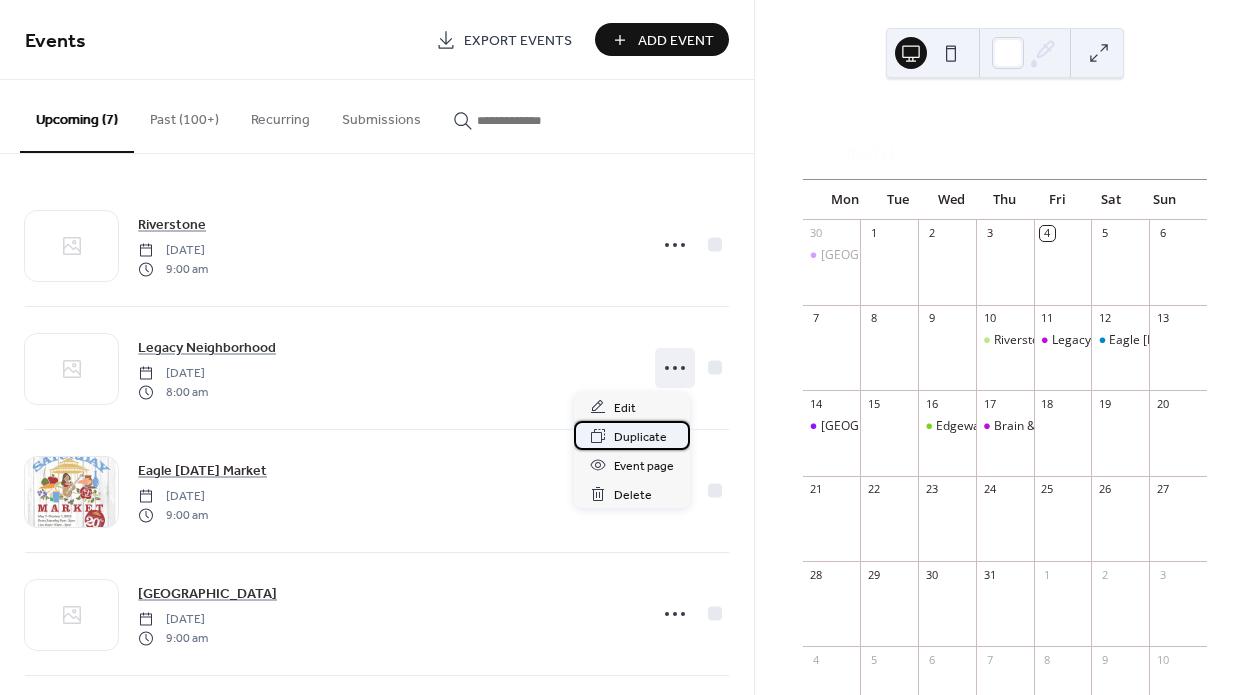 click on "Duplicate" at bounding box center (640, 437) 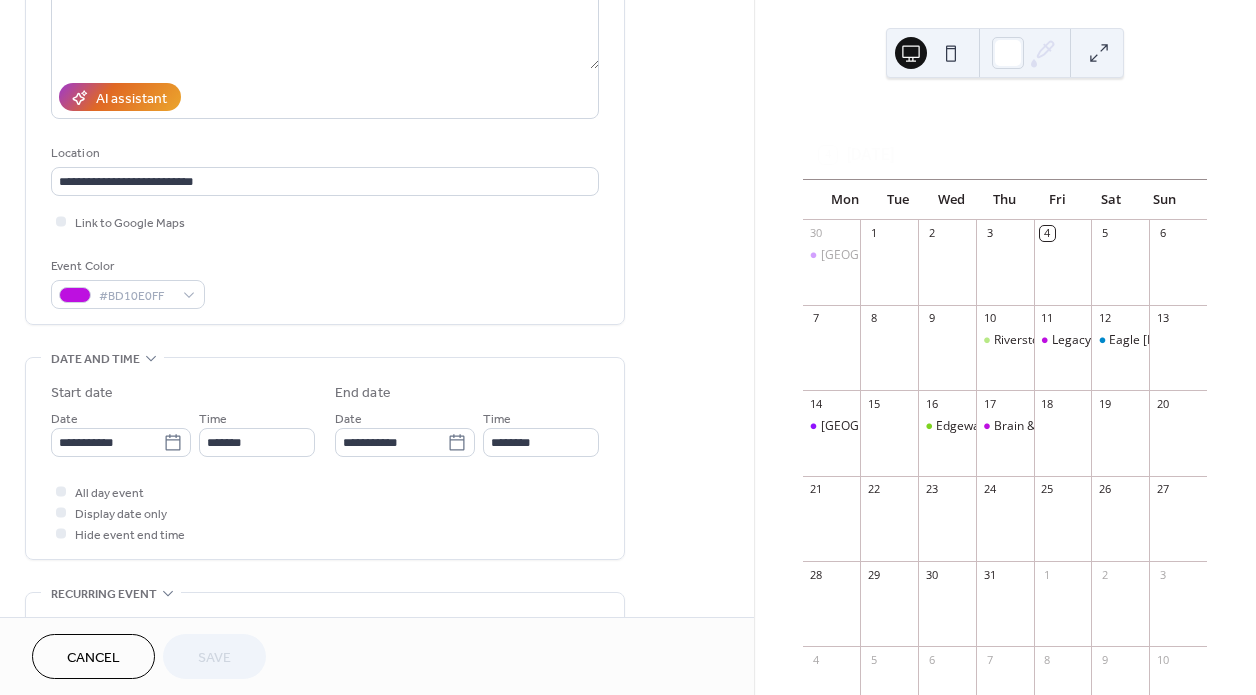 scroll, scrollTop: 303, scrollLeft: 0, axis: vertical 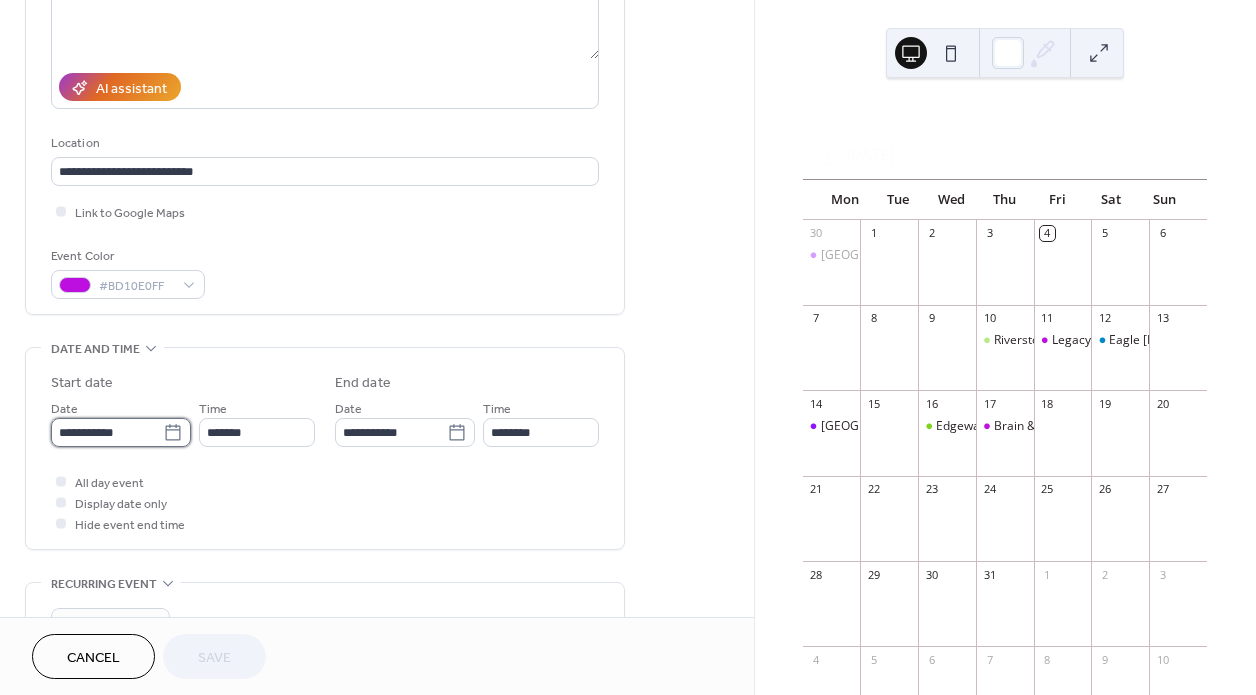 click on "**********" at bounding box center (107, 432) 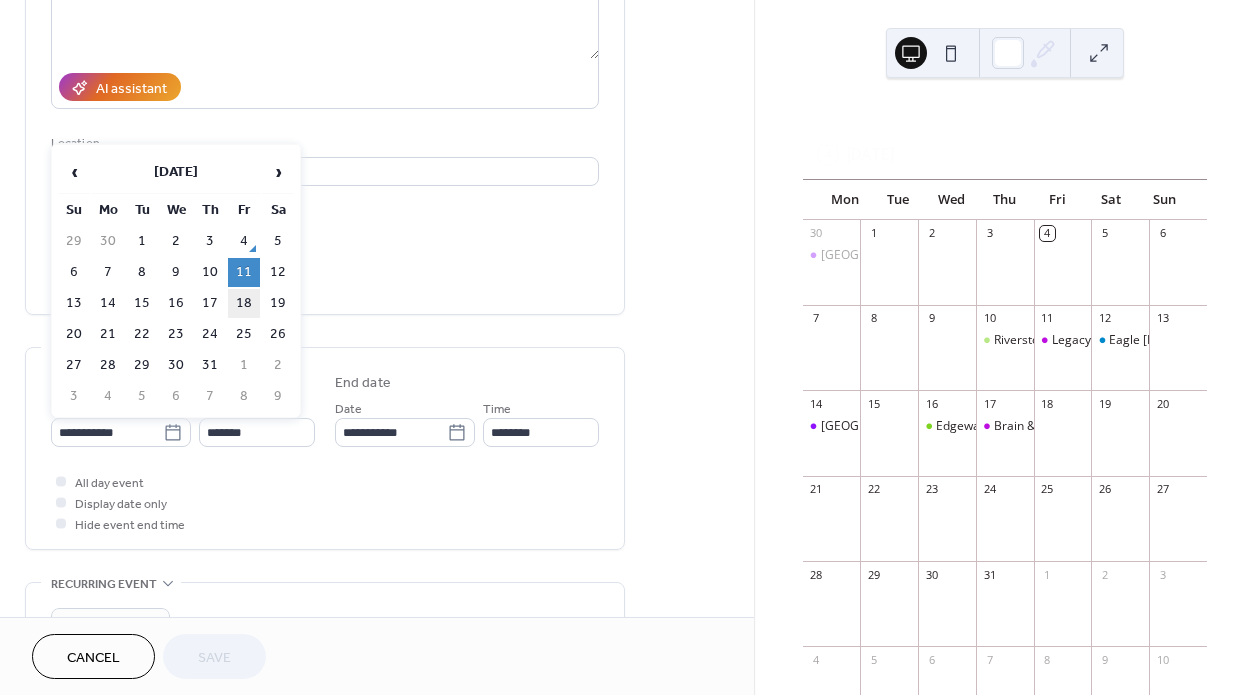 click on "18" at bounding box center [244, 303] 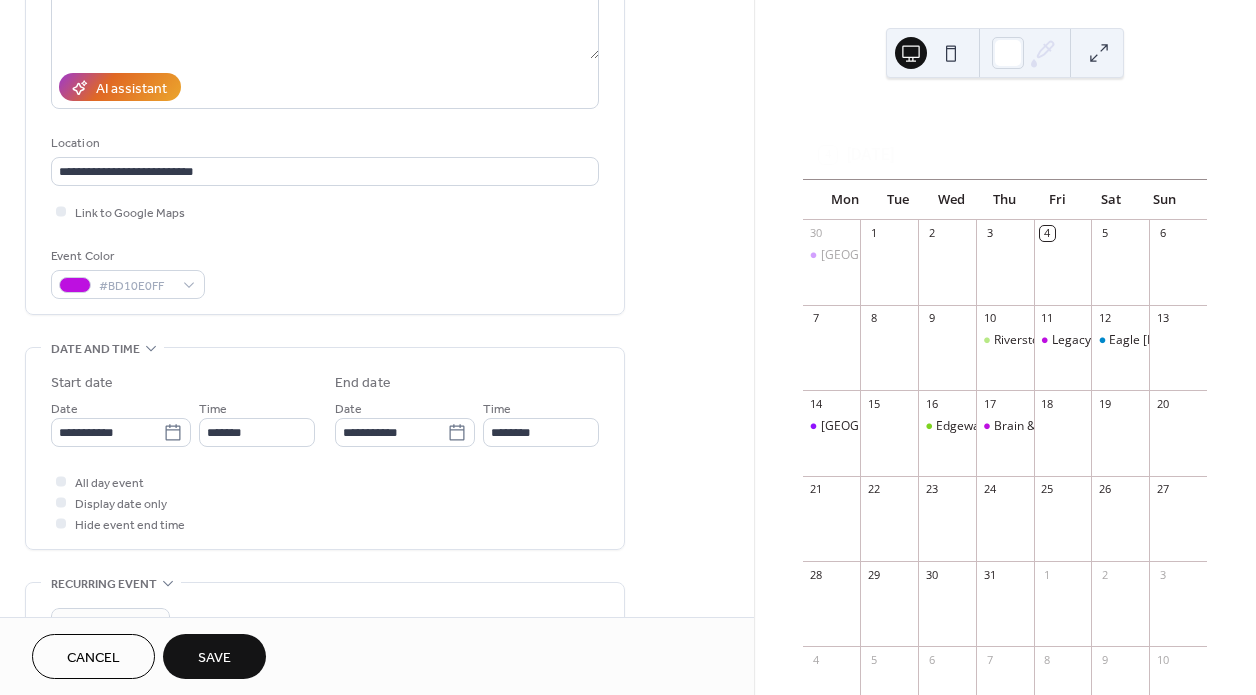 click on "Save" at bounding box center [214, 658] 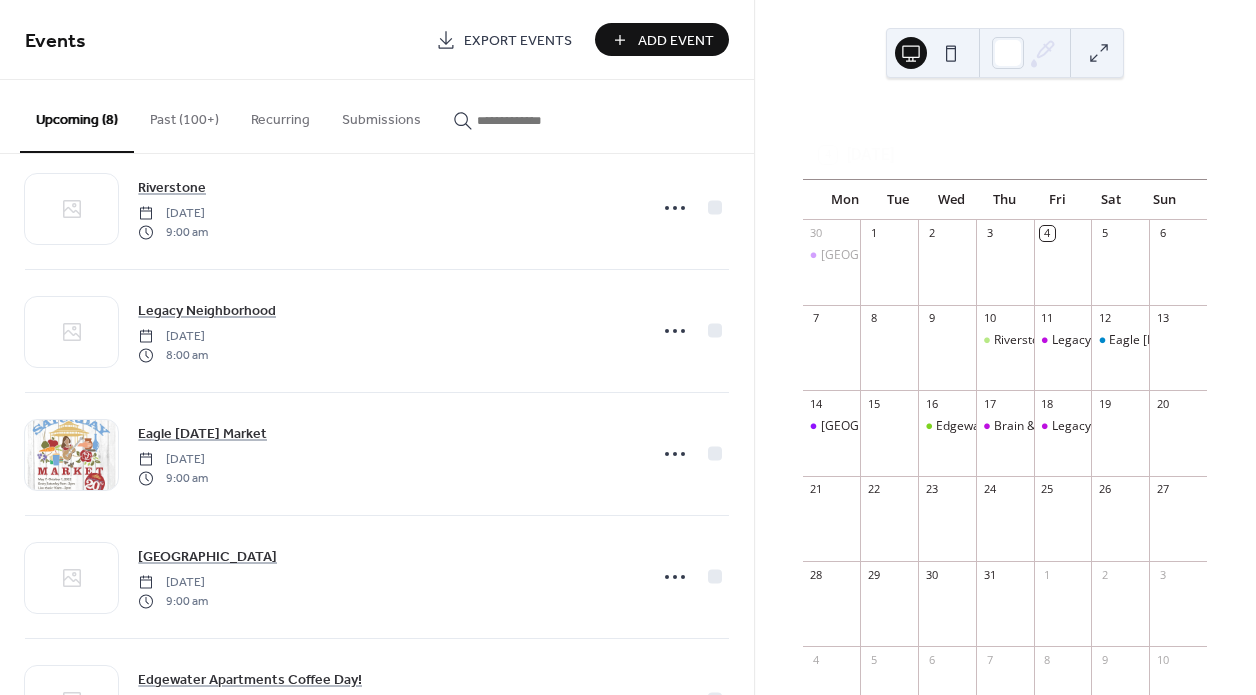 scroll, scrollTop: 48, scrollLeft: 0, axis: vertical 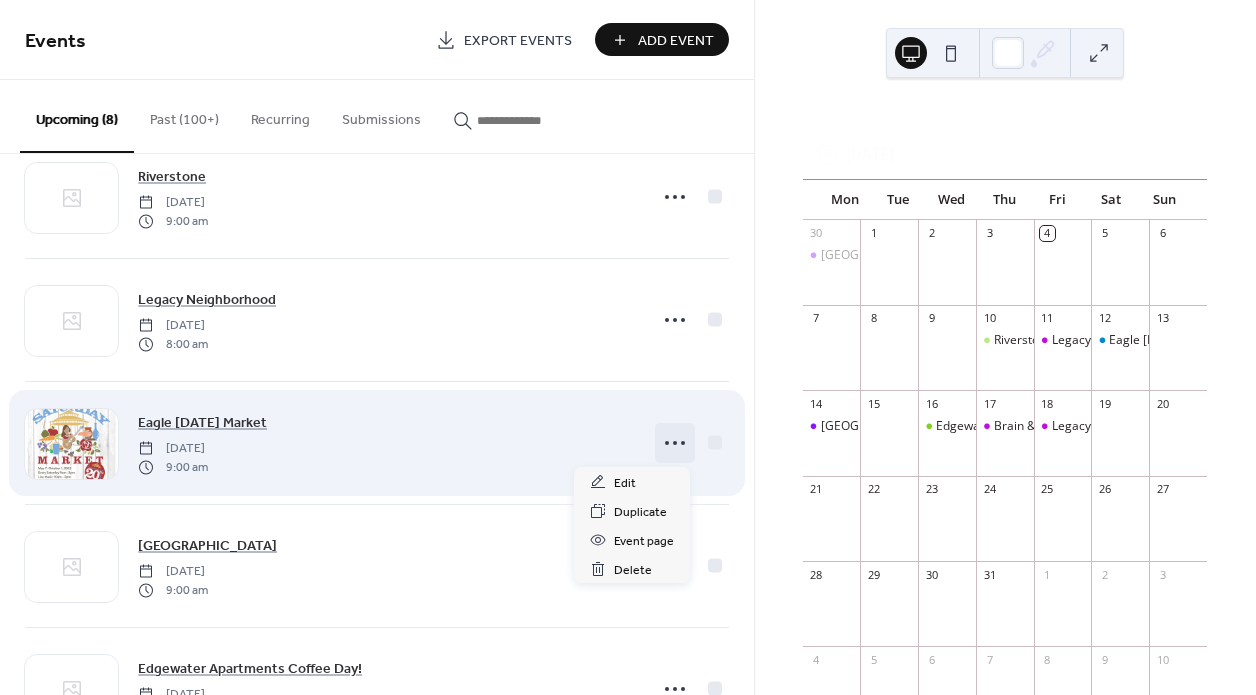 click 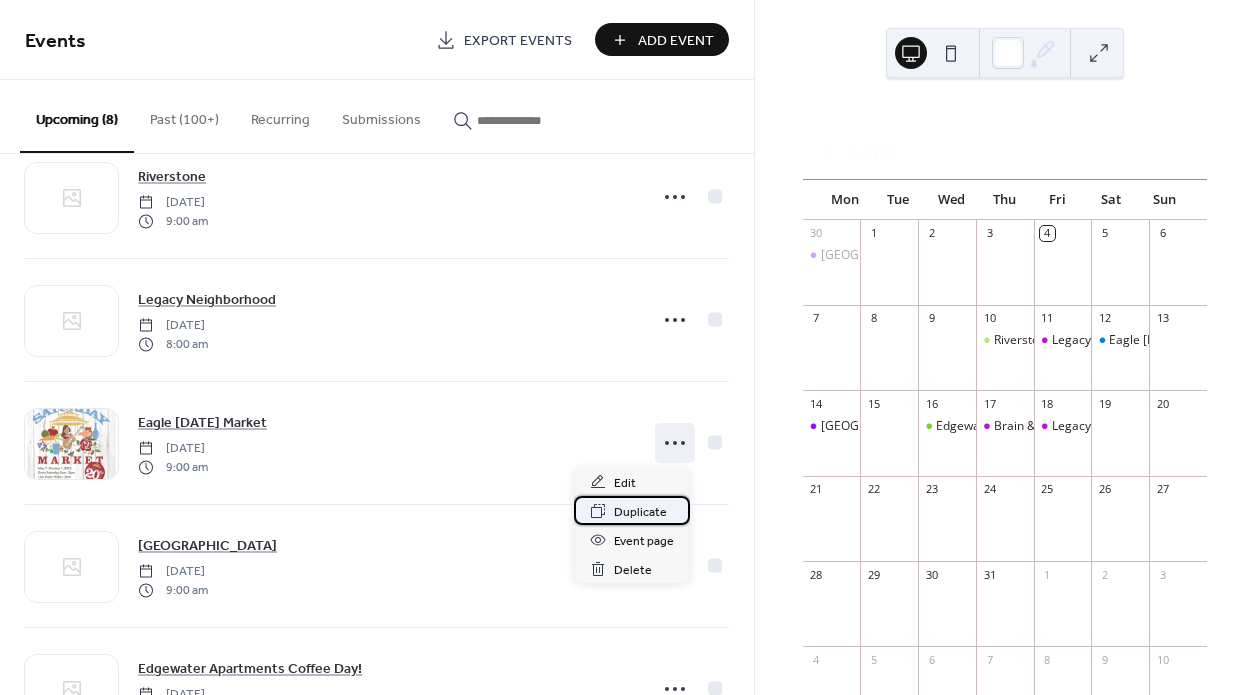 click on "Duplicate" at bounding box center [640, 512] 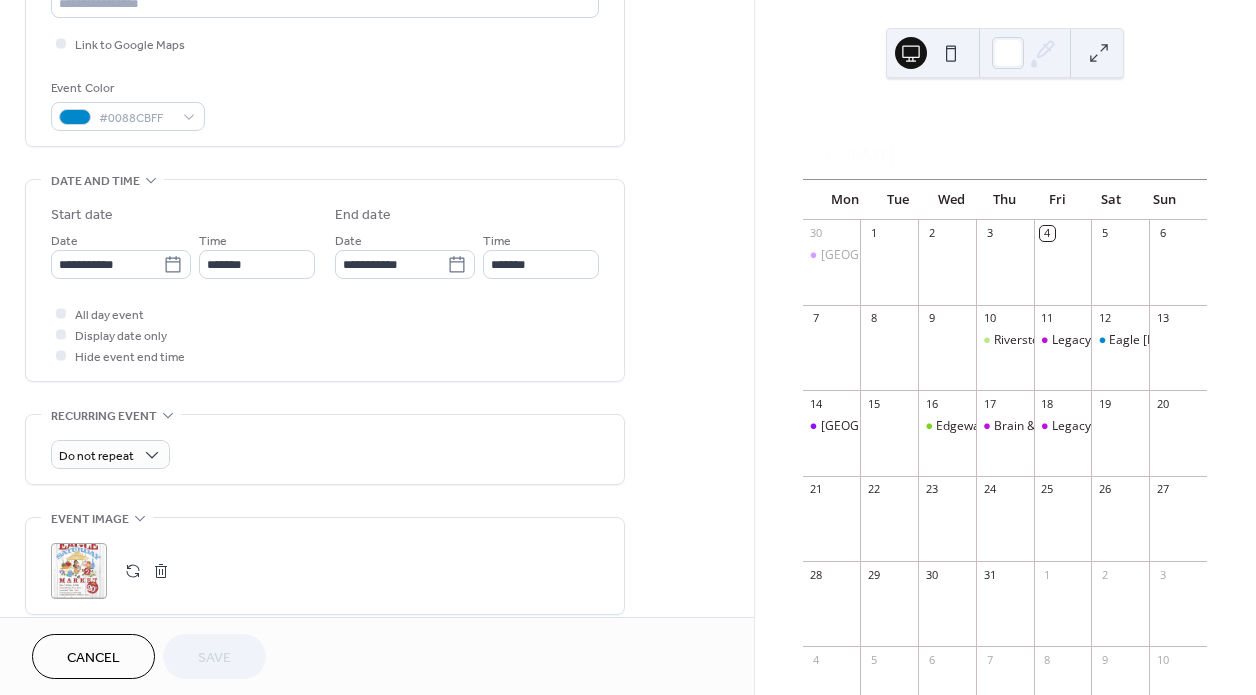 scroll, scrollTop: 488, scrollLeft: 0, axis: vertical 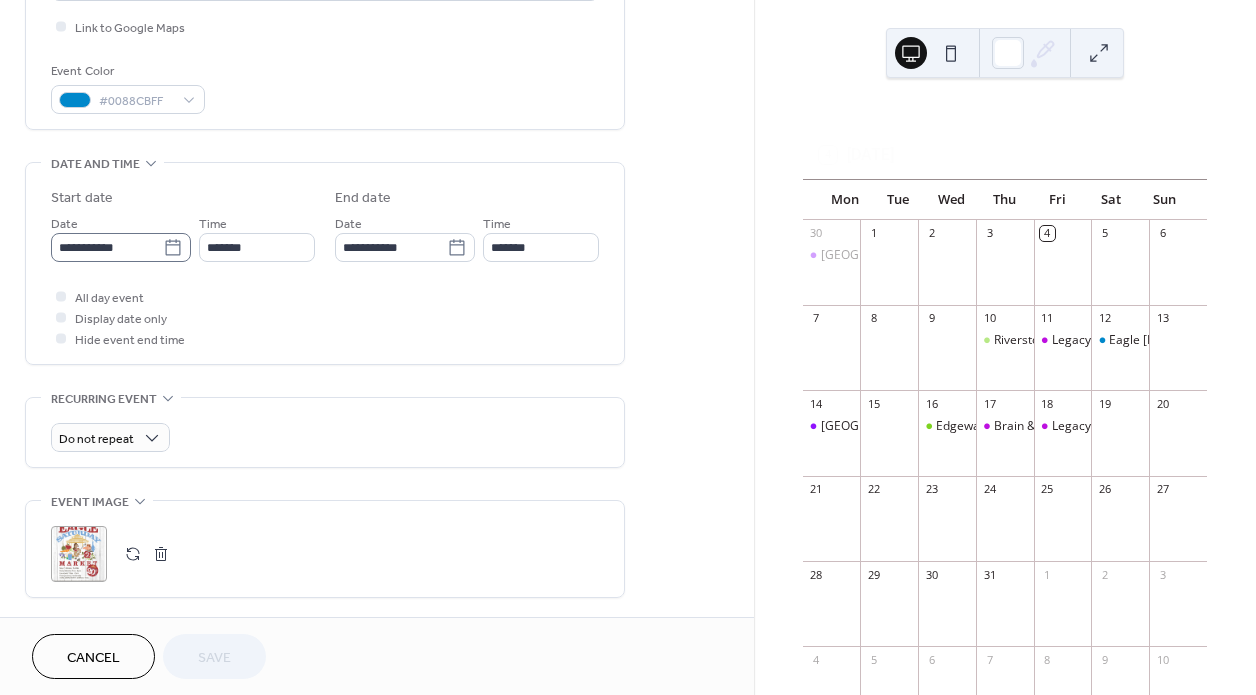 click 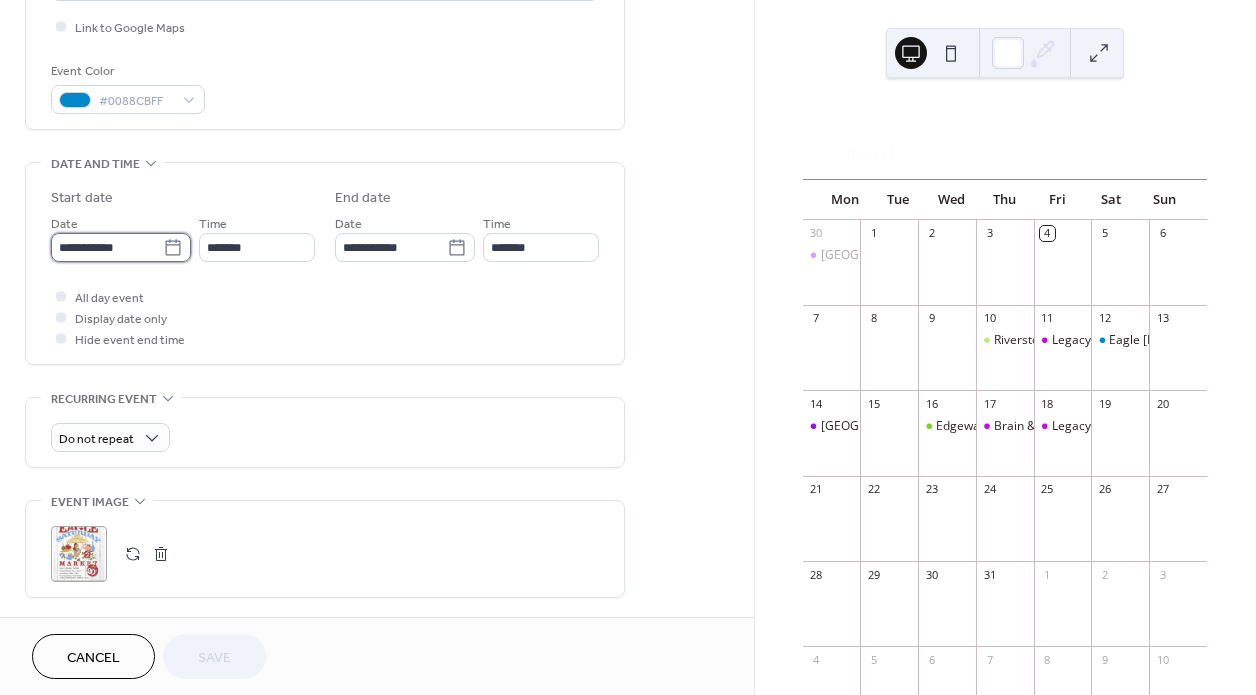 click on "**********" at bounding box center (107, 247) 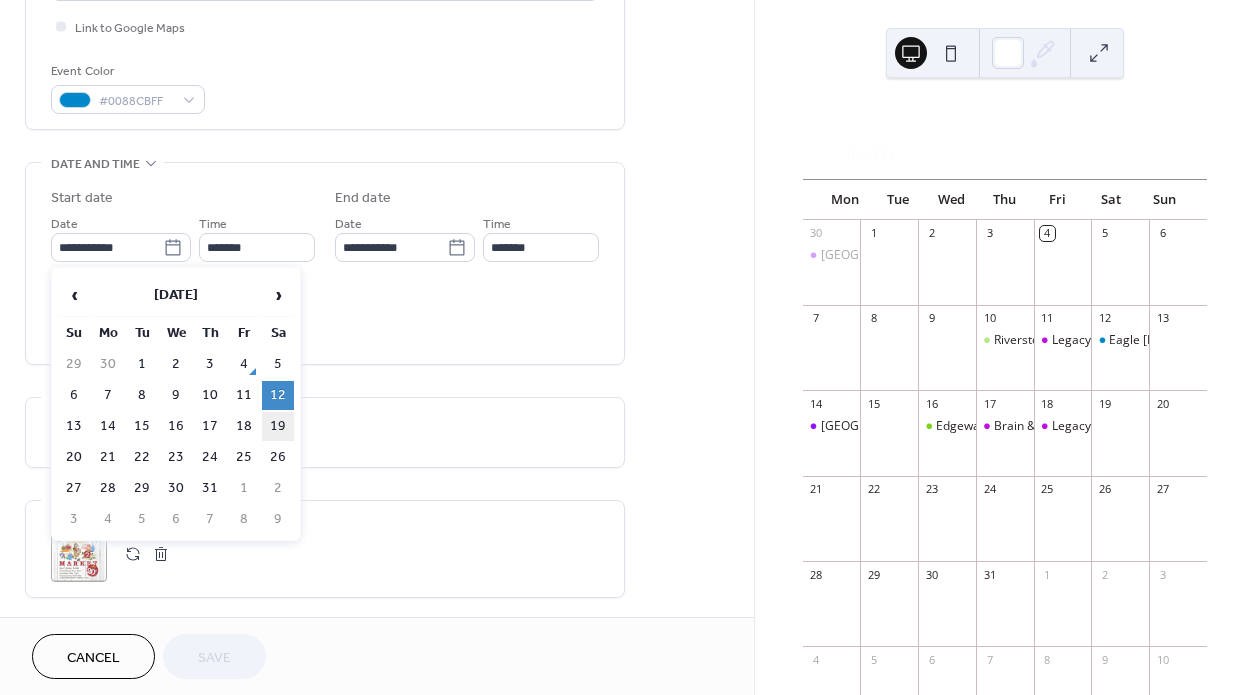 click on "19" at bounding box center (278, 426) 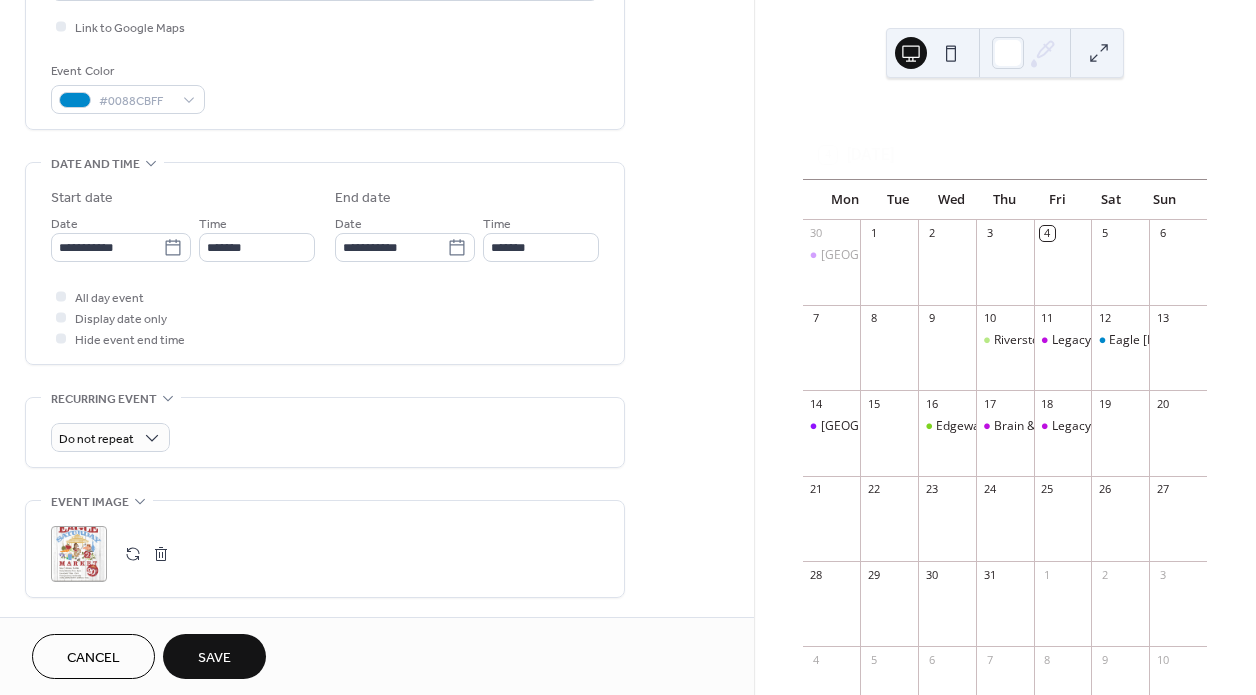 click on "Save" at bounding box center [214, 656] 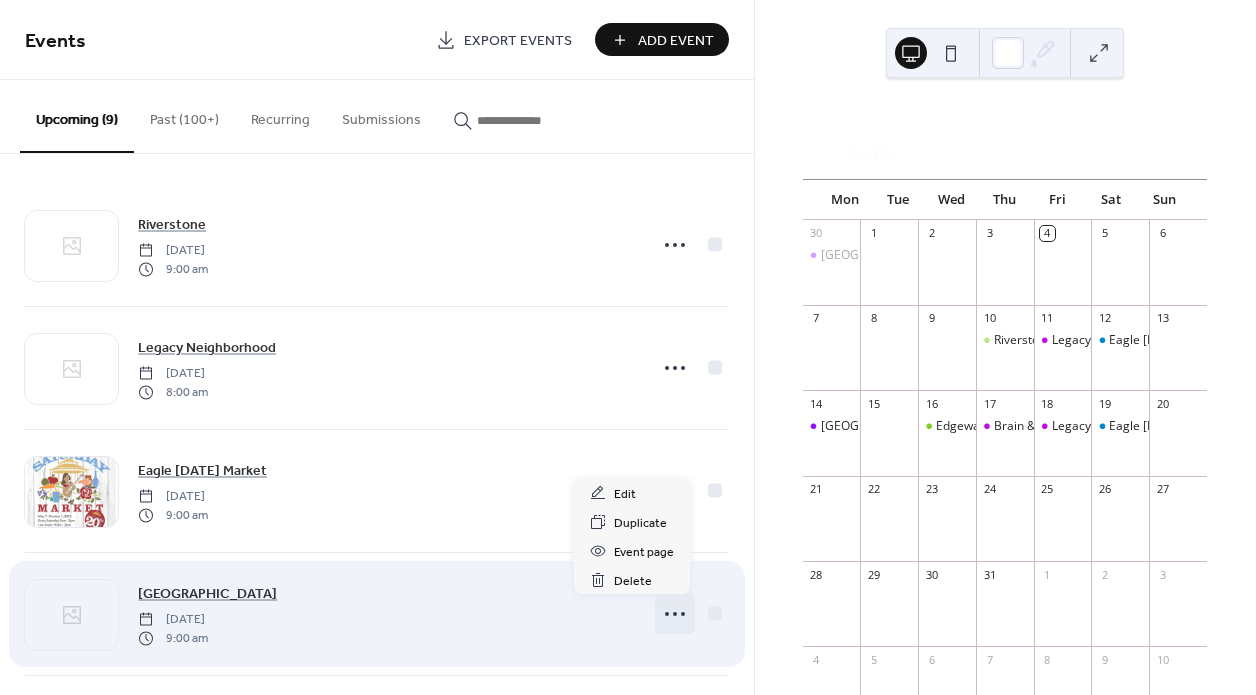 click 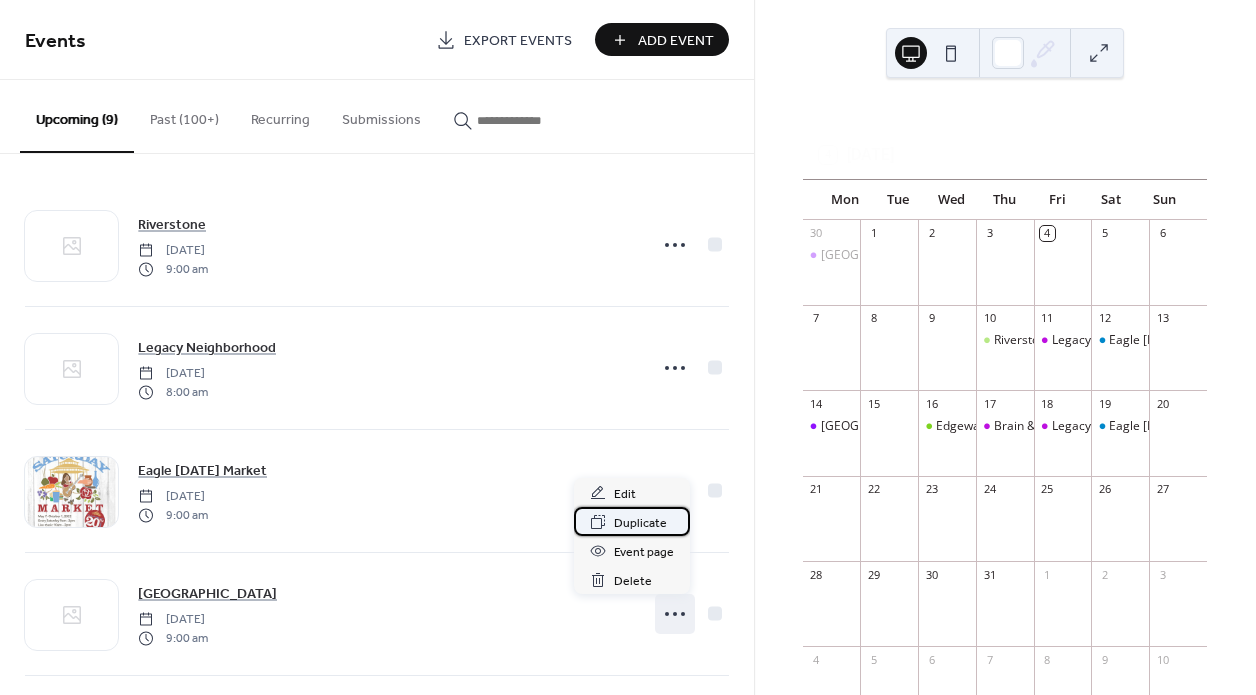 click on "Duplicate" at bounding box center (640, 523) 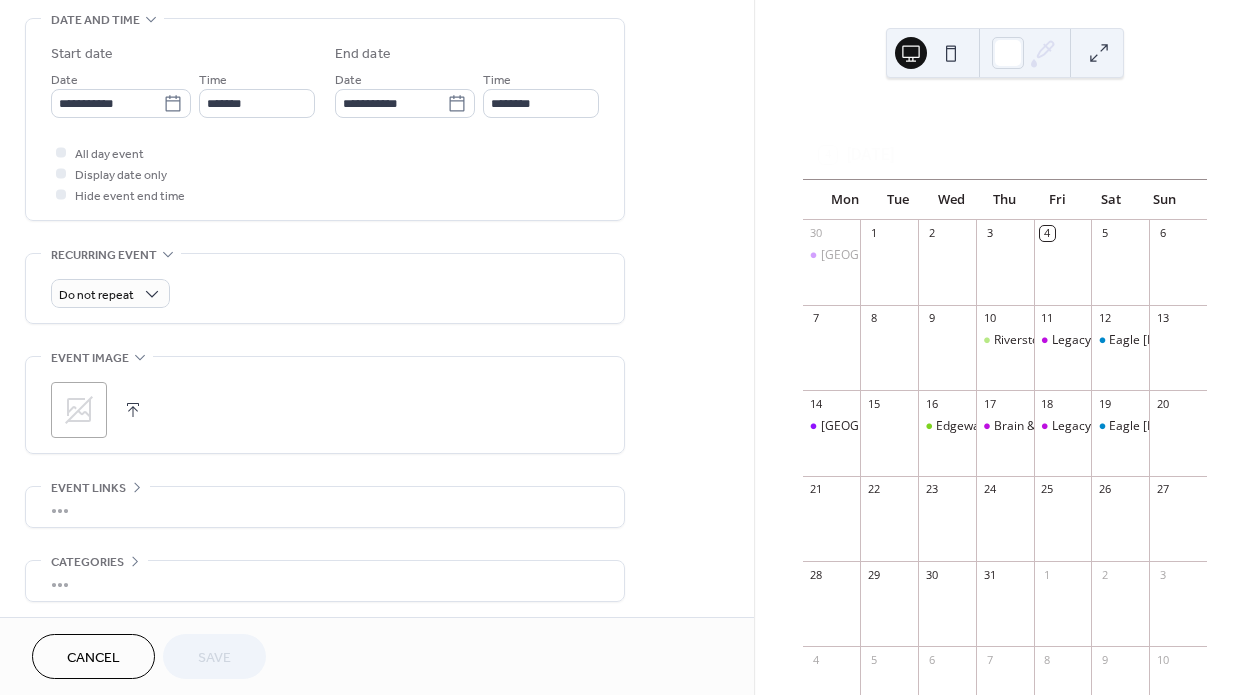 scroll, scrollTop: 604, scrollLeft: 0, axis: vertical 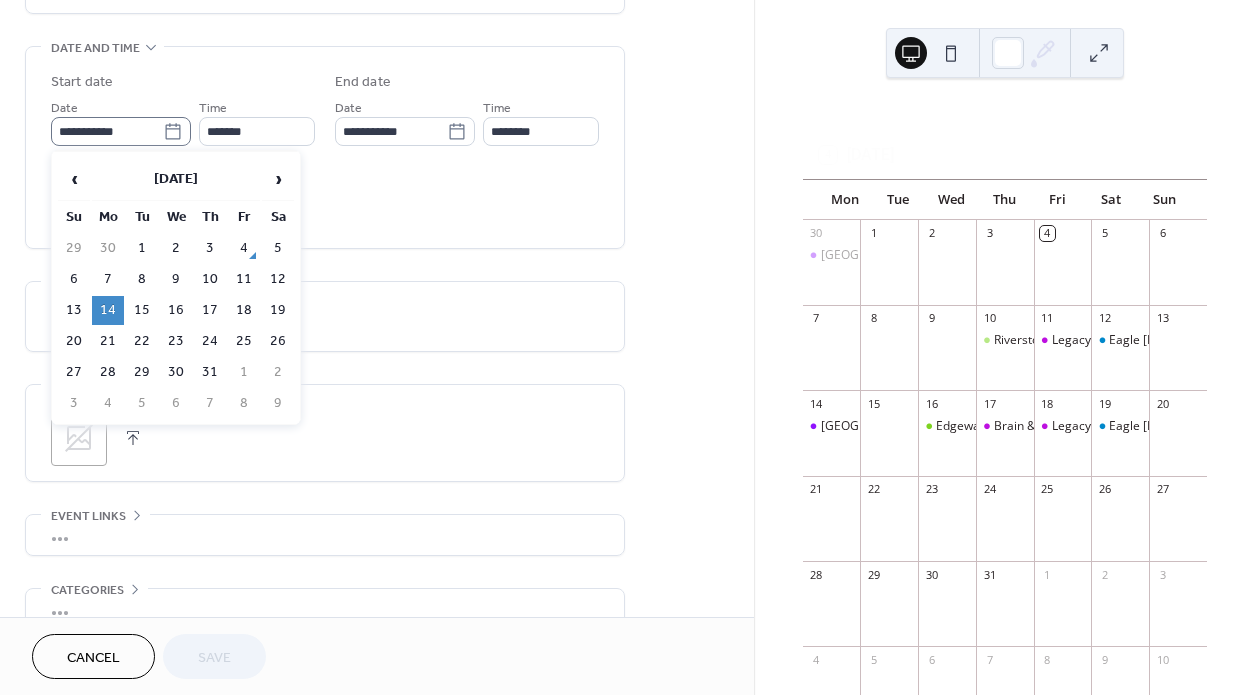 click on "**********" at bounding box center [121, 131] 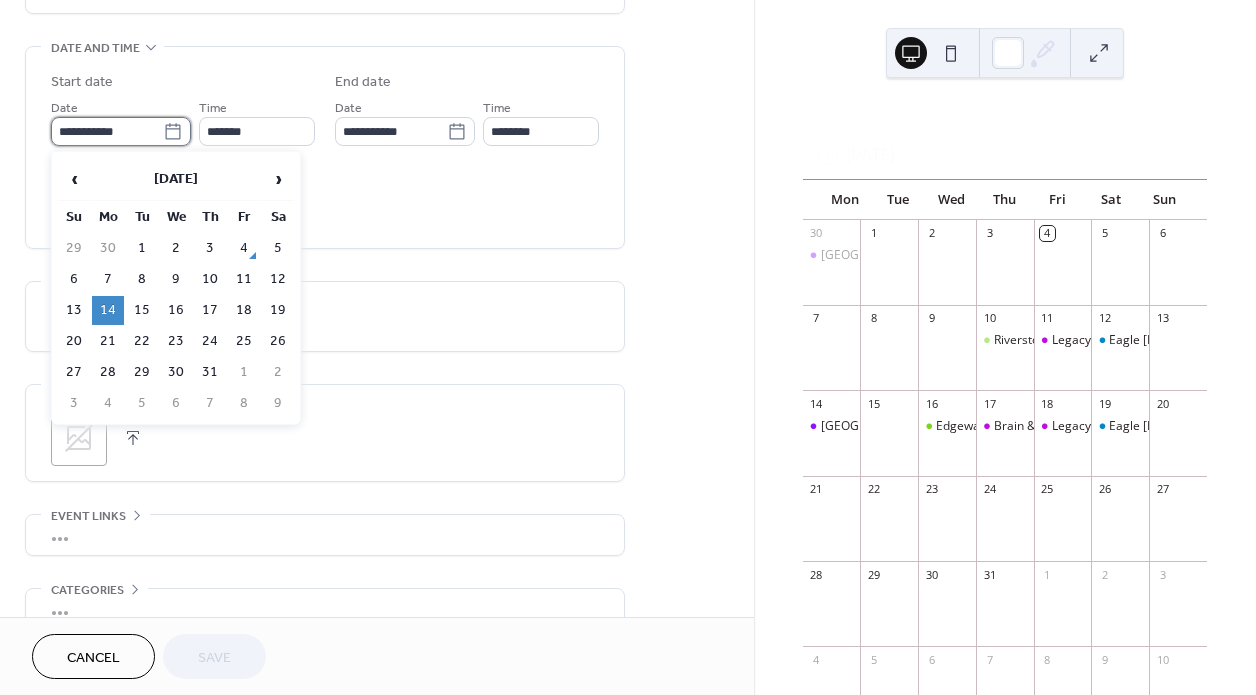 click on "**********" at bounding box center [107, 131] 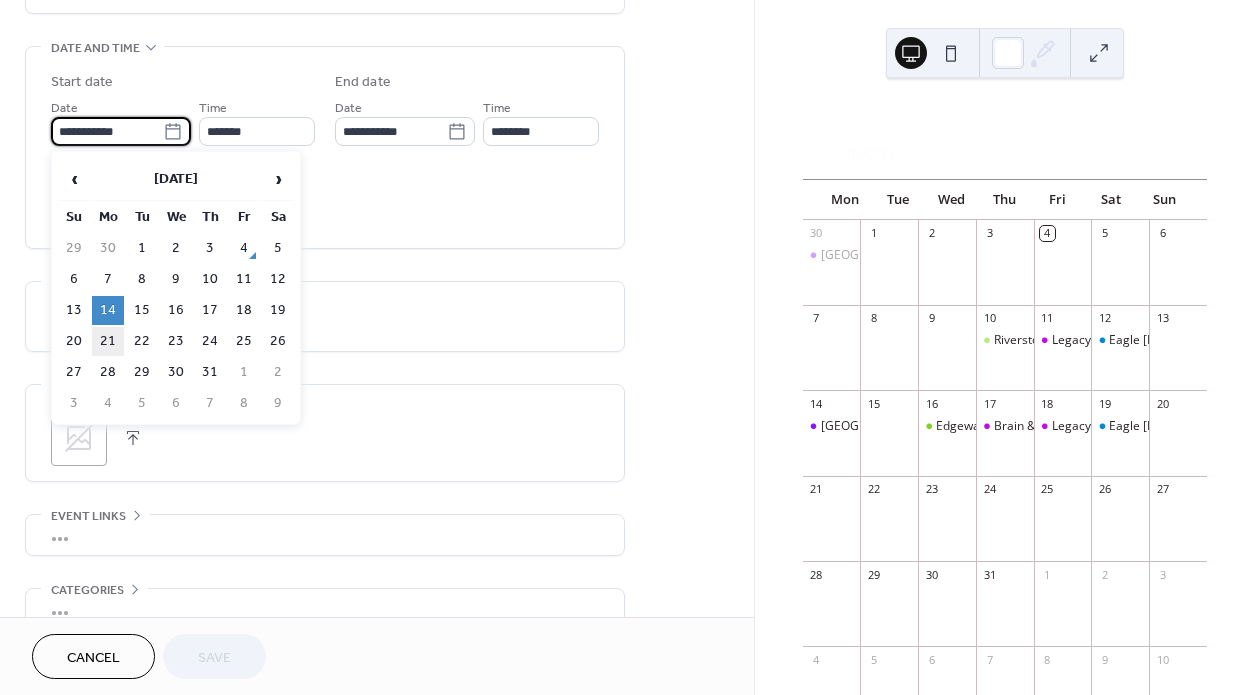 click on "21" at bounding box center [108, 341] 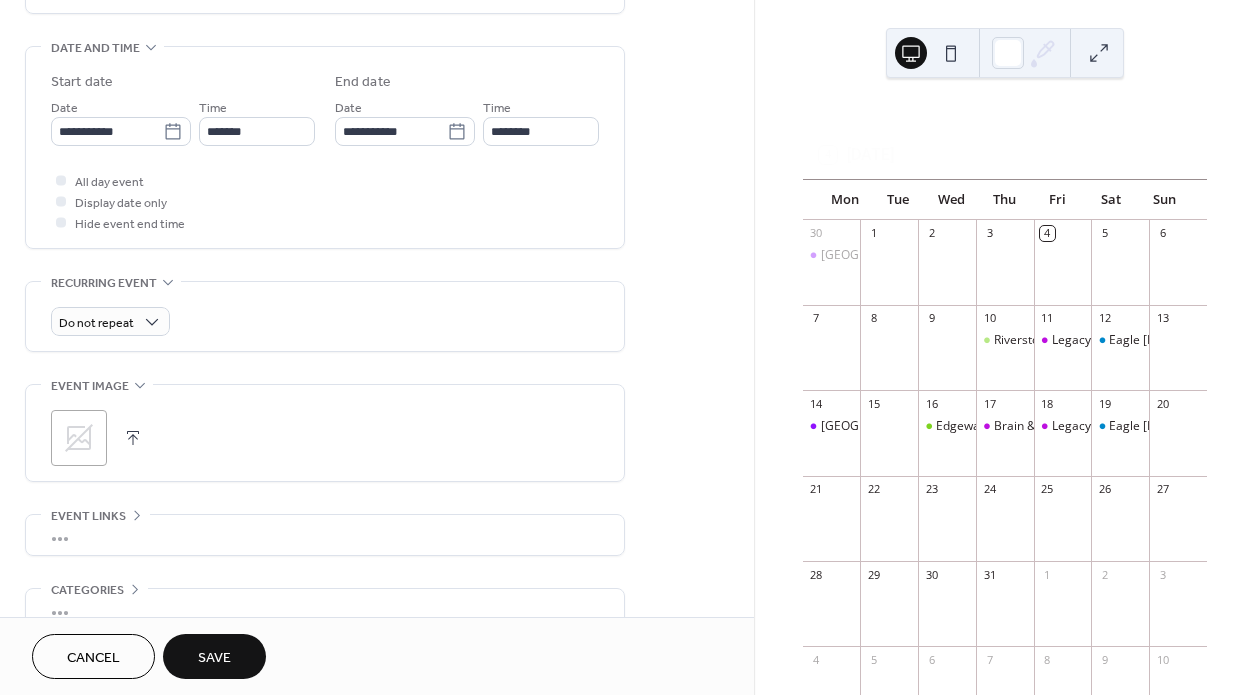 click on "Save" at bounding box center [214, 658] 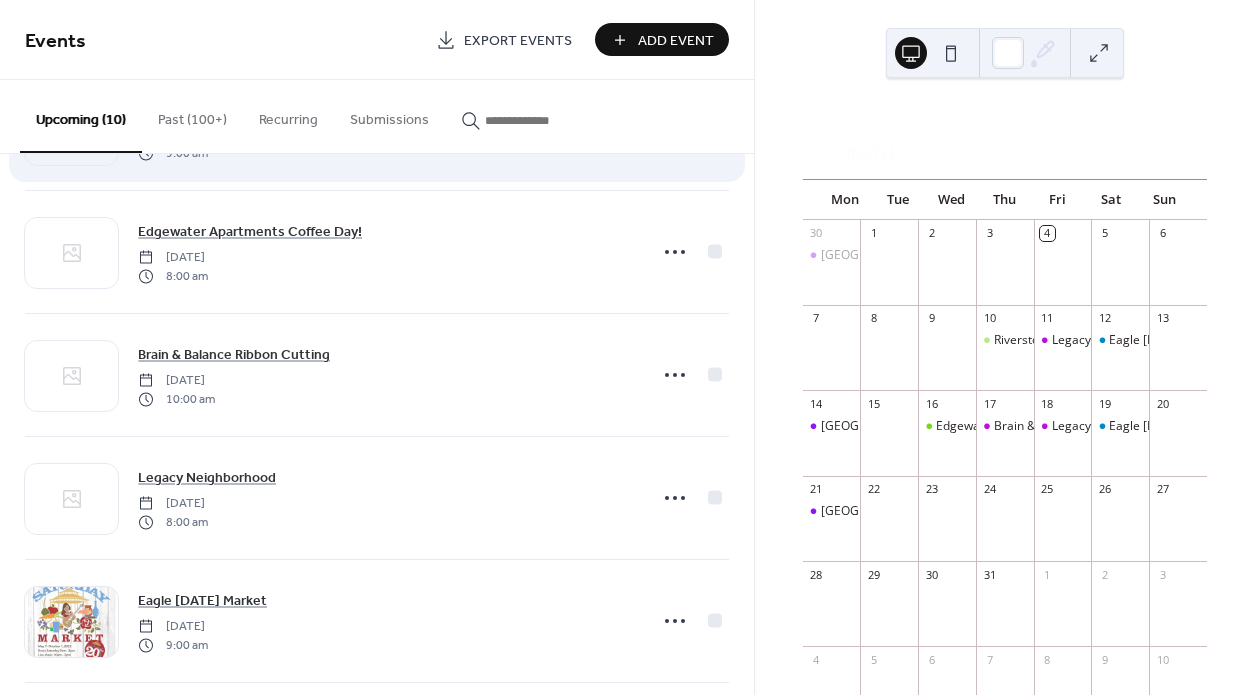 scroll, scrollTop: 493, scrollLeft: 0, axis: vertical 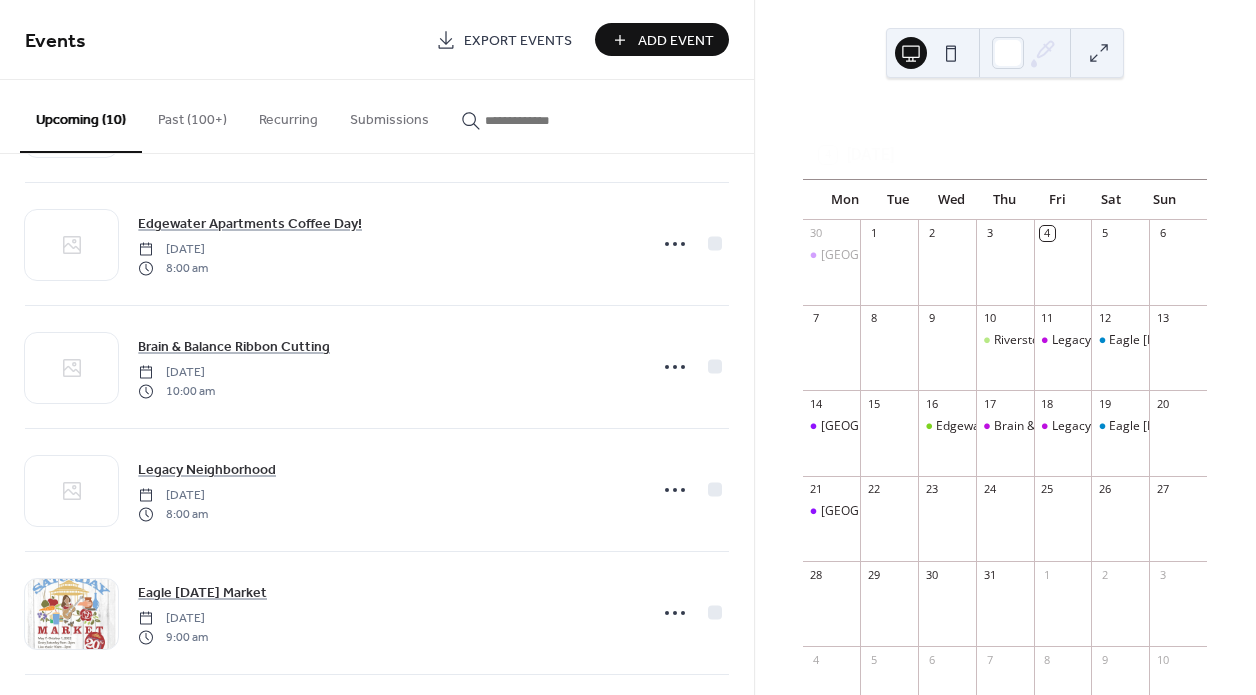 click on "Past  (100+)" at bounding box center [192, 115] 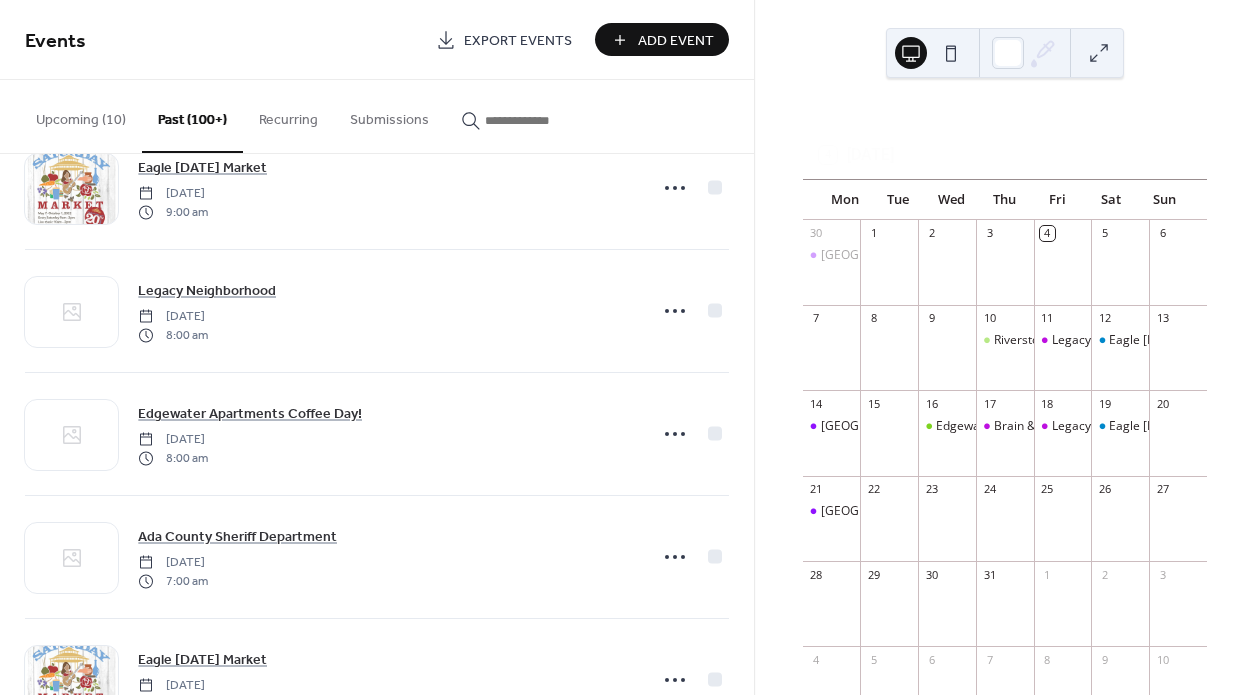 scroll, scrollTop: 747, scrollLeft: 0, axis: vertical 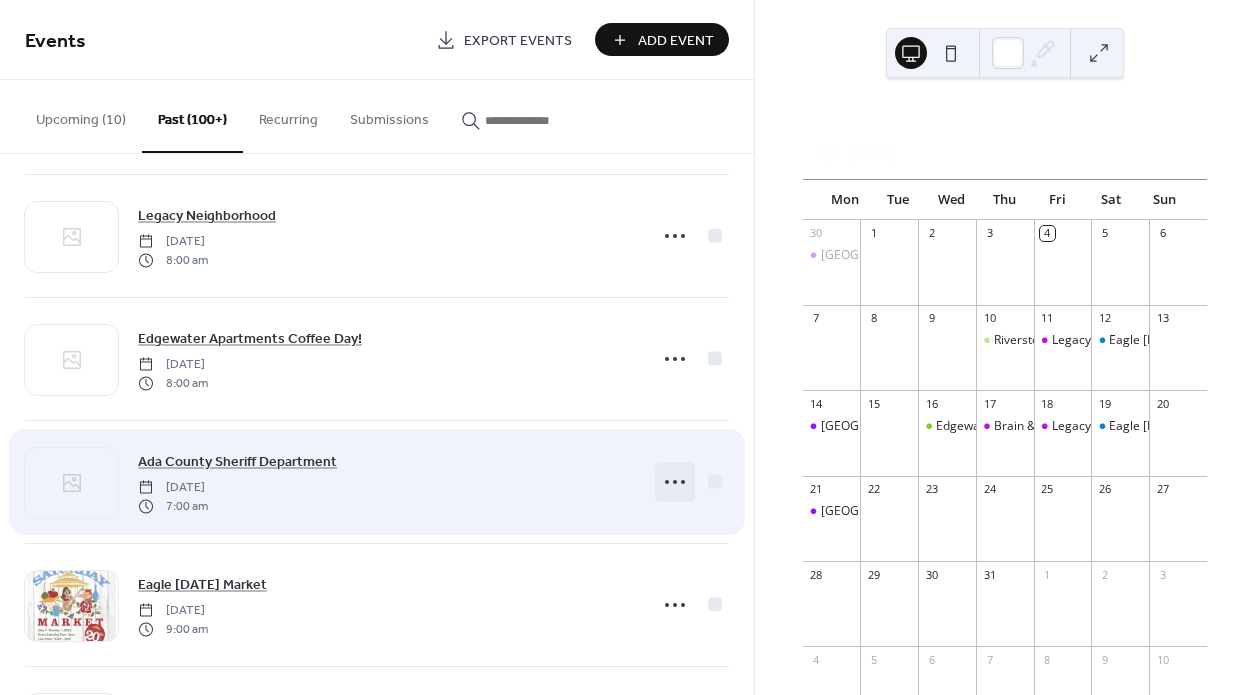 click at bounding box center [675, 482] 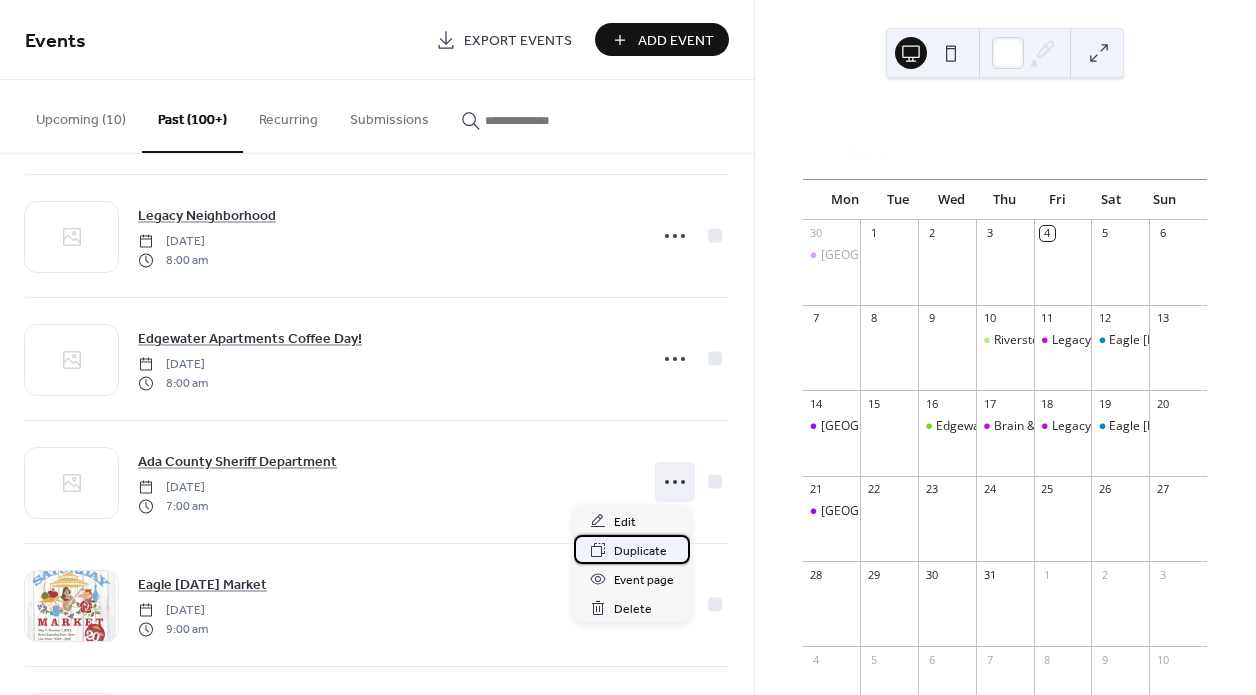 click on "Duplicate" at bounding box center (640, 551) 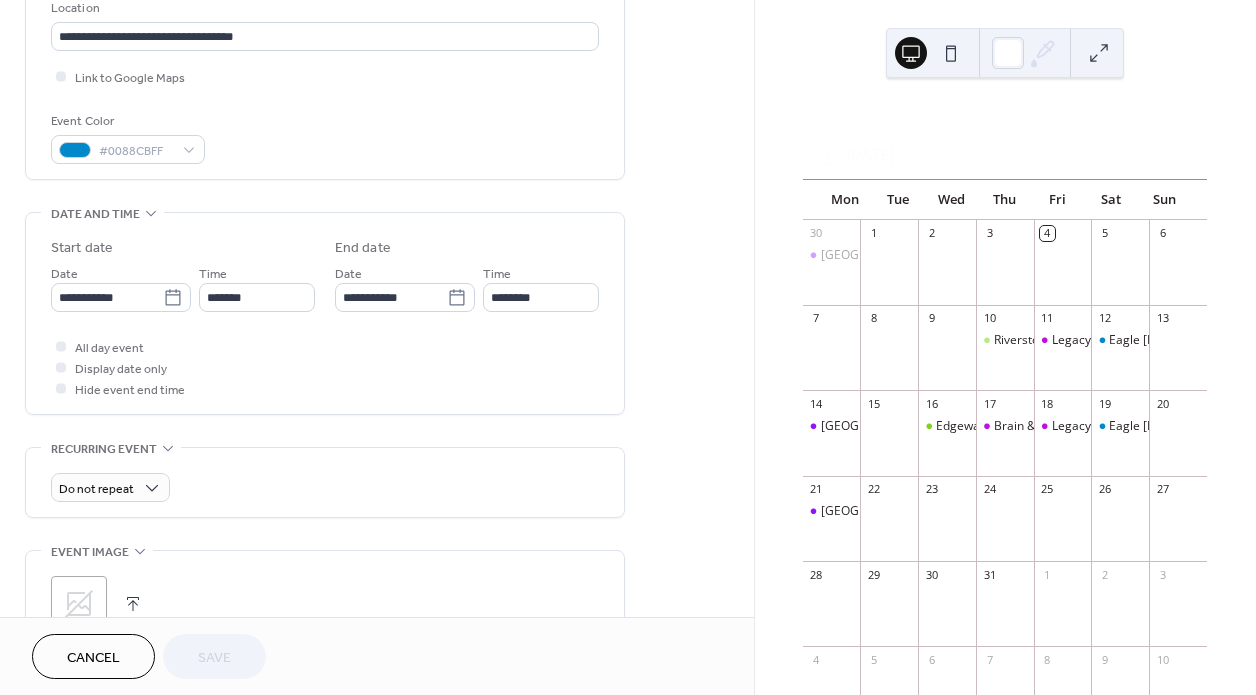 scroll, scrollTop: 445, scrollLeft: 0, axis: vertical 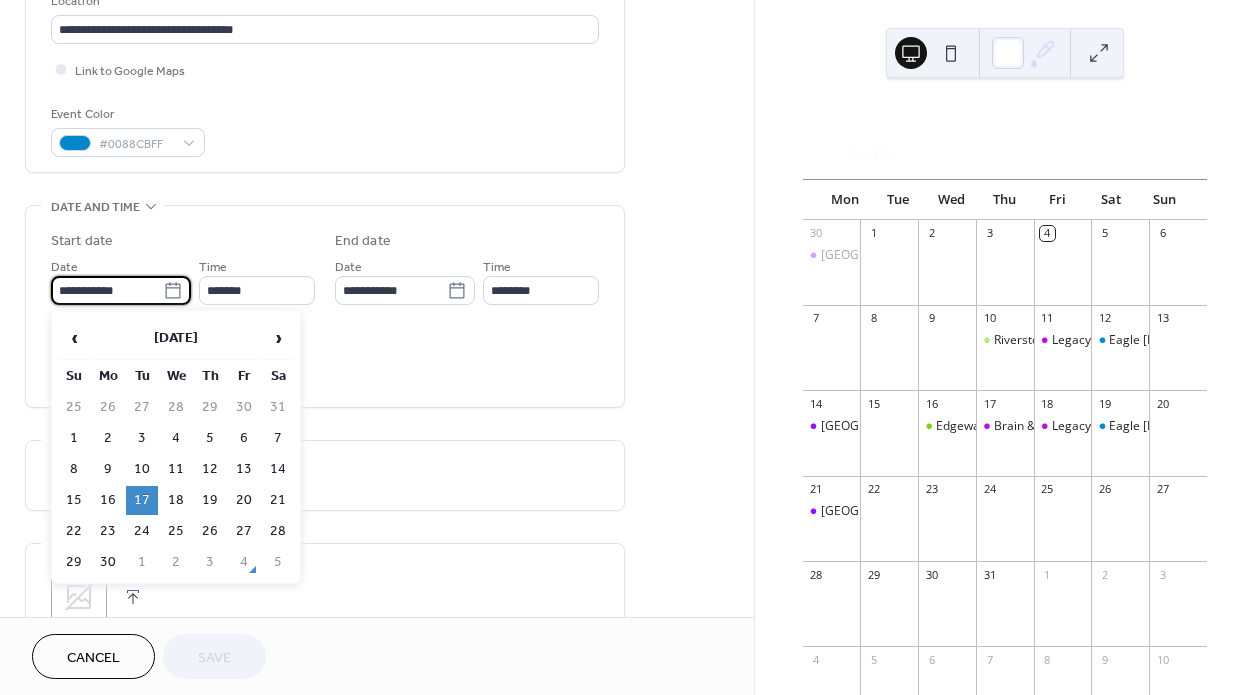 click on "**********" at bounding box center (107, 290) 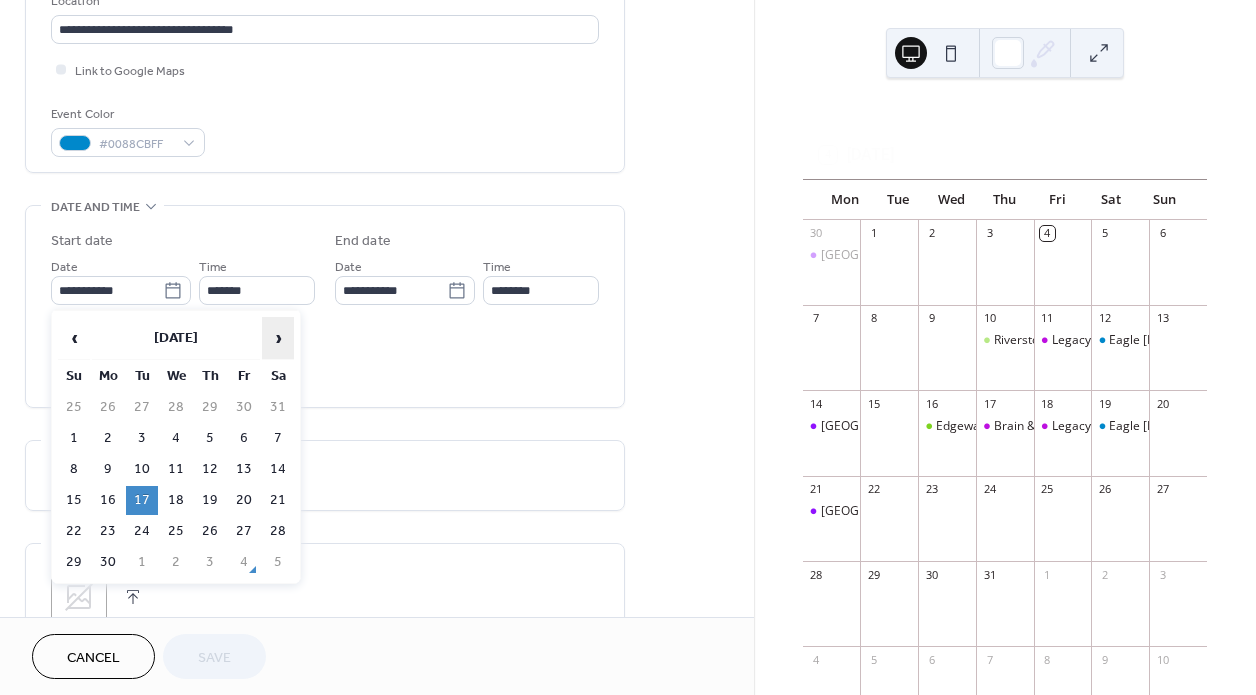 click on "›" at bounding box center [278, 338] 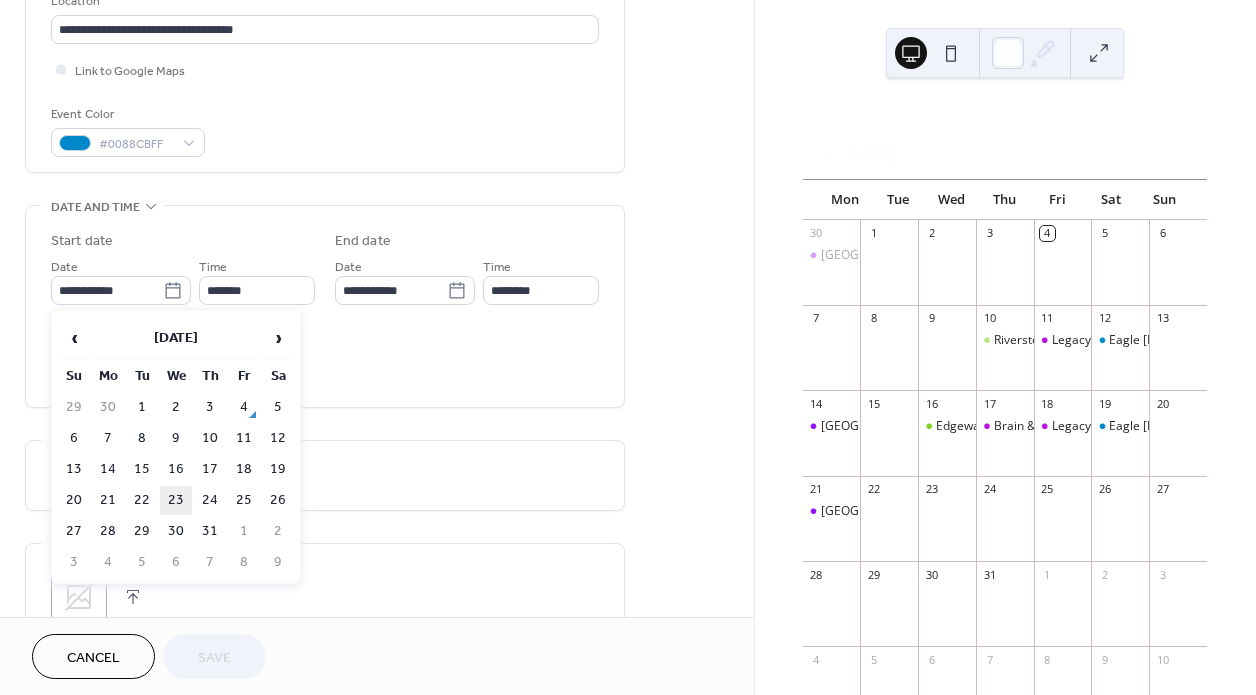 click on "23" at bounding box center [176, 500] 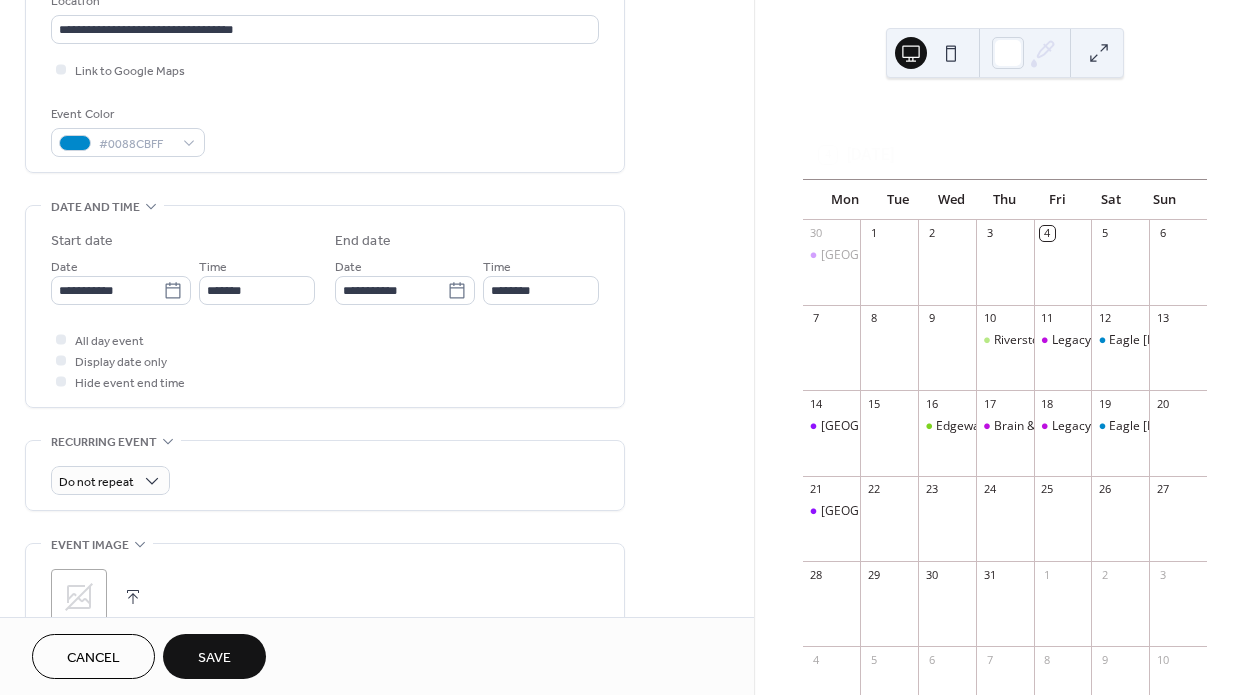 click on "Save" at bounding box center (214, 656) 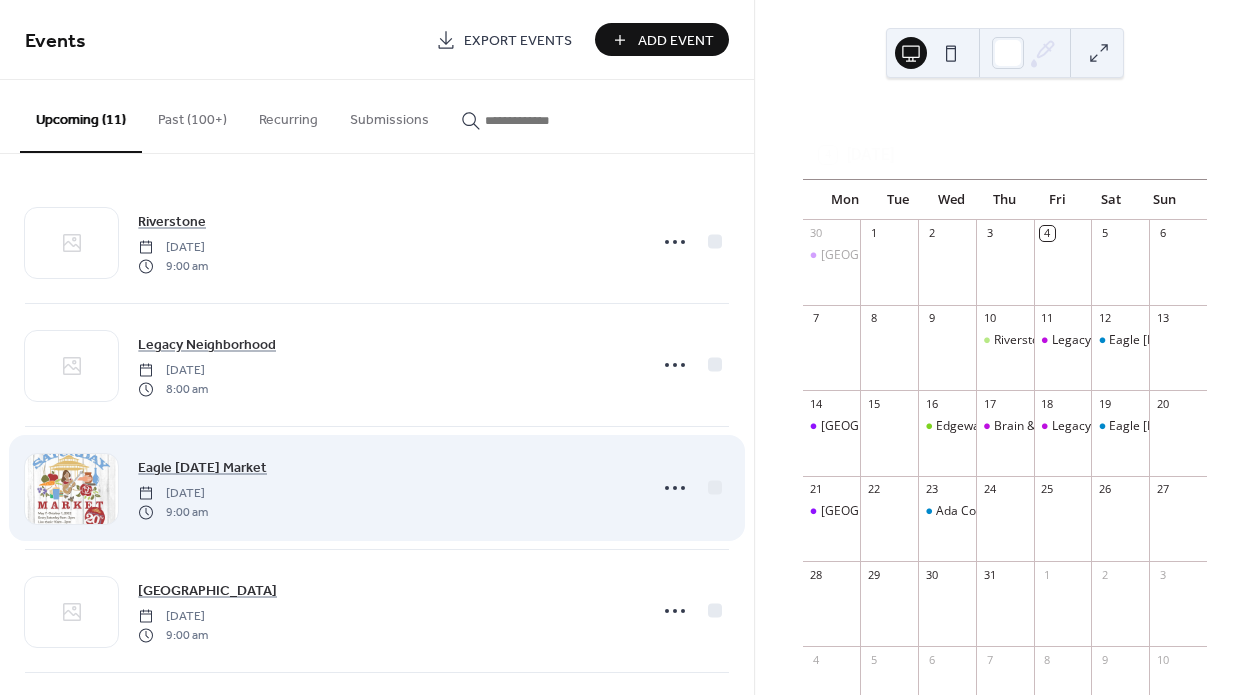 scroll, scrollTop: 0, scrollLeft: 0, axis: both 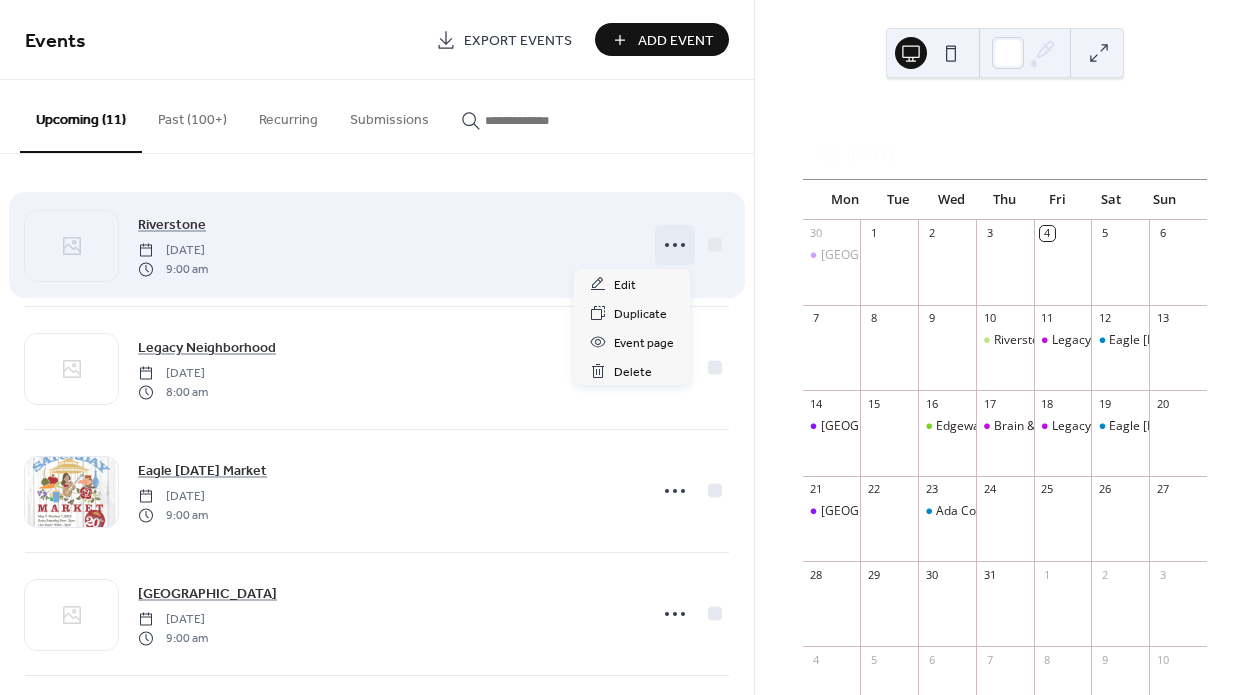 click 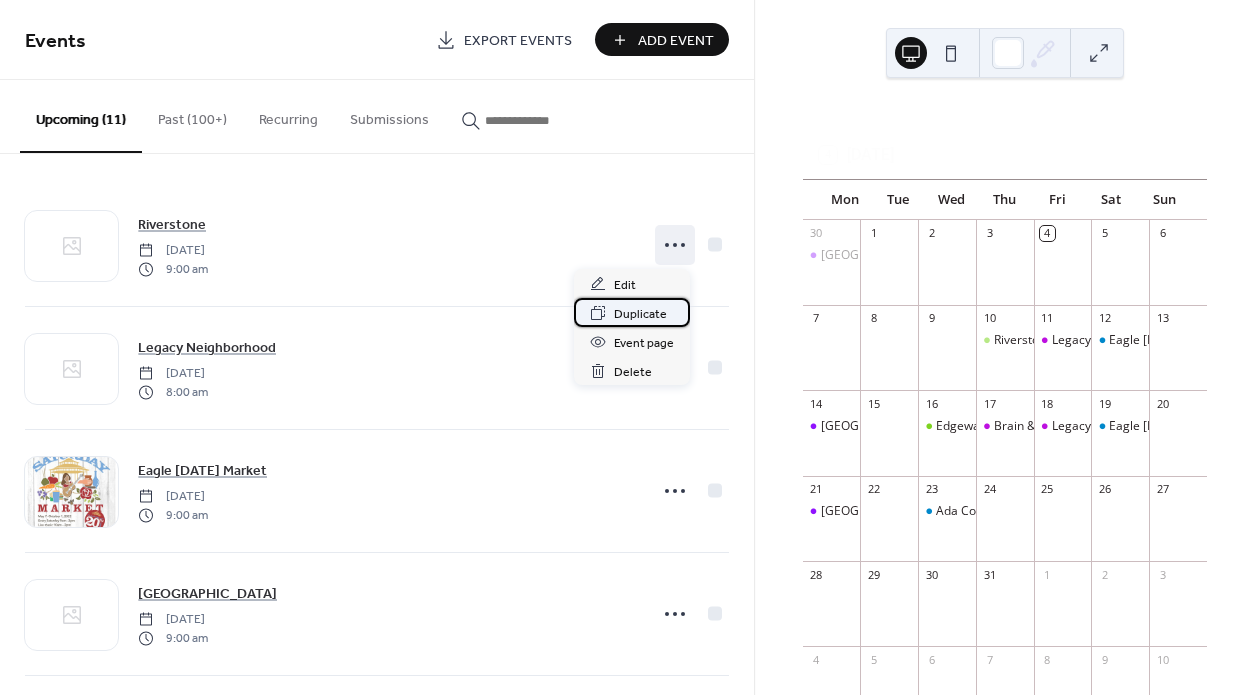 click on "Duplicate" at bounding box center [640, 314] 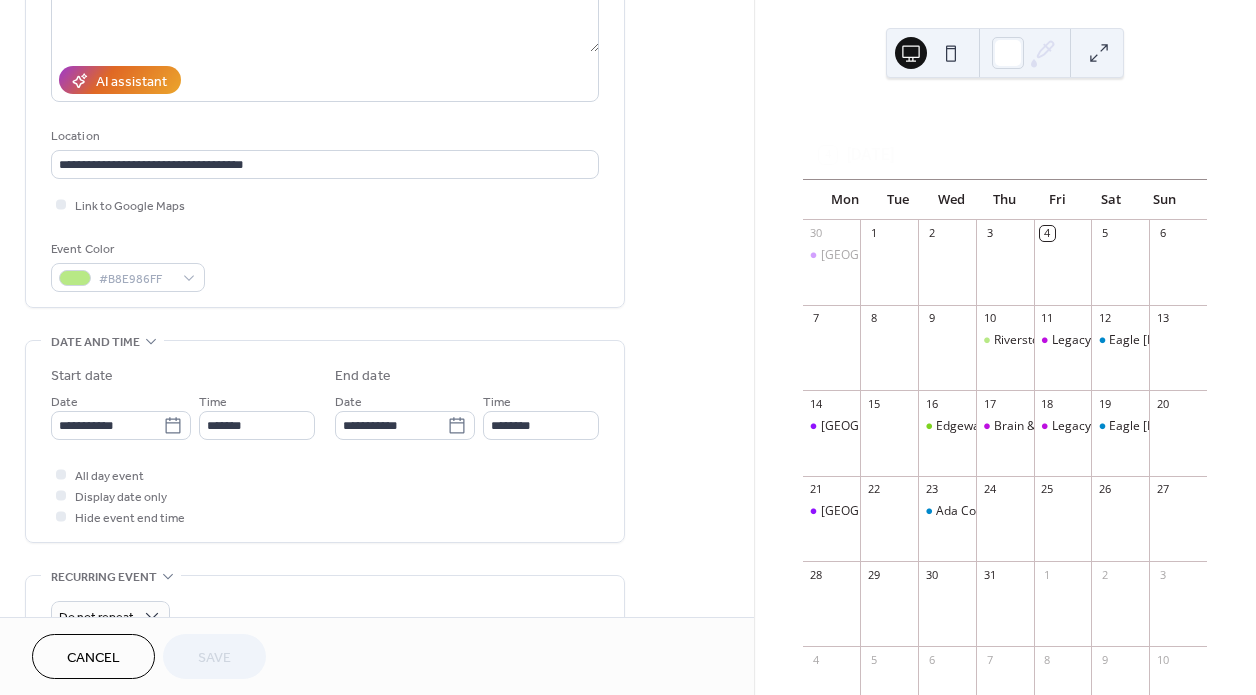 scroll, scrollTop: 345, scrollLeft: 0, axis: vertical 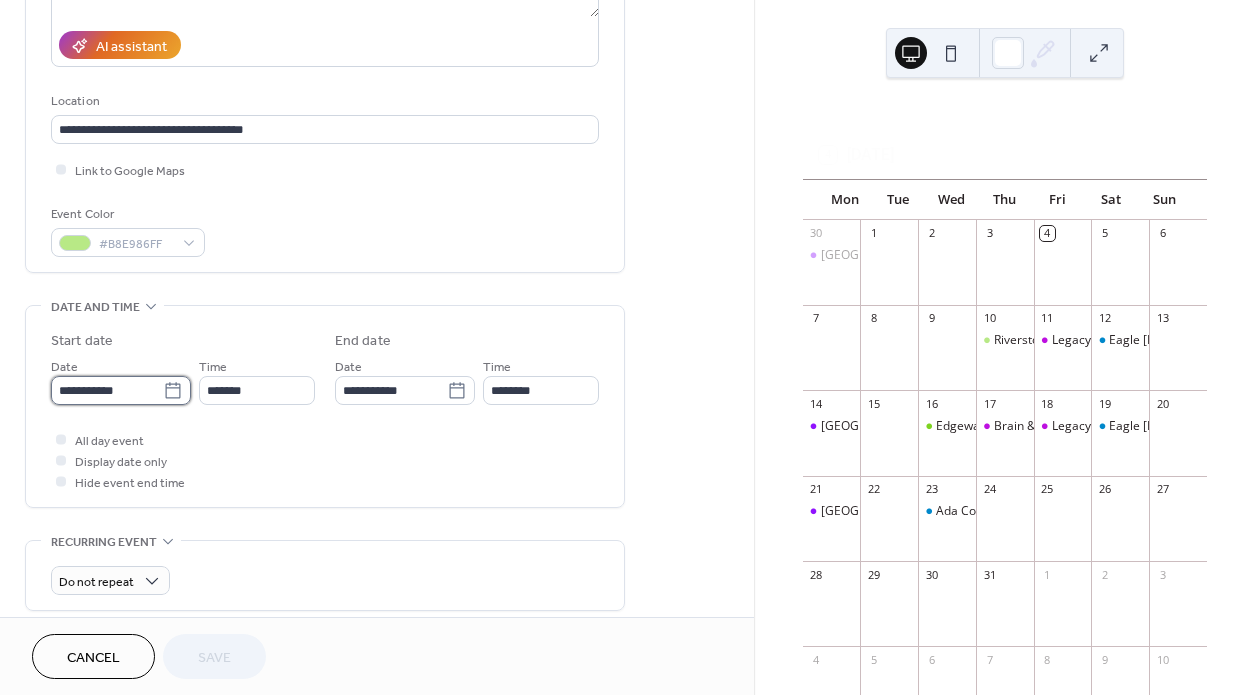 click on "**********" at bounding box center [107, 390] 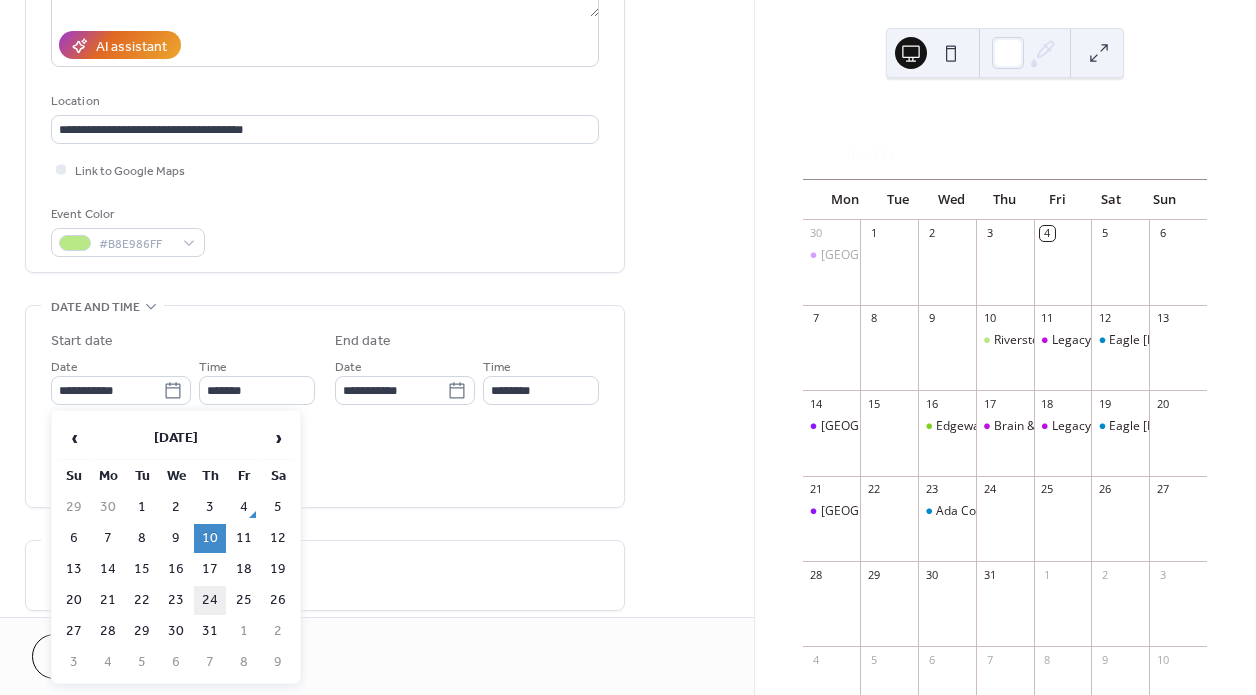 click on "24" at bounding box center (210, 600) 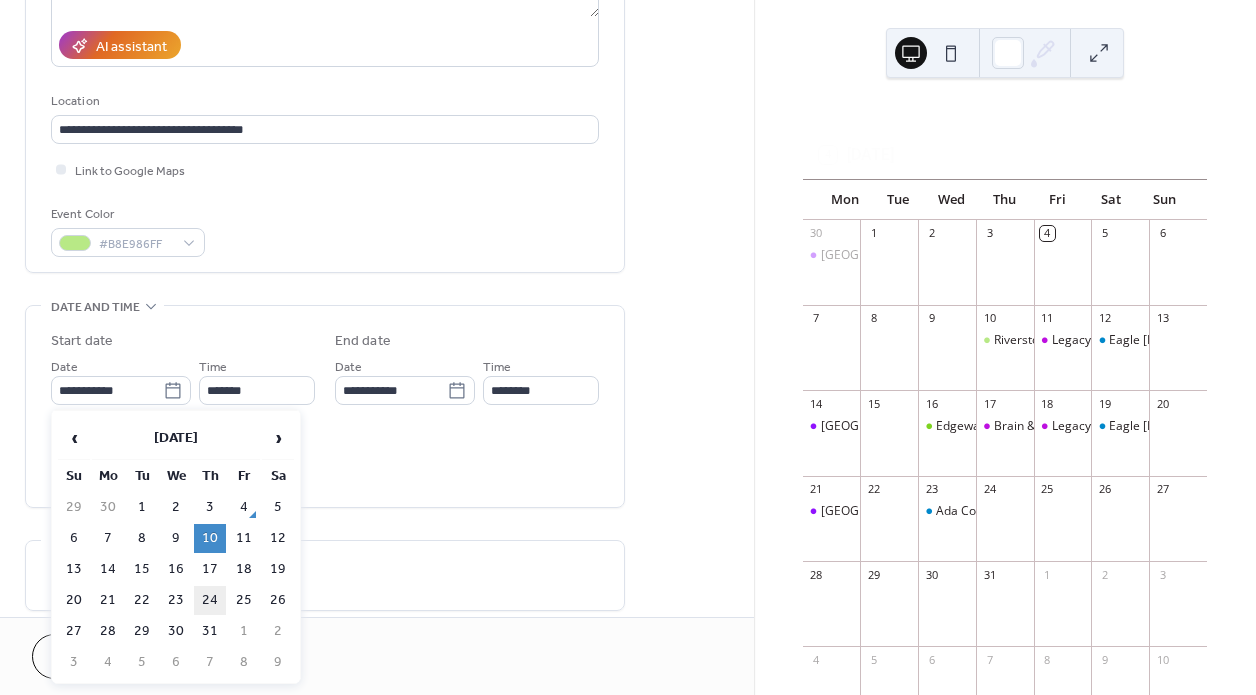 type on "**********" 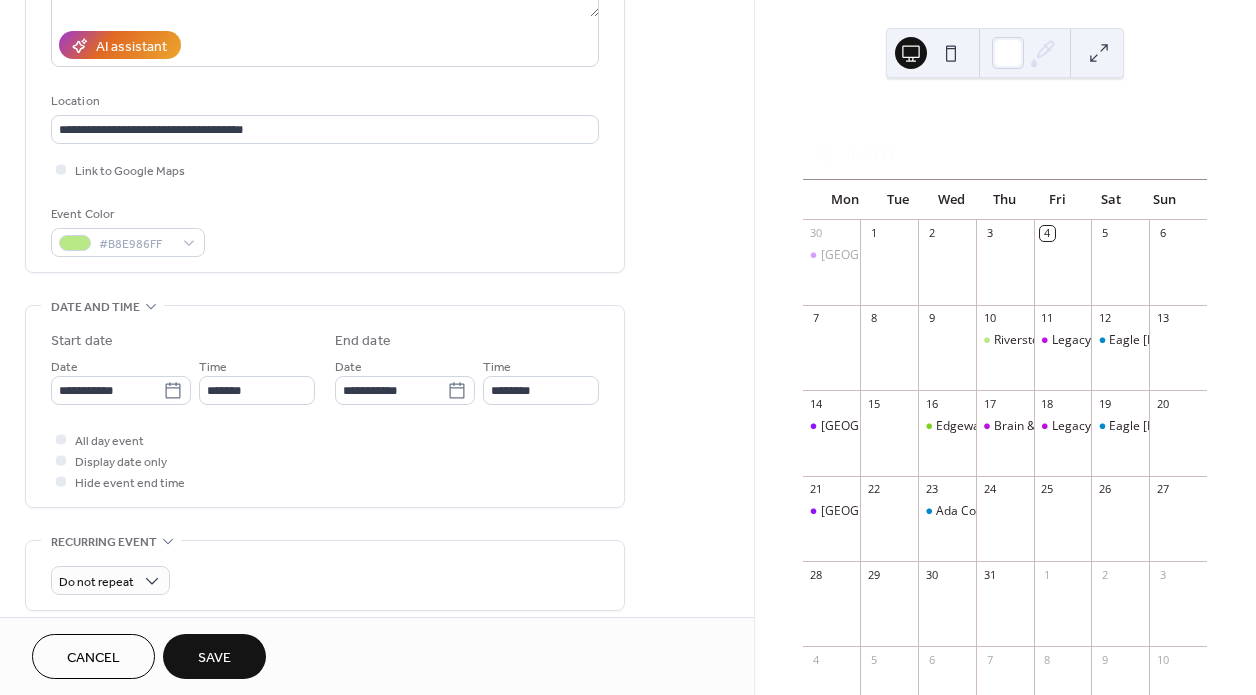 click on "Save" at bounding box center (214, 656) 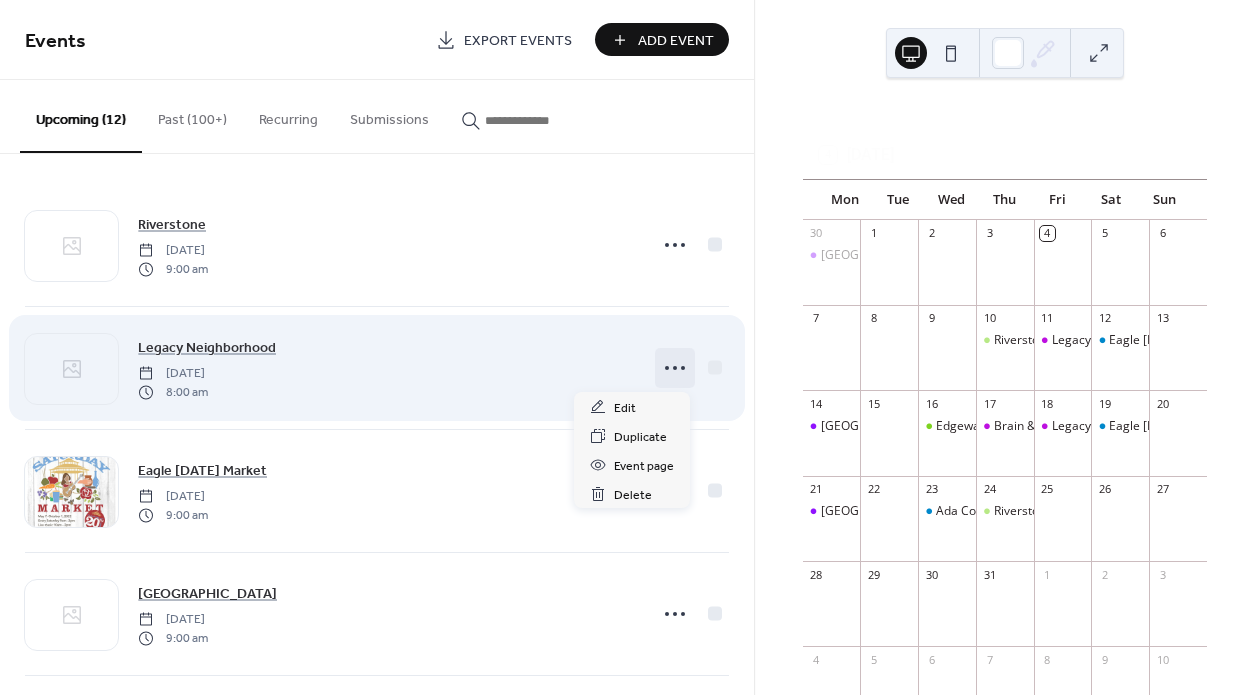 click 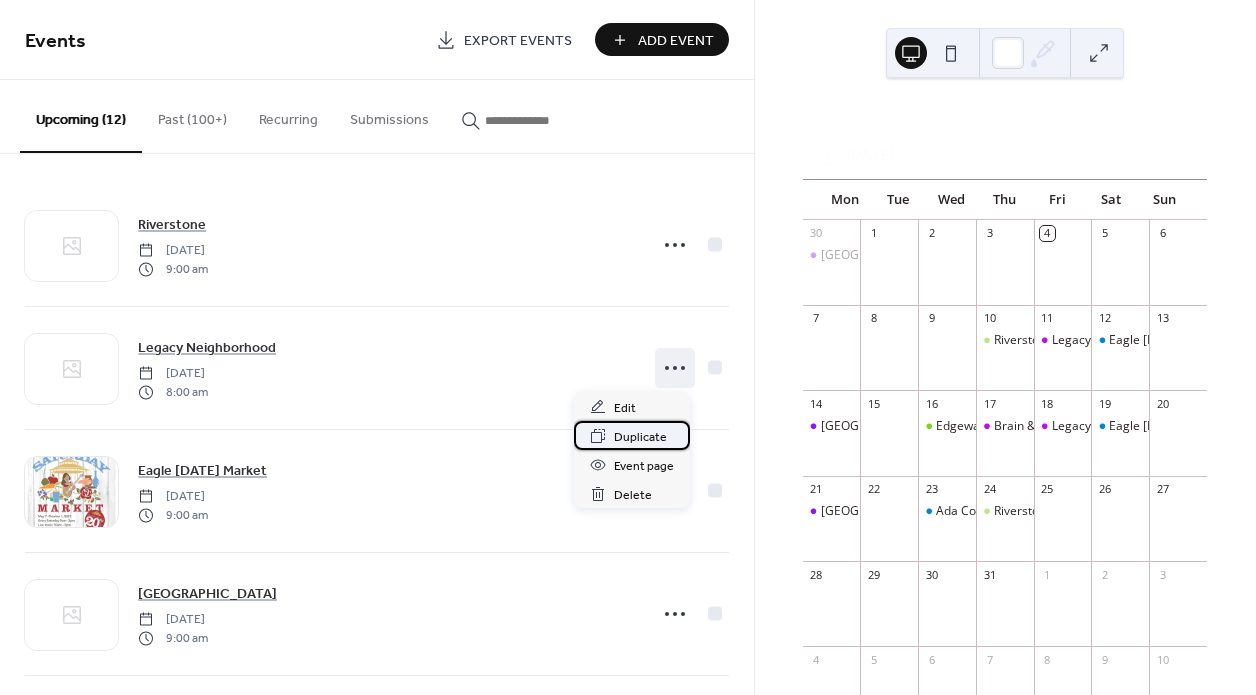 click on "Duplicate" at bounding box center [632, 435] 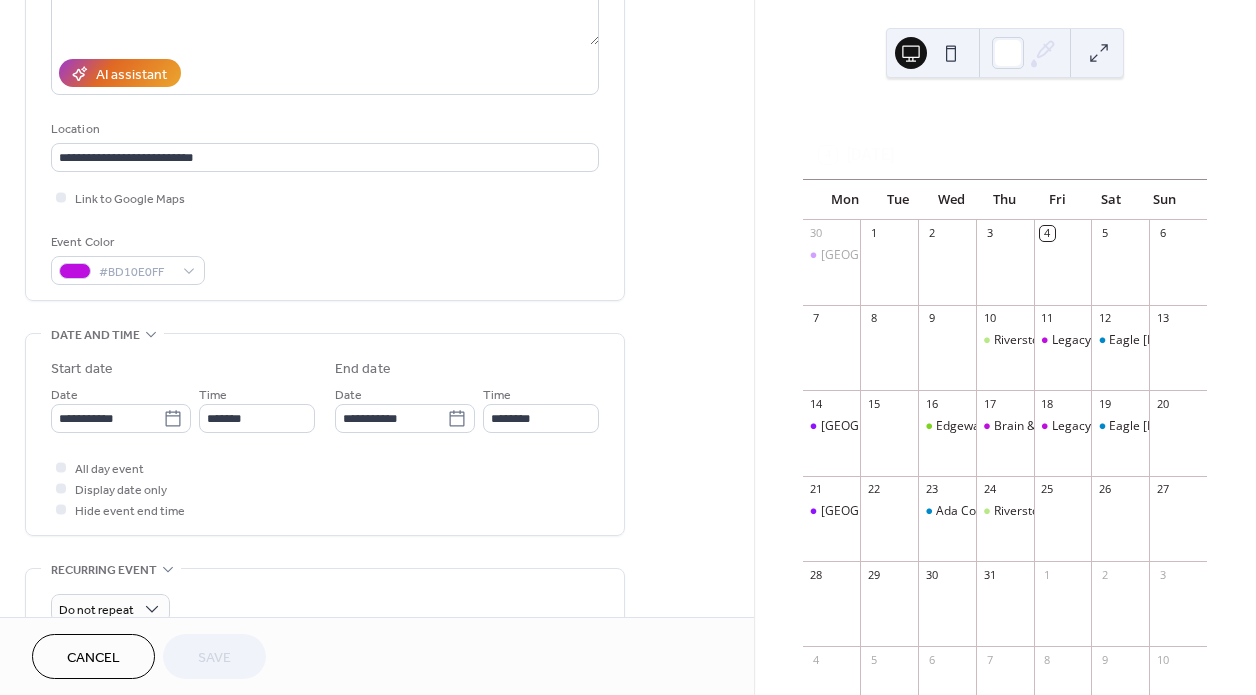 scroll, scrollTop: 322, scrollLeft: 0, axis: vertical 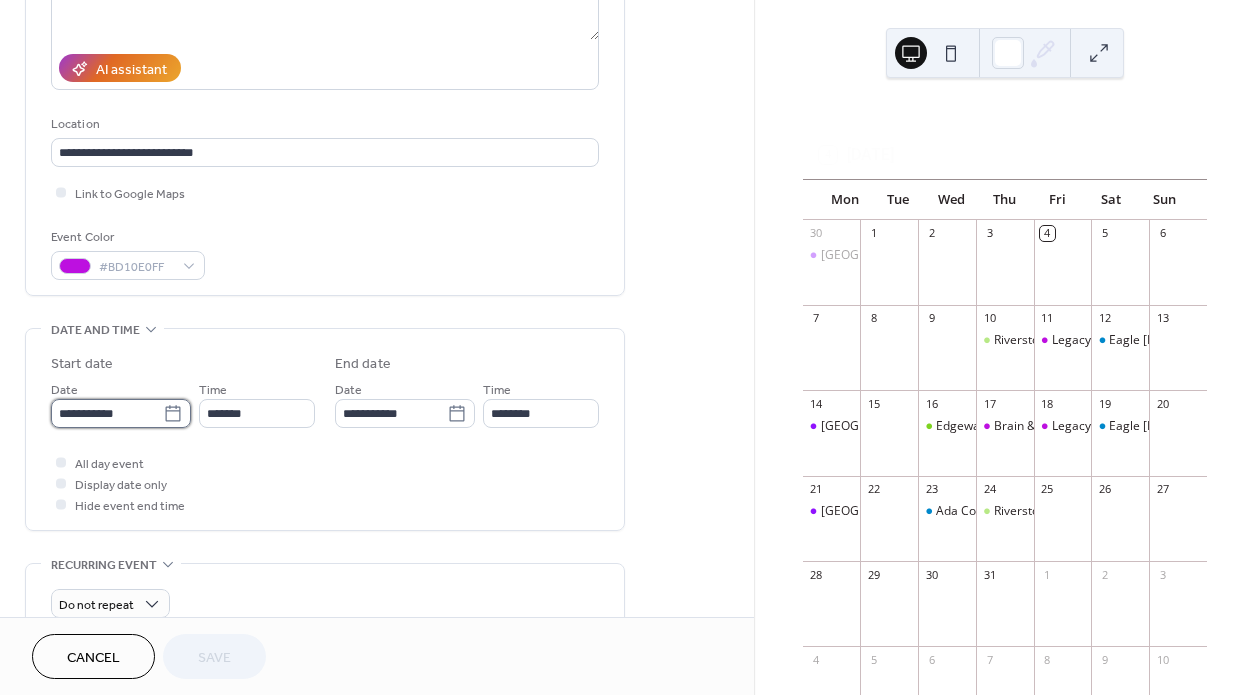 click on "**********" at bounding box center [107, 413] 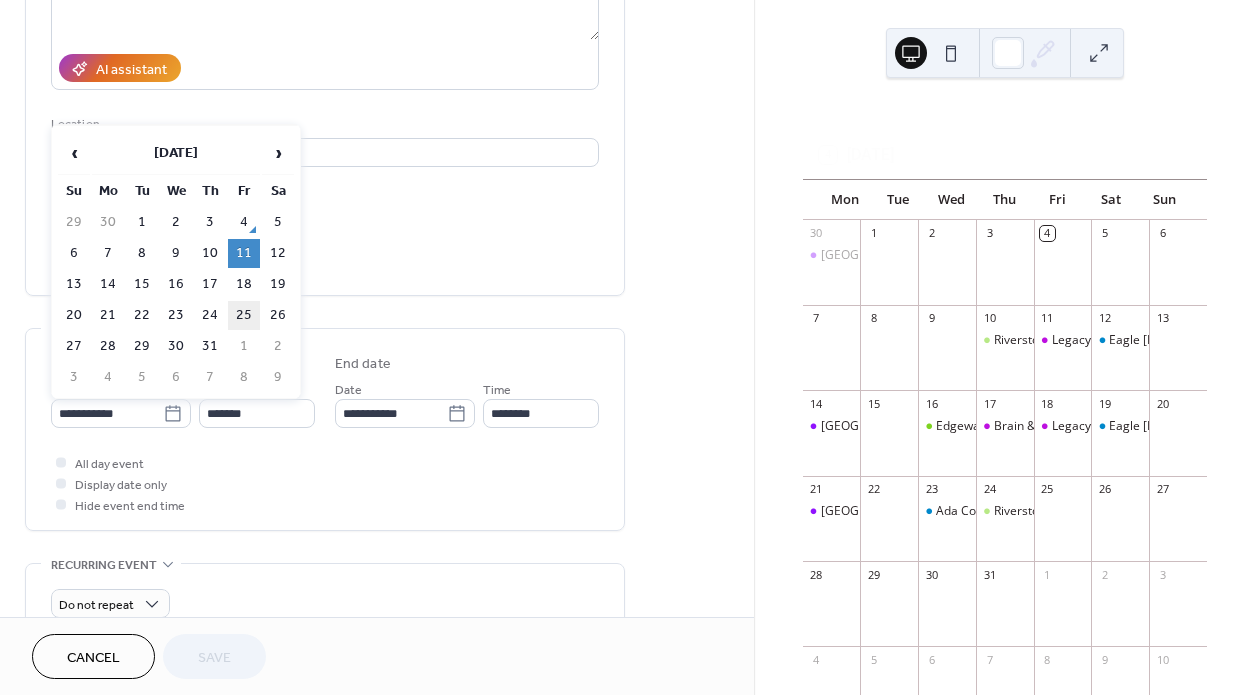 click on "25" at bounding box center [244, 315] 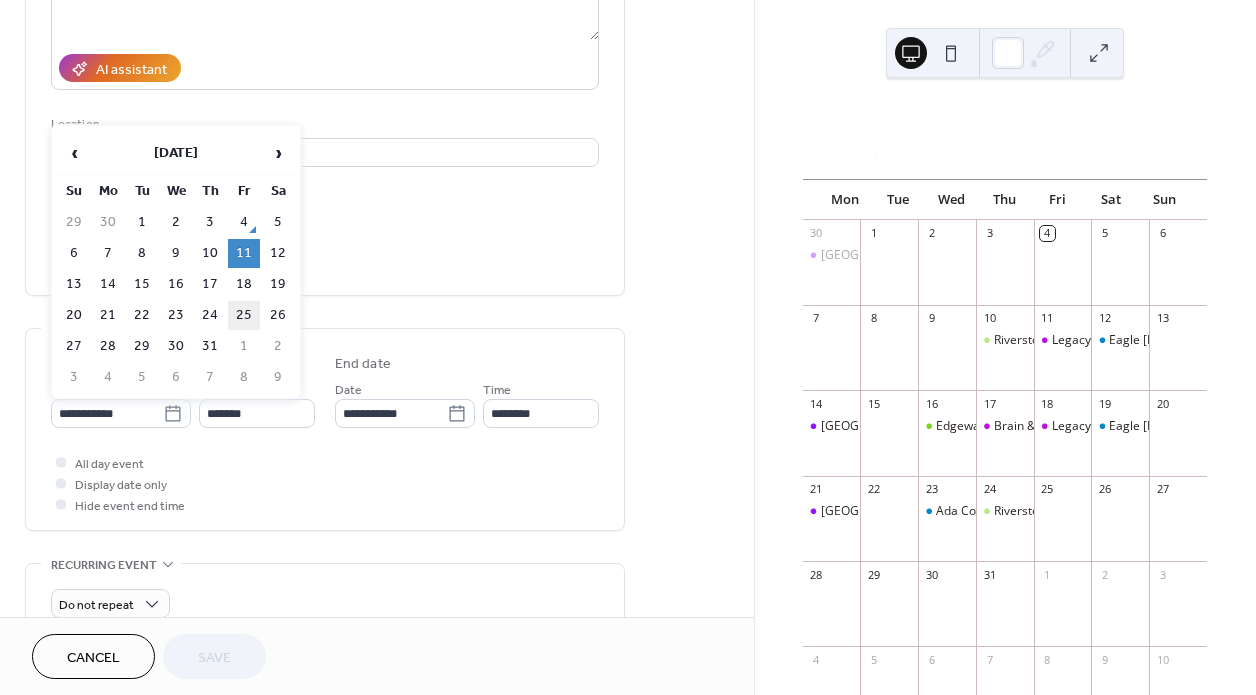 type on "**********" 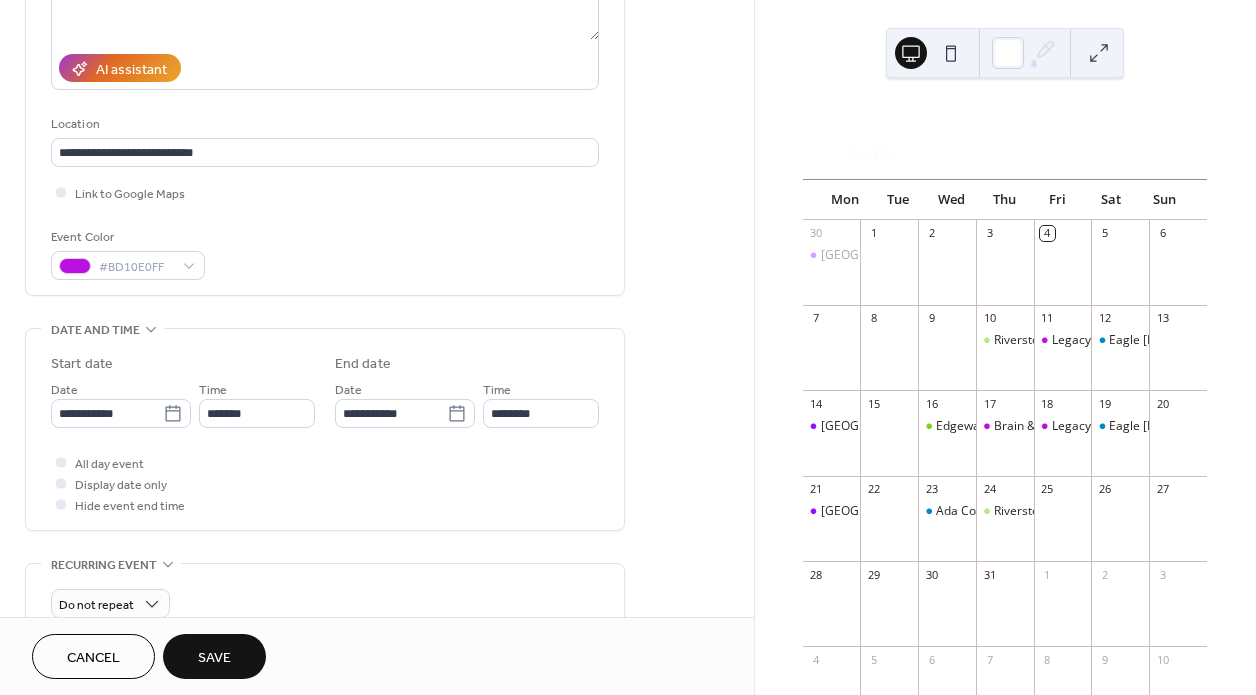 click on "Save" at bounding box center [214, 658] 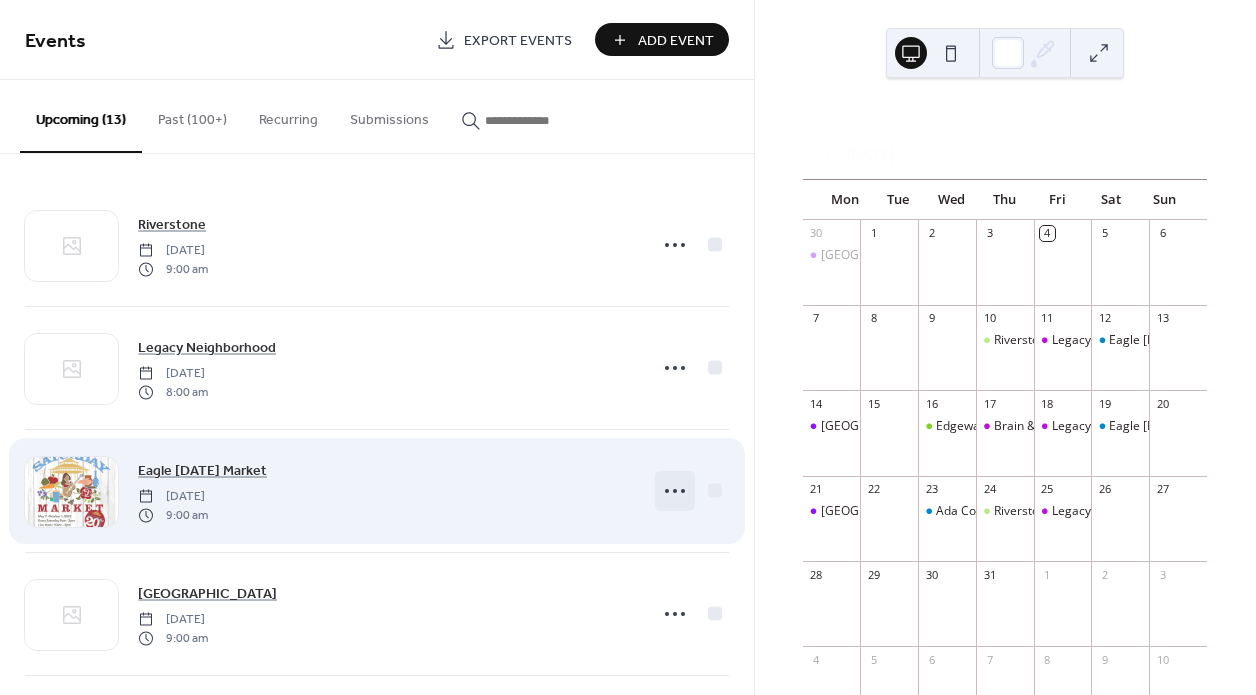 click 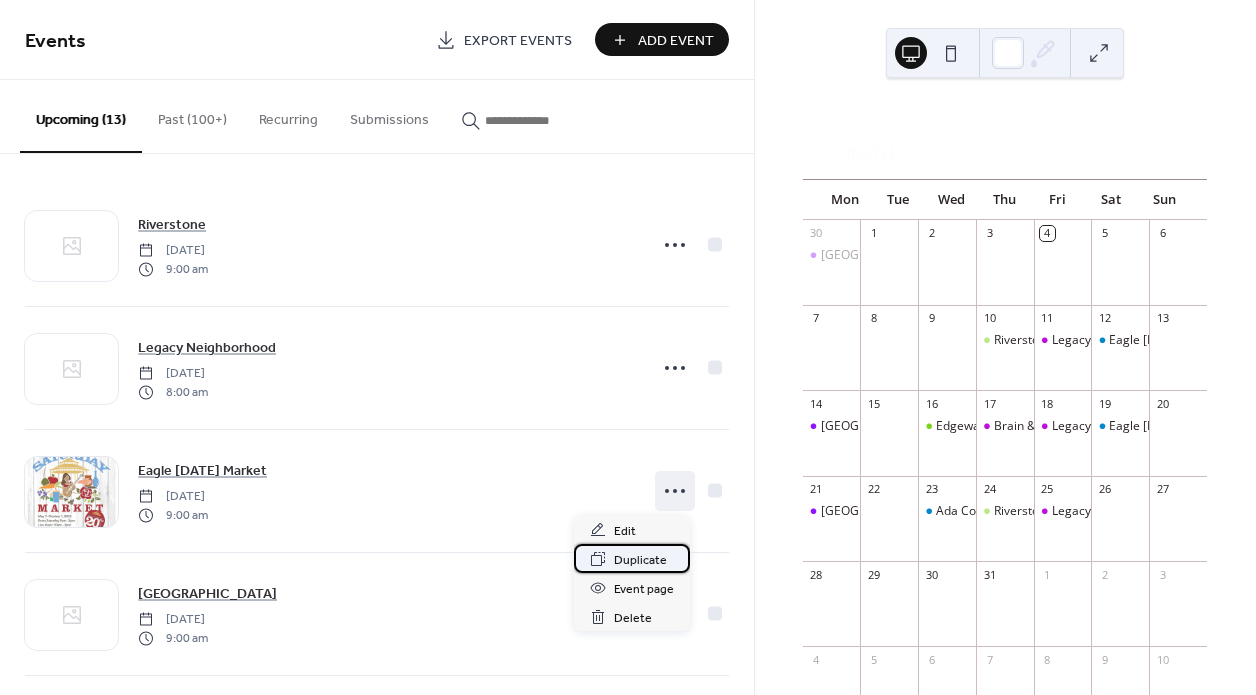 click on "Duplicate" at bounding box center [640, 560] 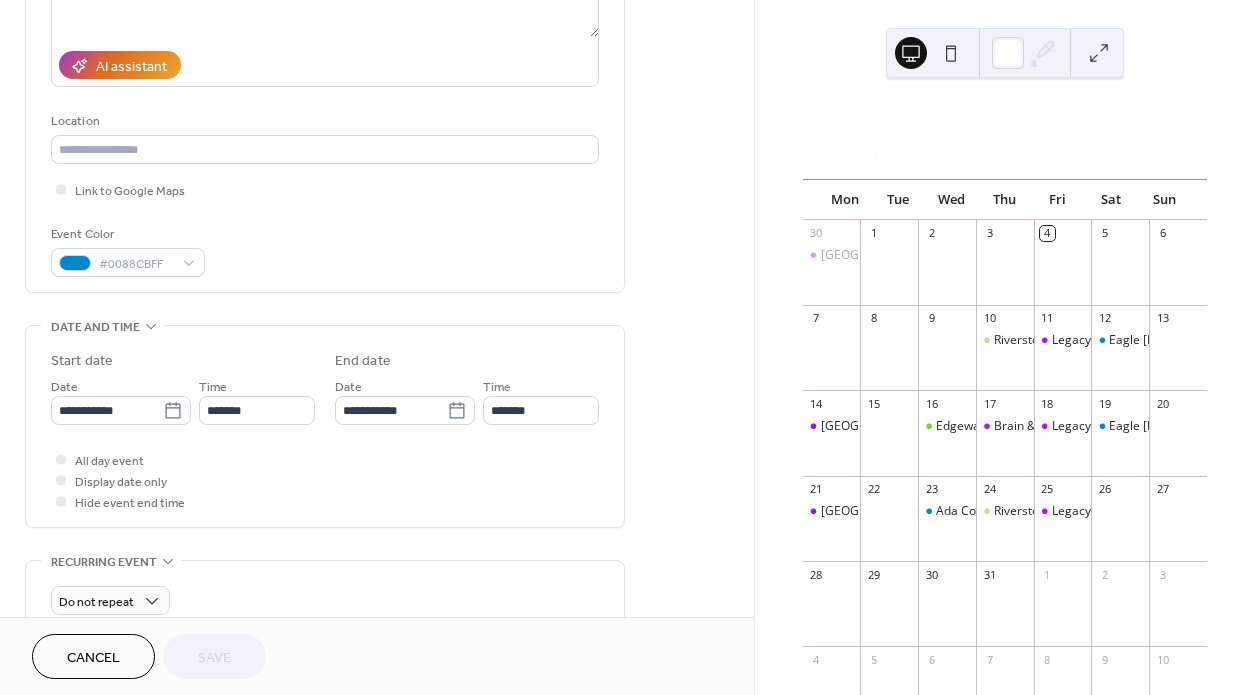 scroll, scrollTop: 342, scrollLeft: 0, axis: vertical 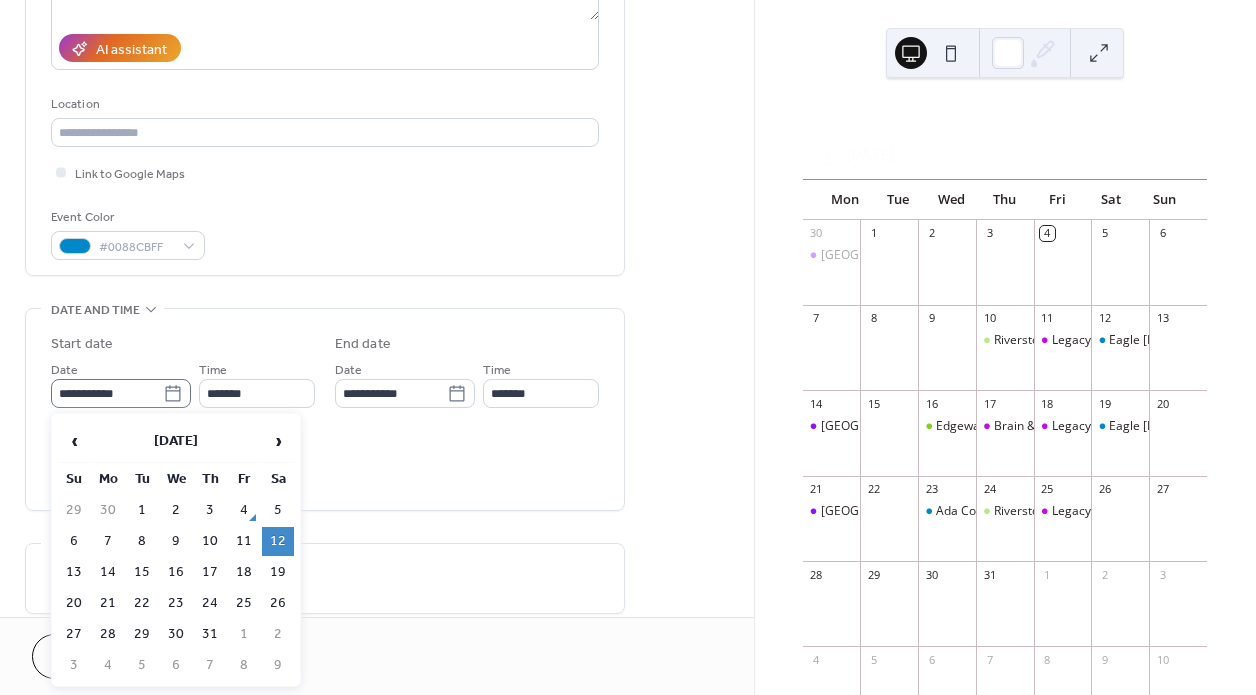 click 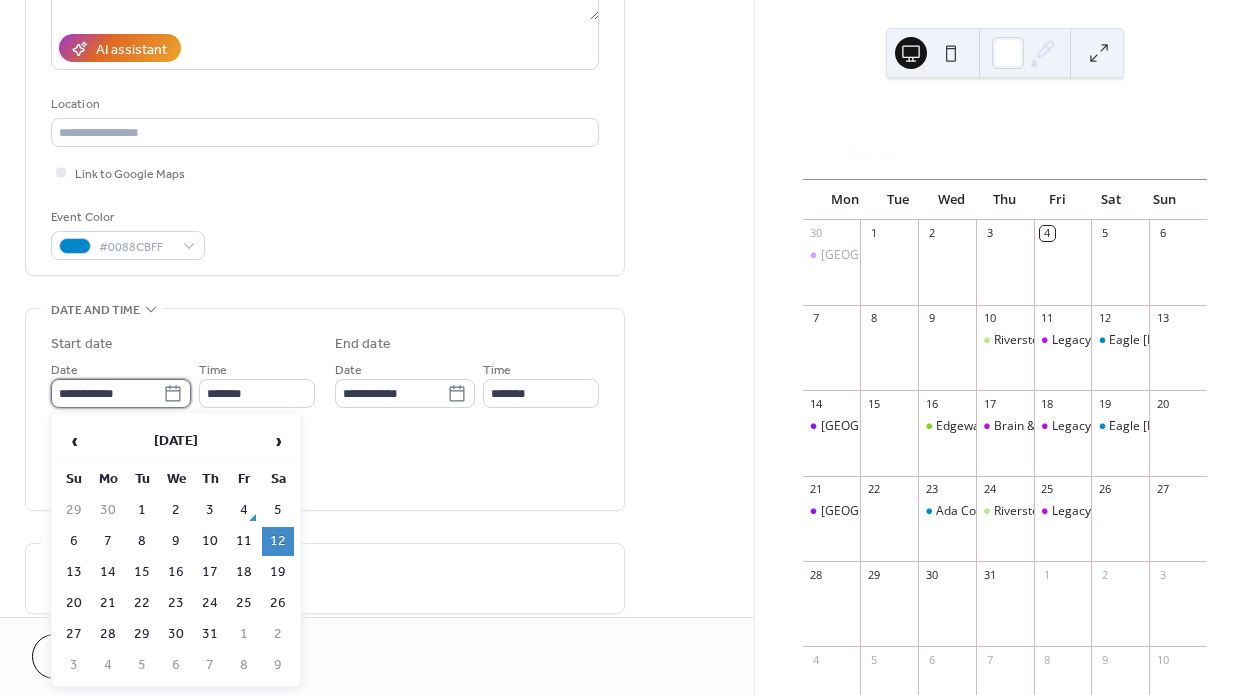 click on "**********" at bounding box center [107, 393] 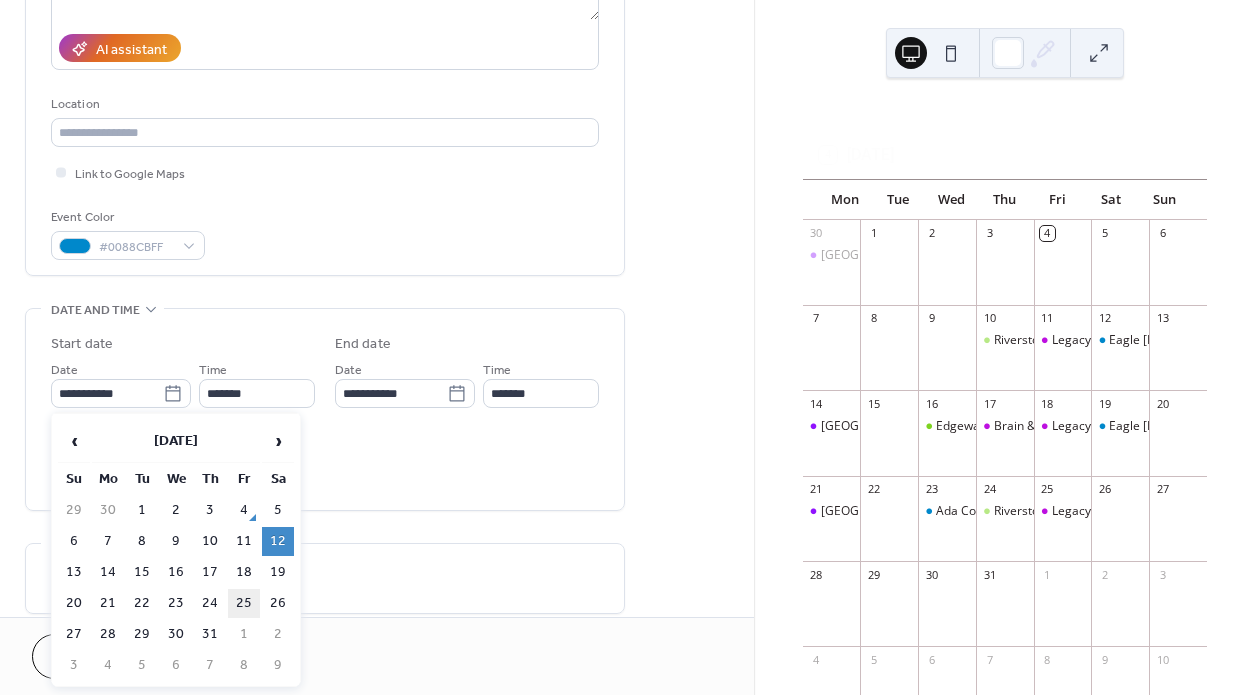 click on "25" at bounding box center (244, 603) 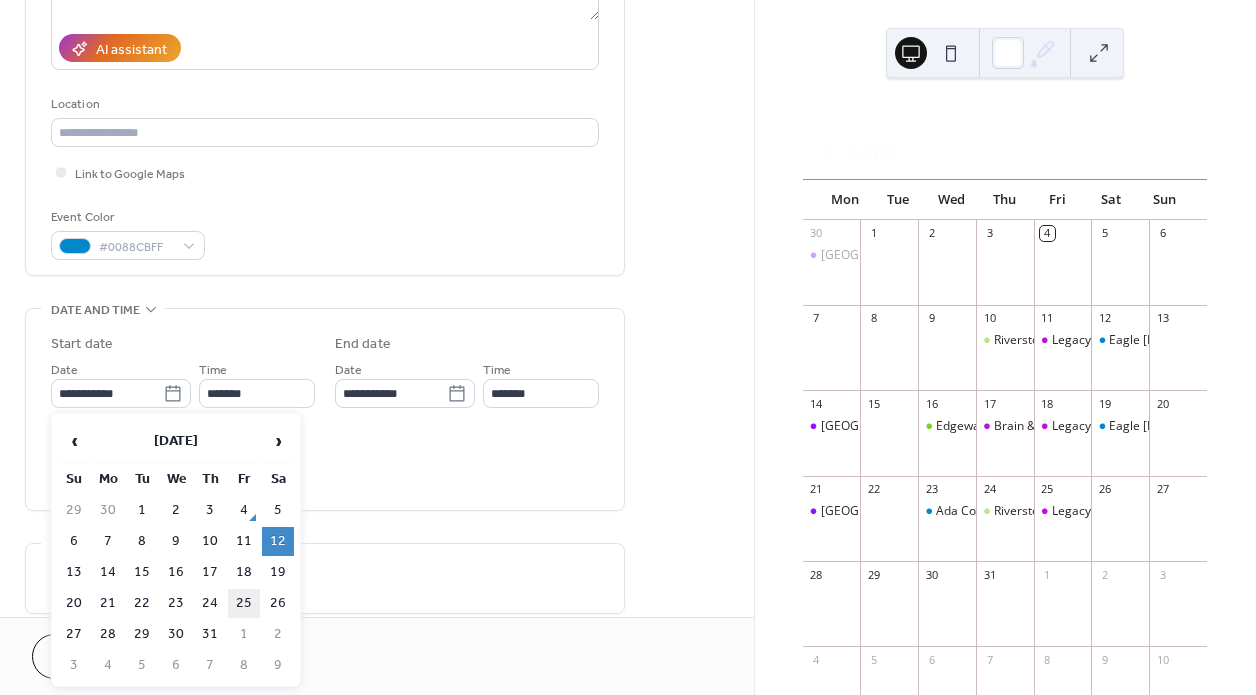 type on "**********" 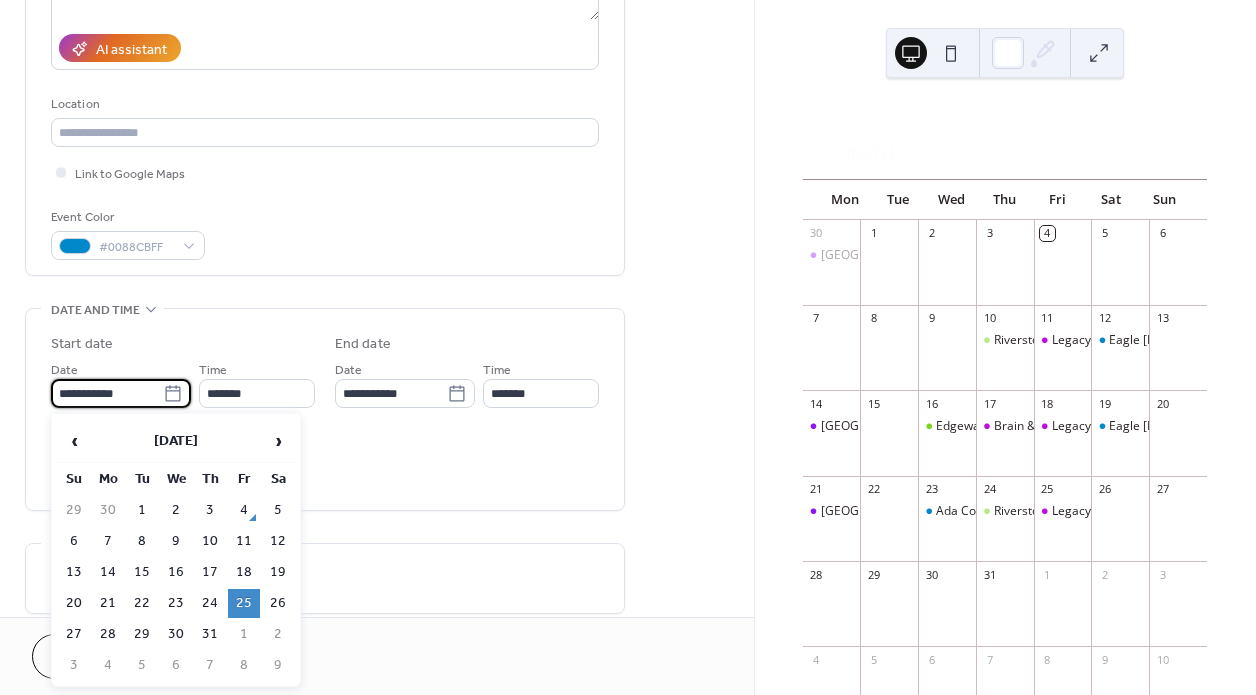 click on "**********" at bounding box center [107, 393] 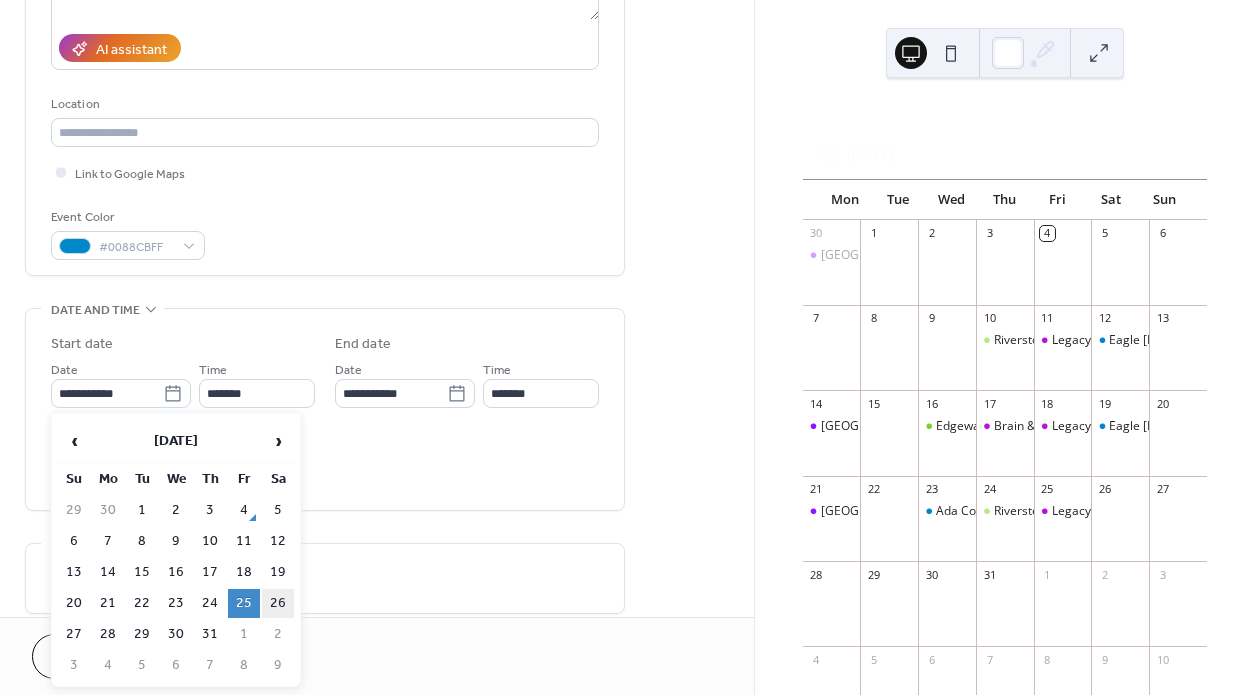 click on "26" at bounding box center [278, 603] 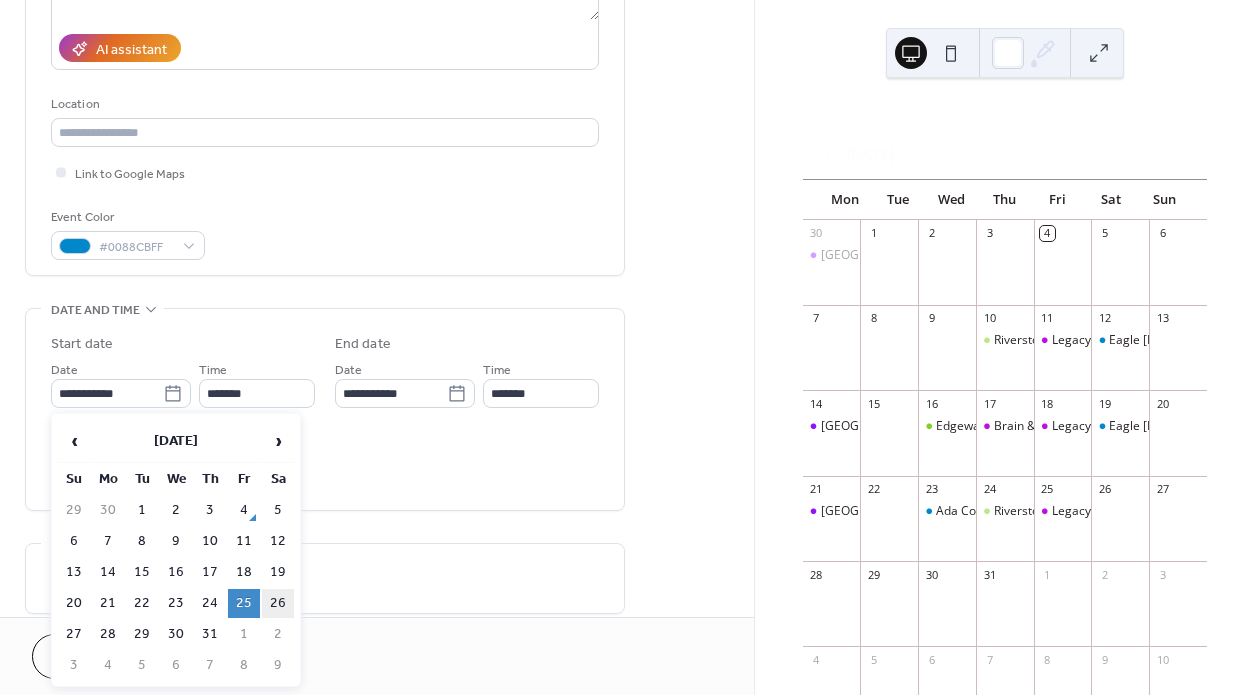 type on "**********" 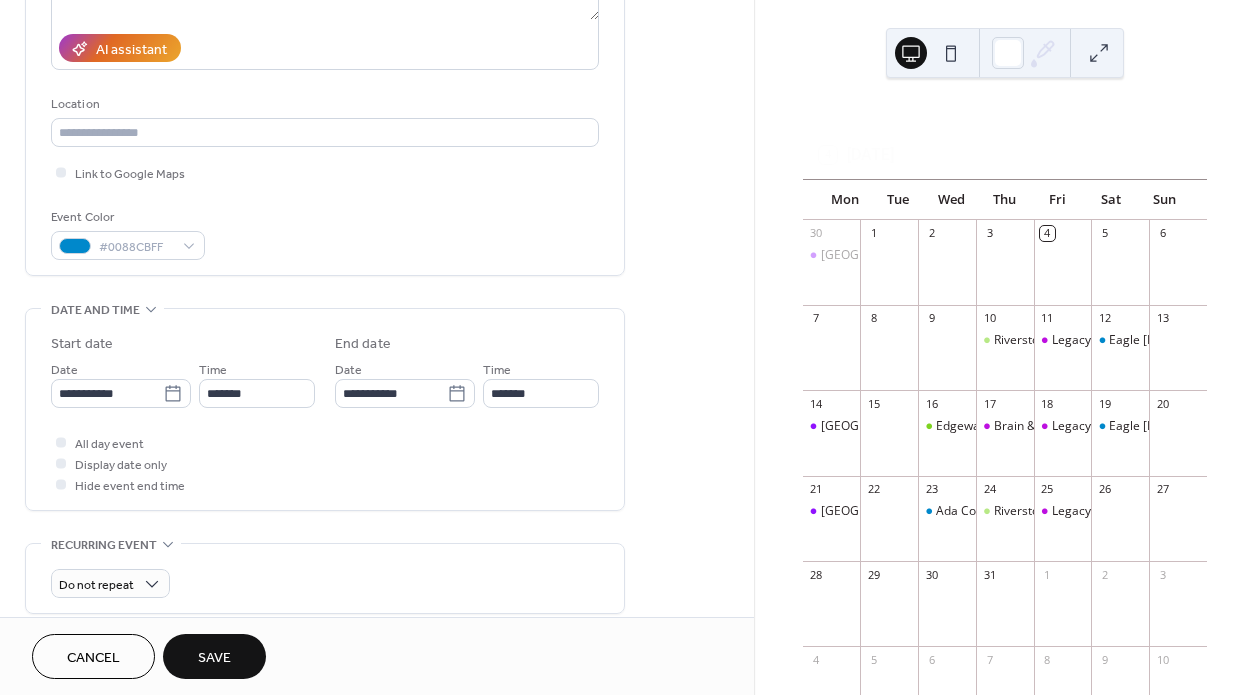 click on "Save" at bounding box center (214, 656) 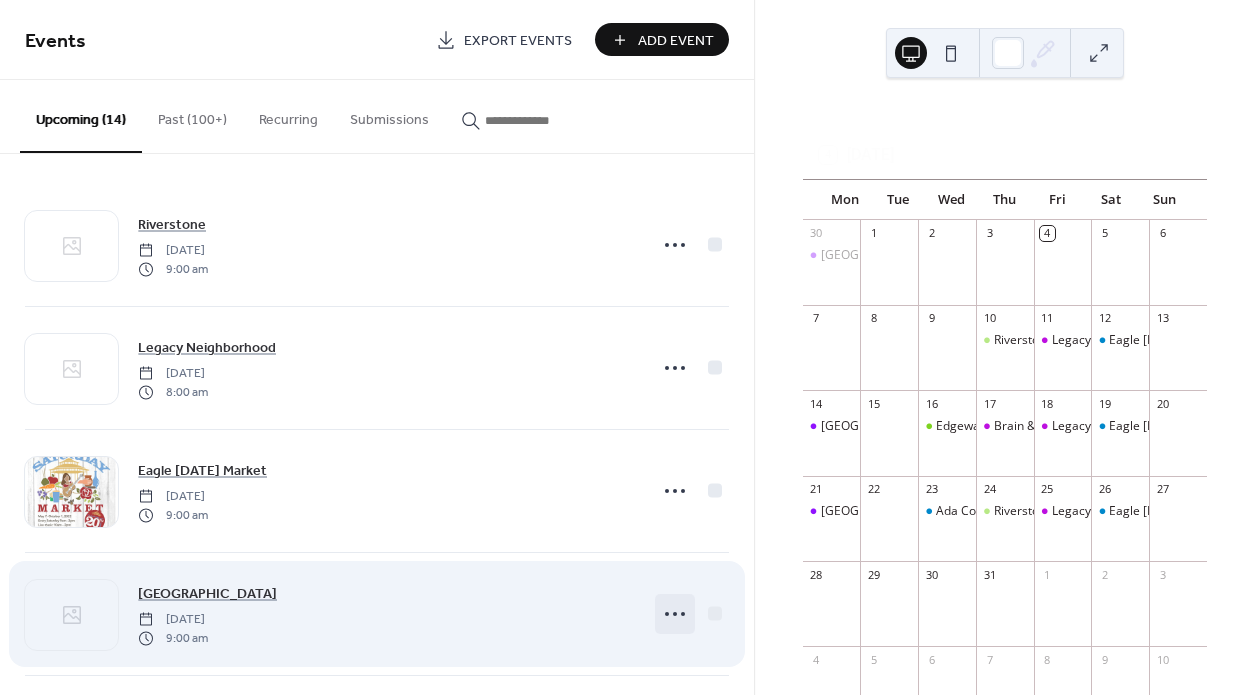 click 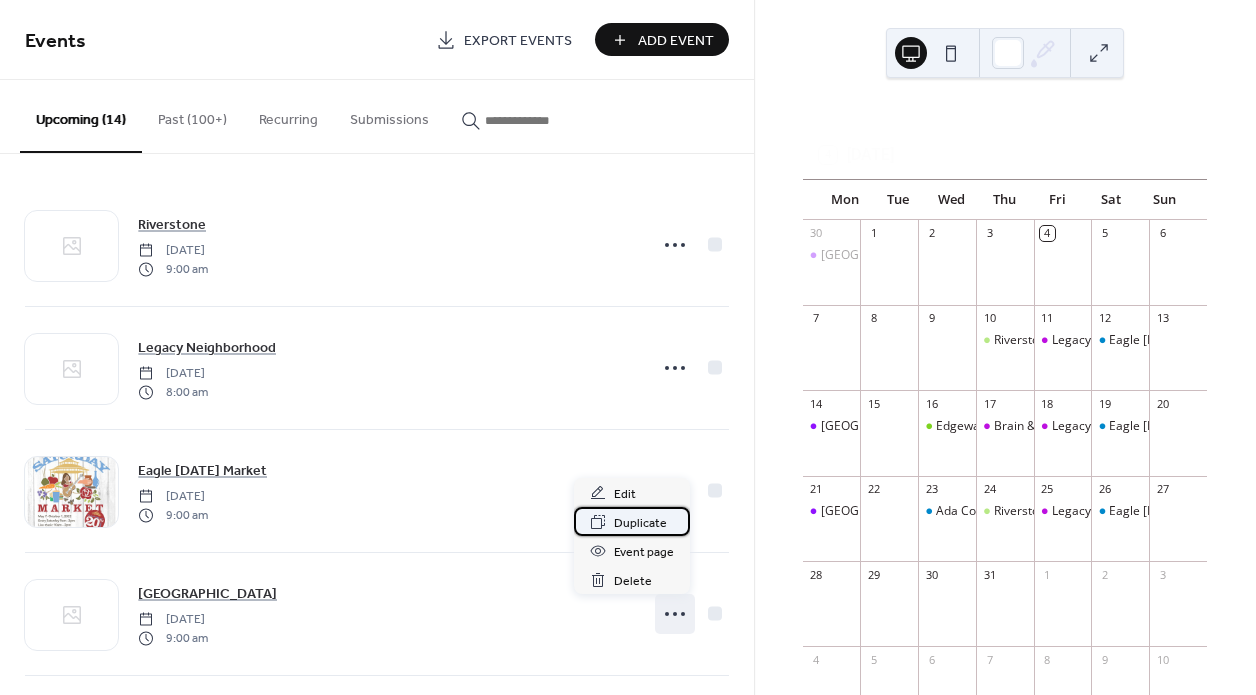click on "Duplicate" at bounding box center [640, 523] 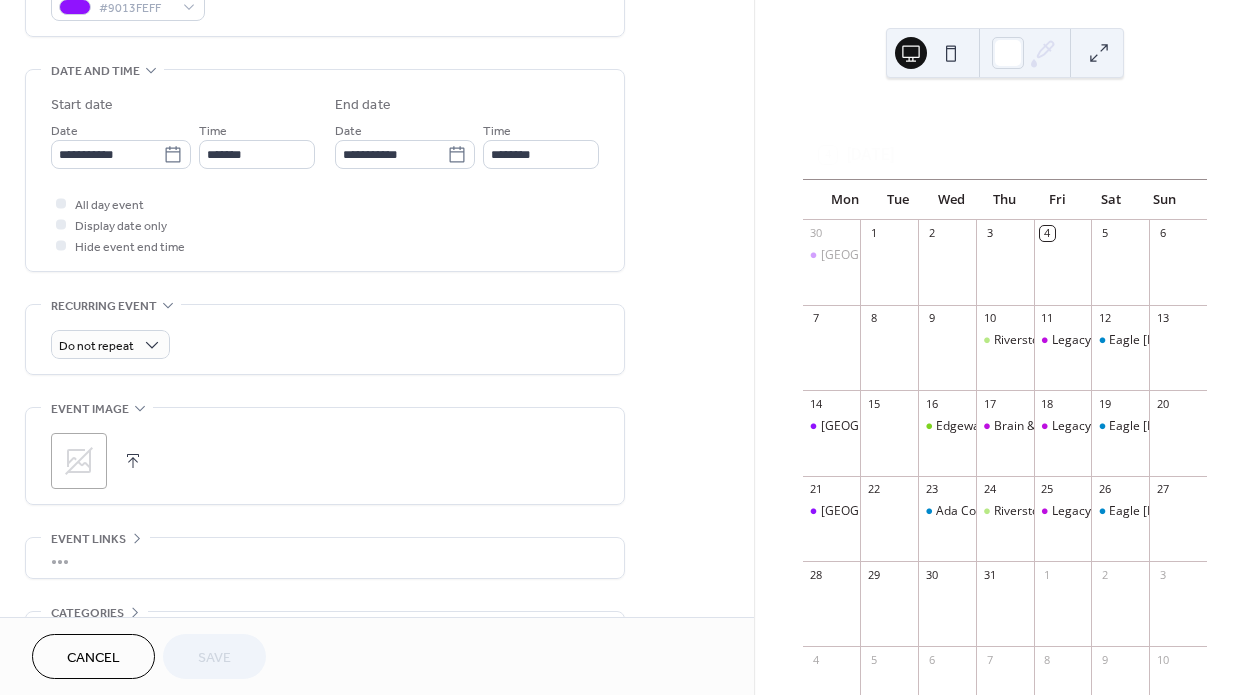 scroll, scrollTop: 626, scrollLeft: 0, axis: vertical 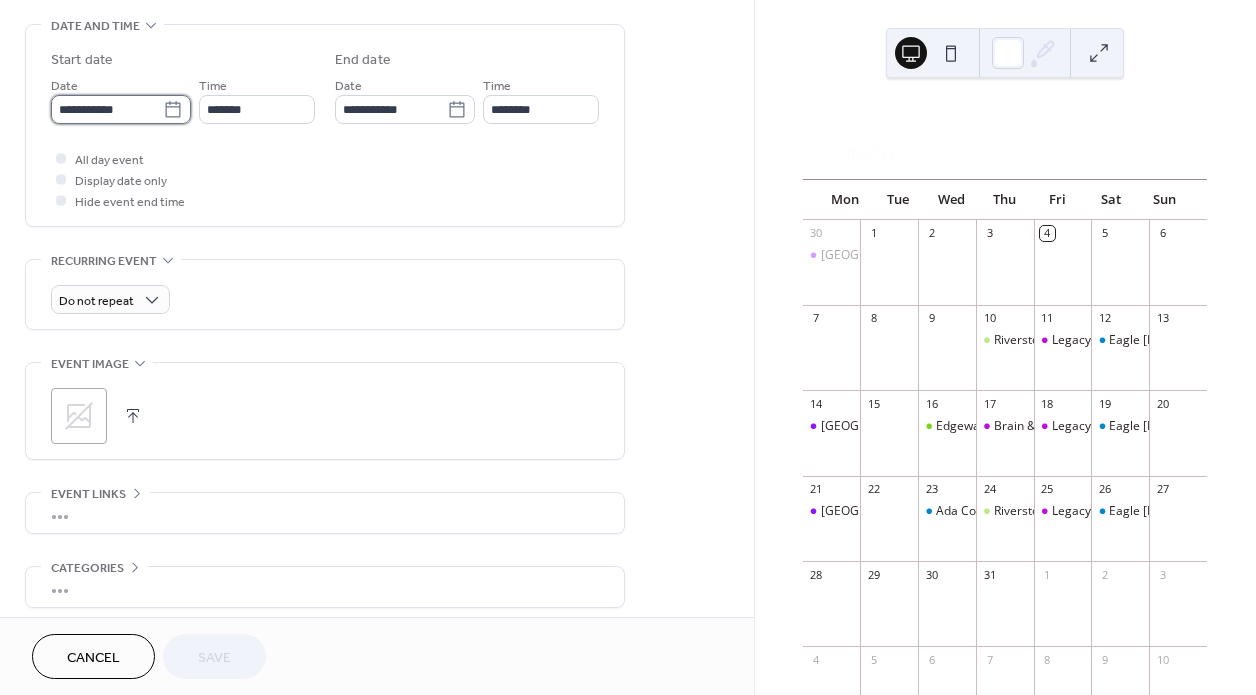 click on "**********" at bounding box center (107, 109) 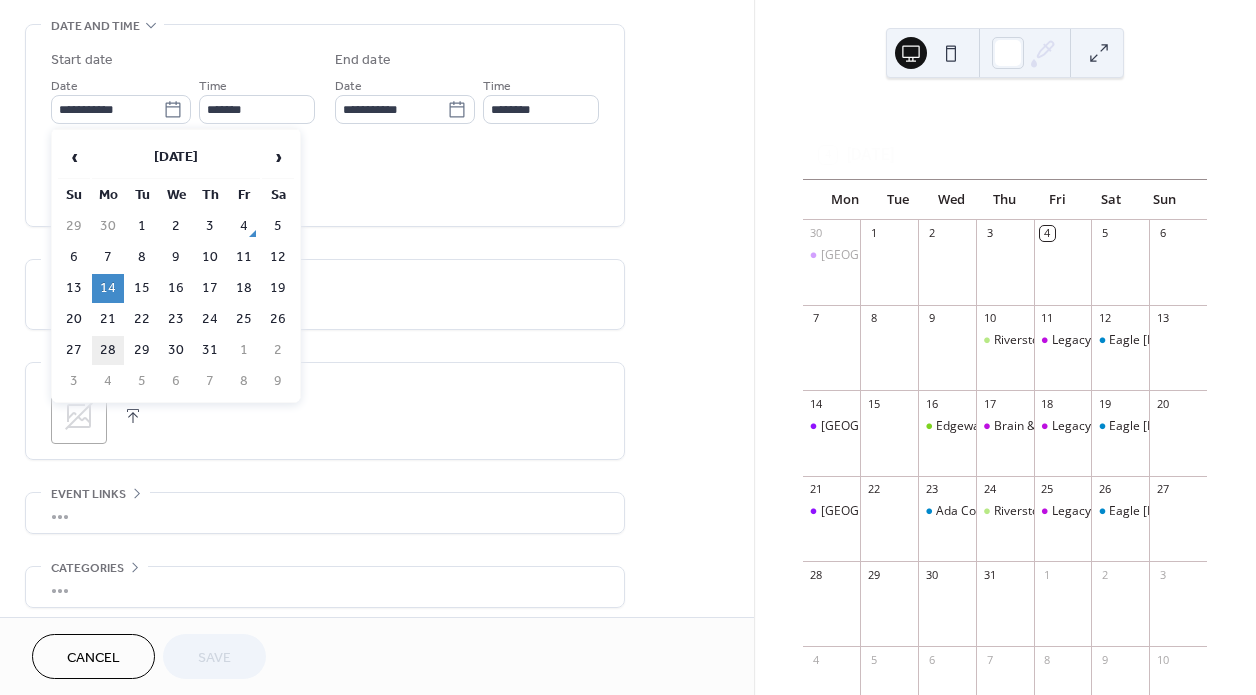 click on "28" at bounding box center [108, 350] 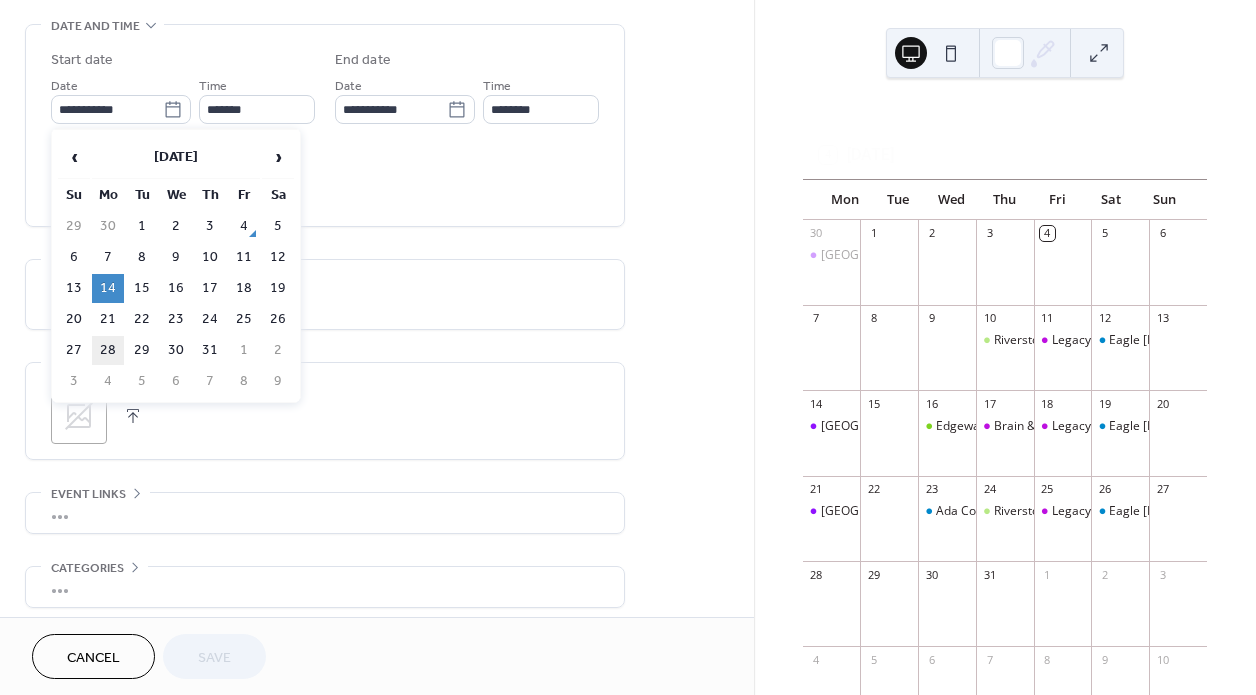 type on "**********" 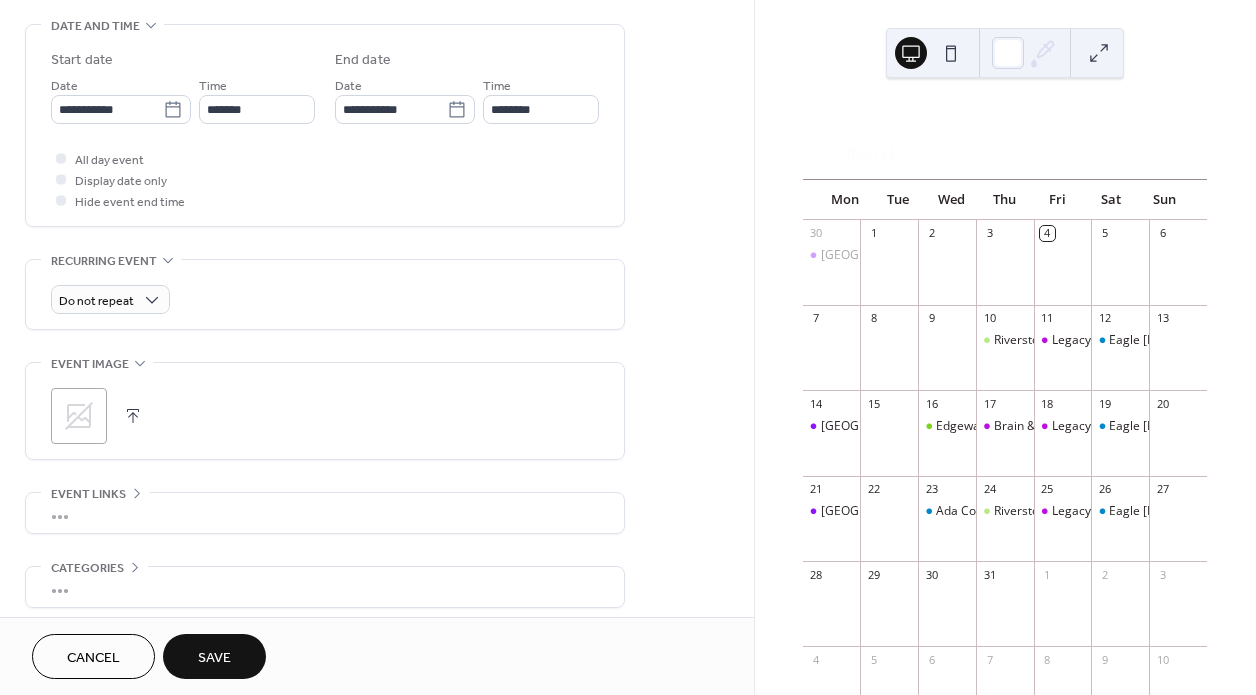 click on "Save" at bounding box center [214, 656] 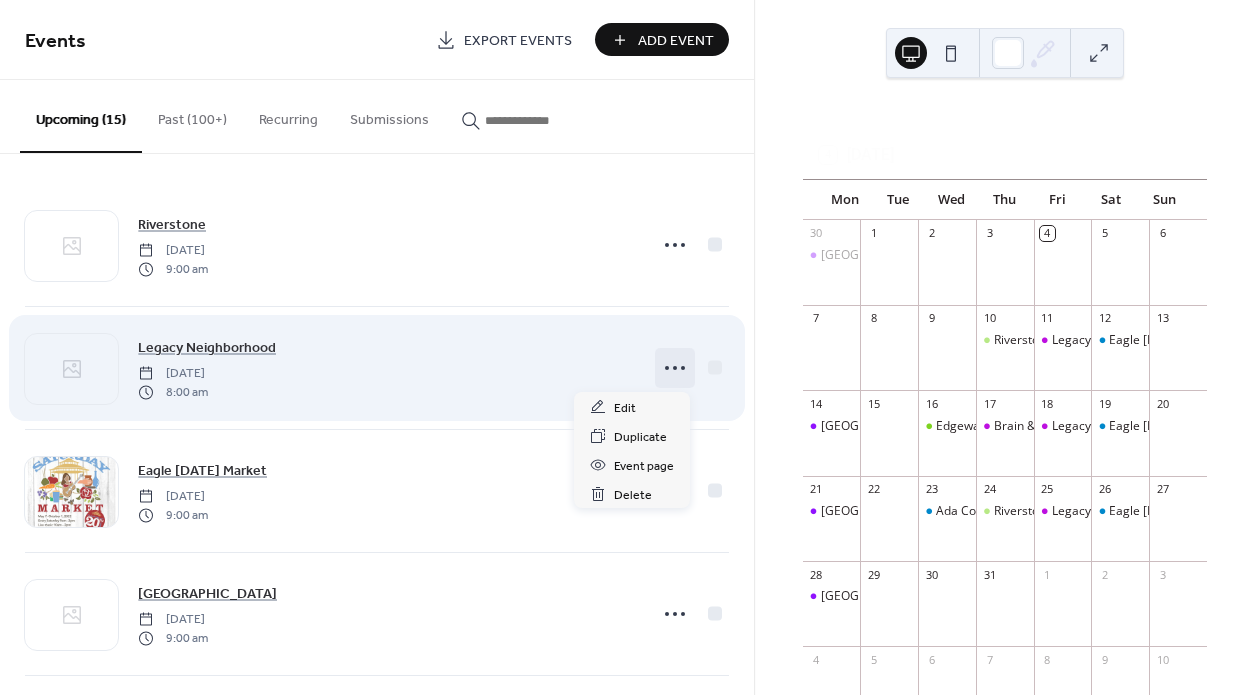 click 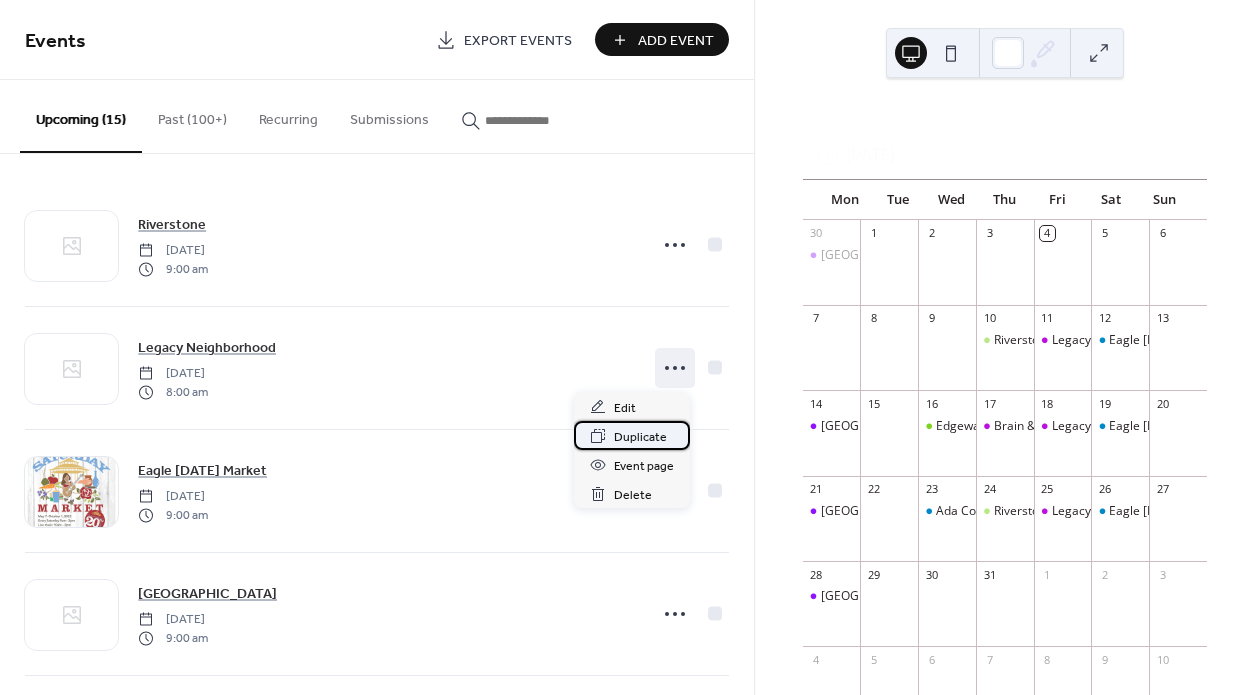 click on "Duplicate" at bounding box center [640, 437] 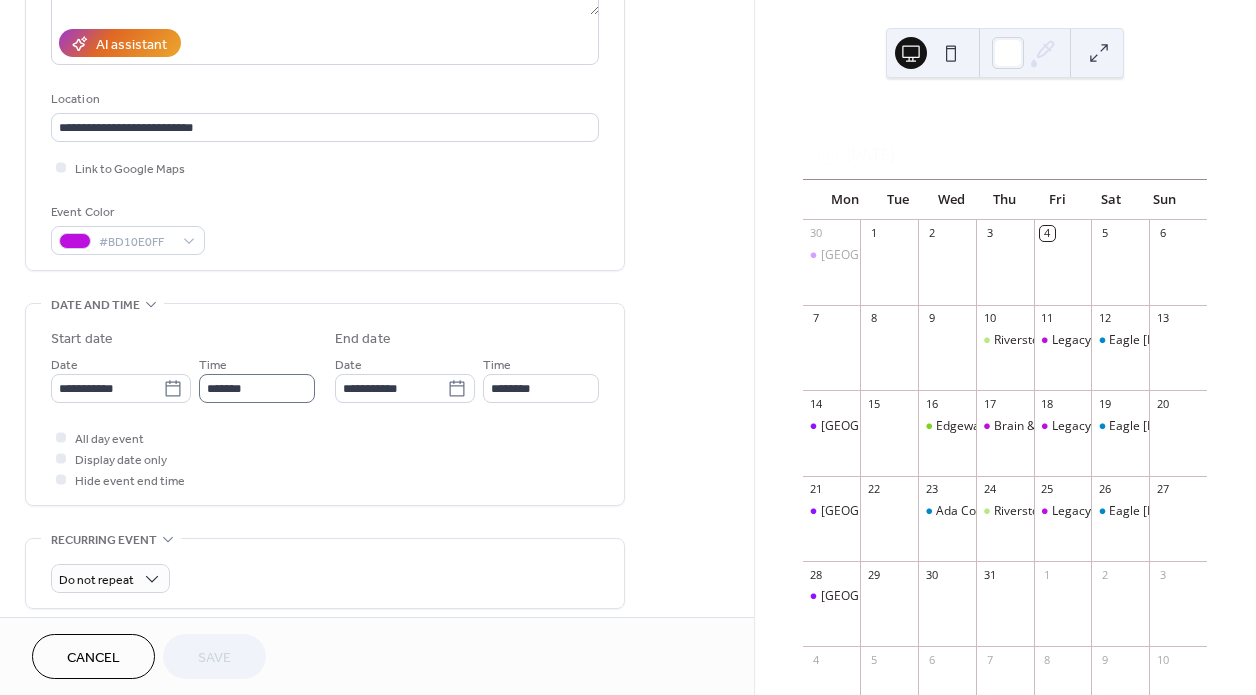scroll, scrollTop: 349, scrollLeft: 0, axis: vertical 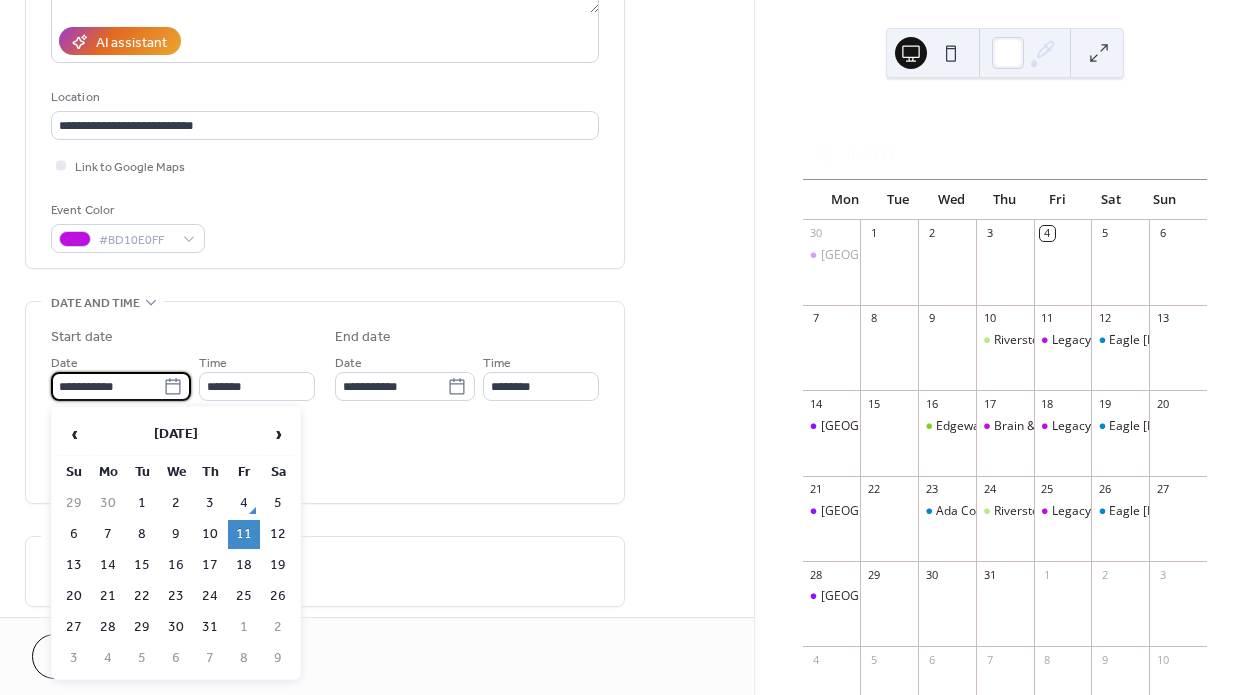 click on "**********" at bounding box center [107, 386] 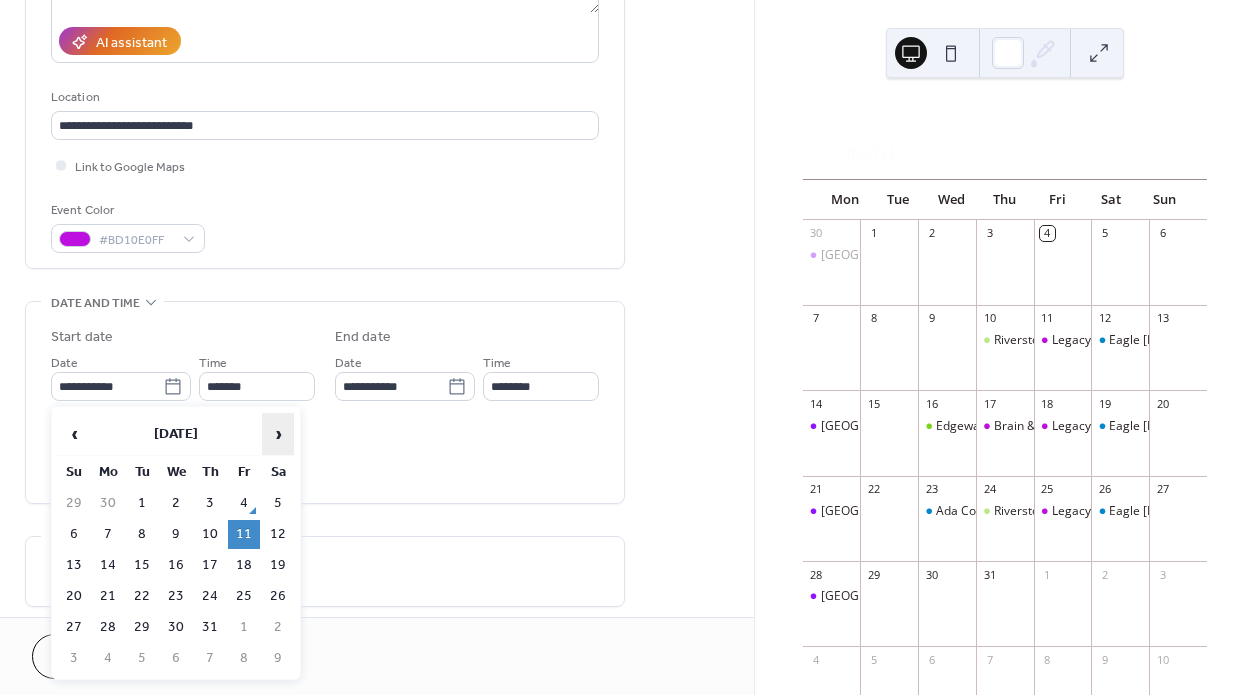 click on "›" at bounding box center (278, 434) 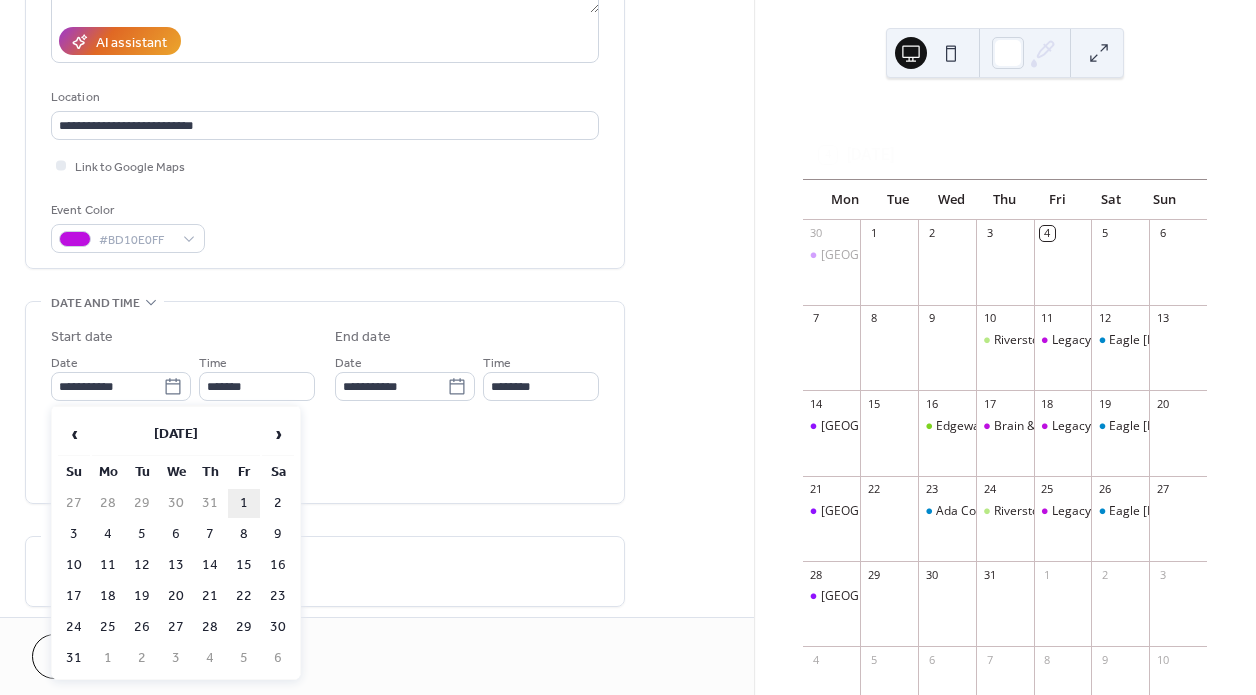 click on "1" at bounding box center (244, 503) 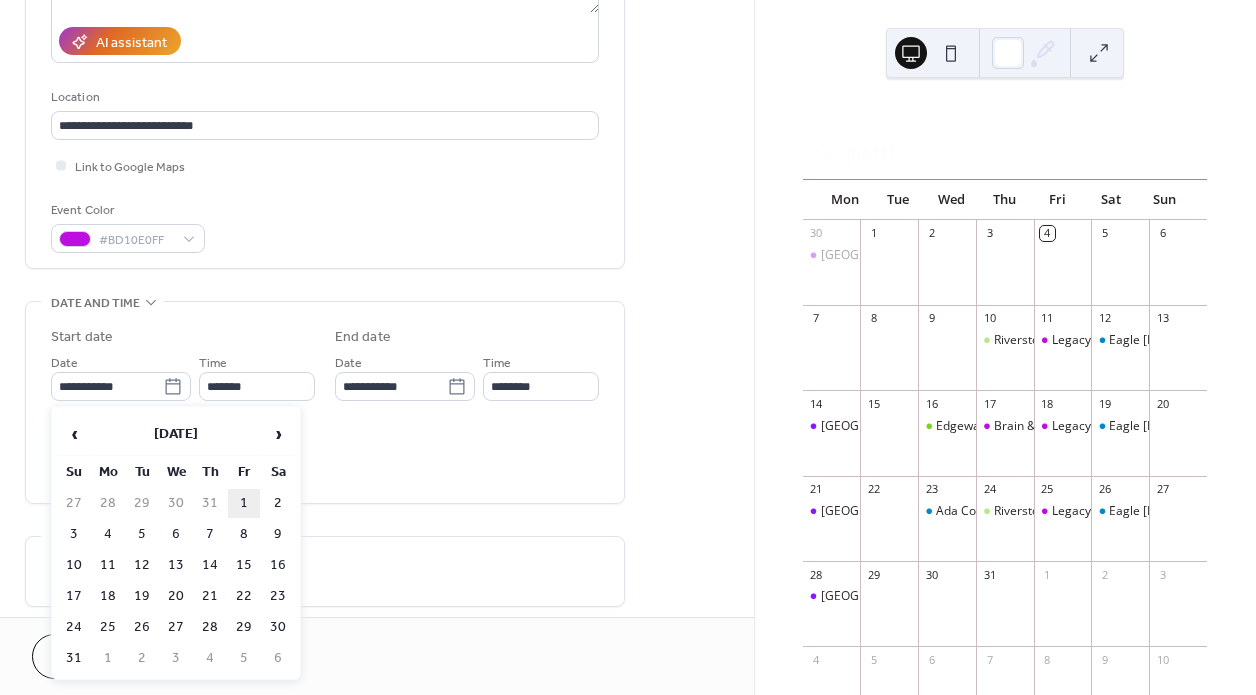 type on "**********" 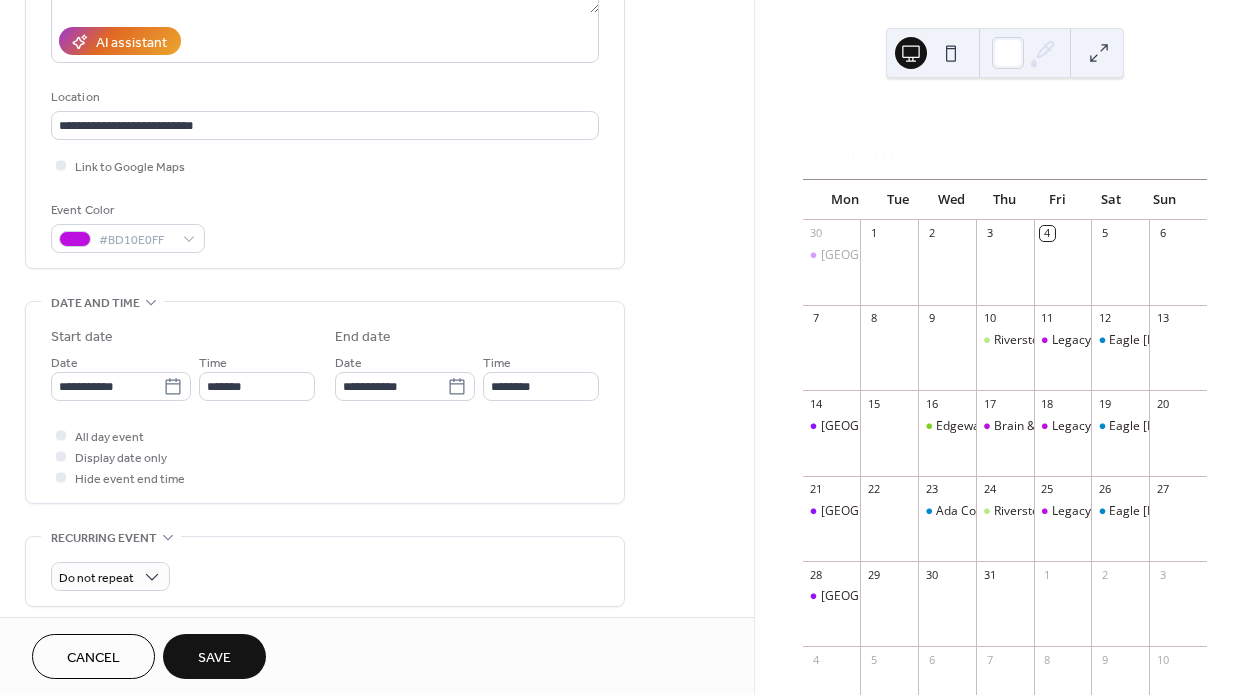 click on "Save" at bounding box center (214, 656) 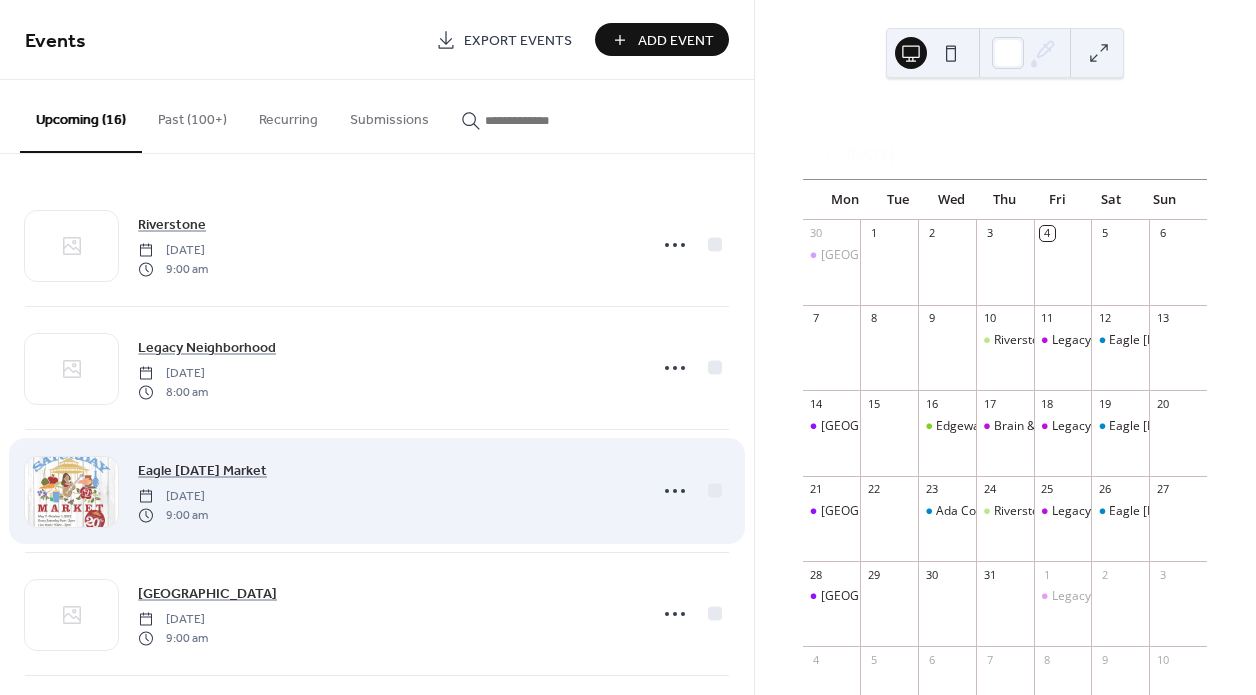 click at bounding box center [692, 491] 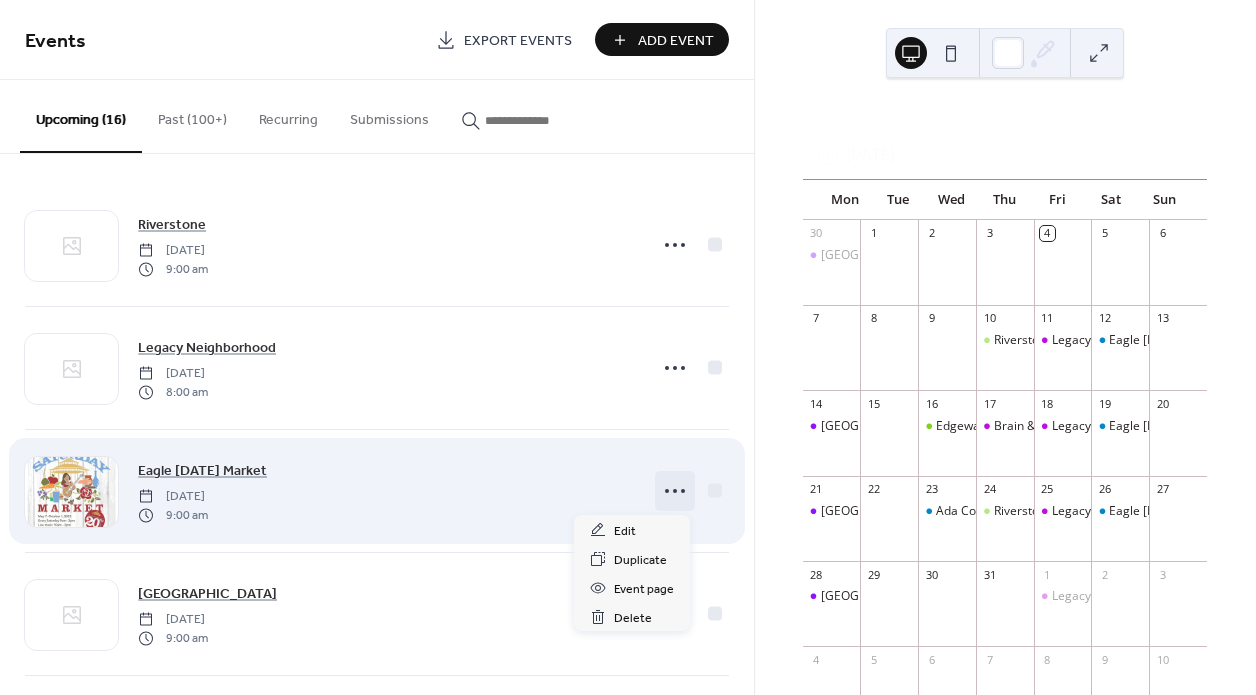 click 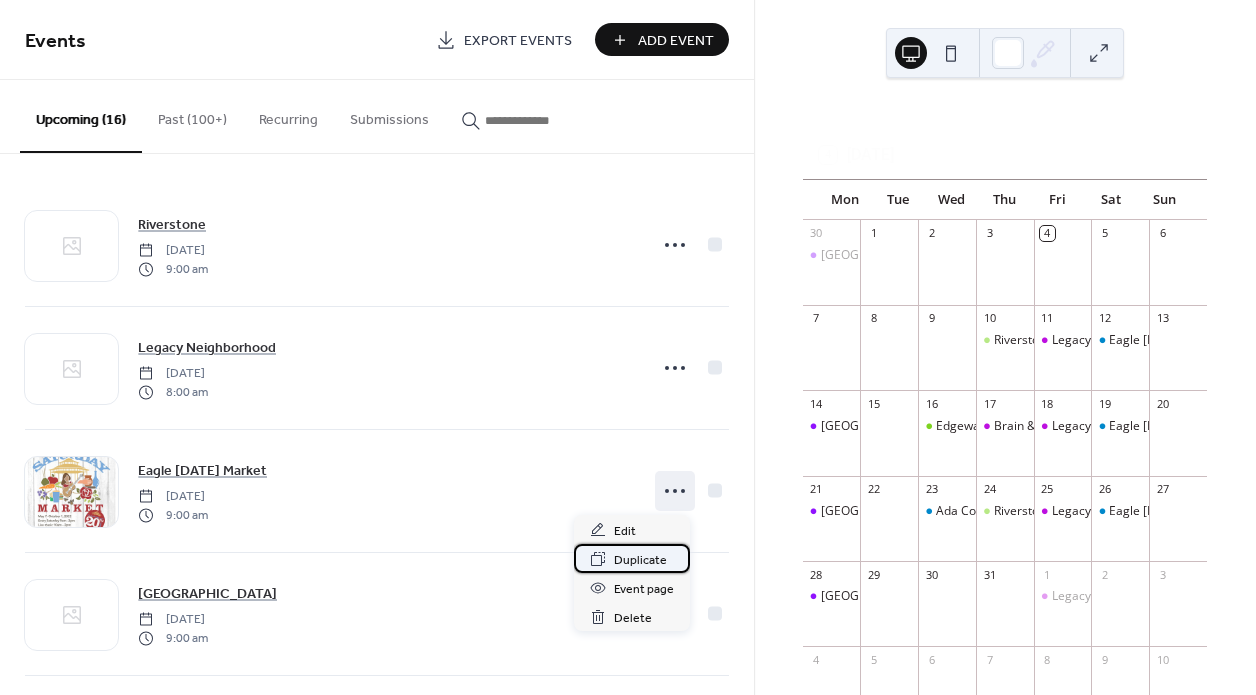 click on "Duplicate" at bounding box center (640, 560) 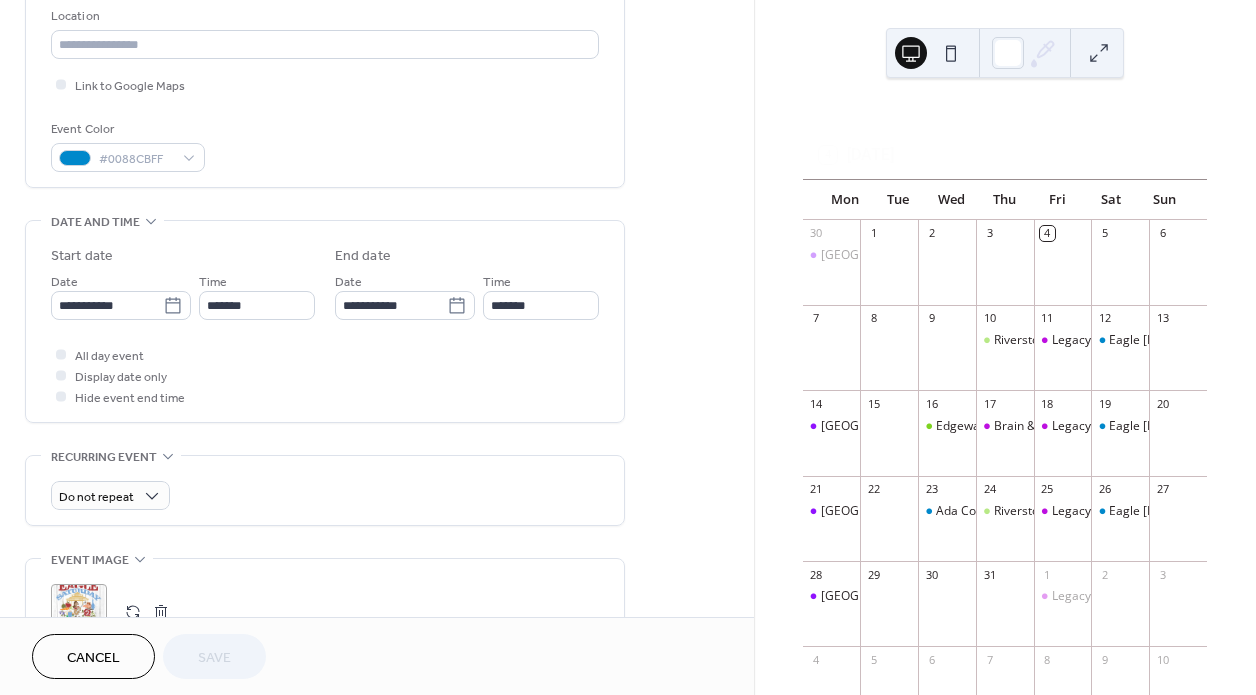 scroll, scrollTop: 567, scrollLeft: 0, axis: vertical 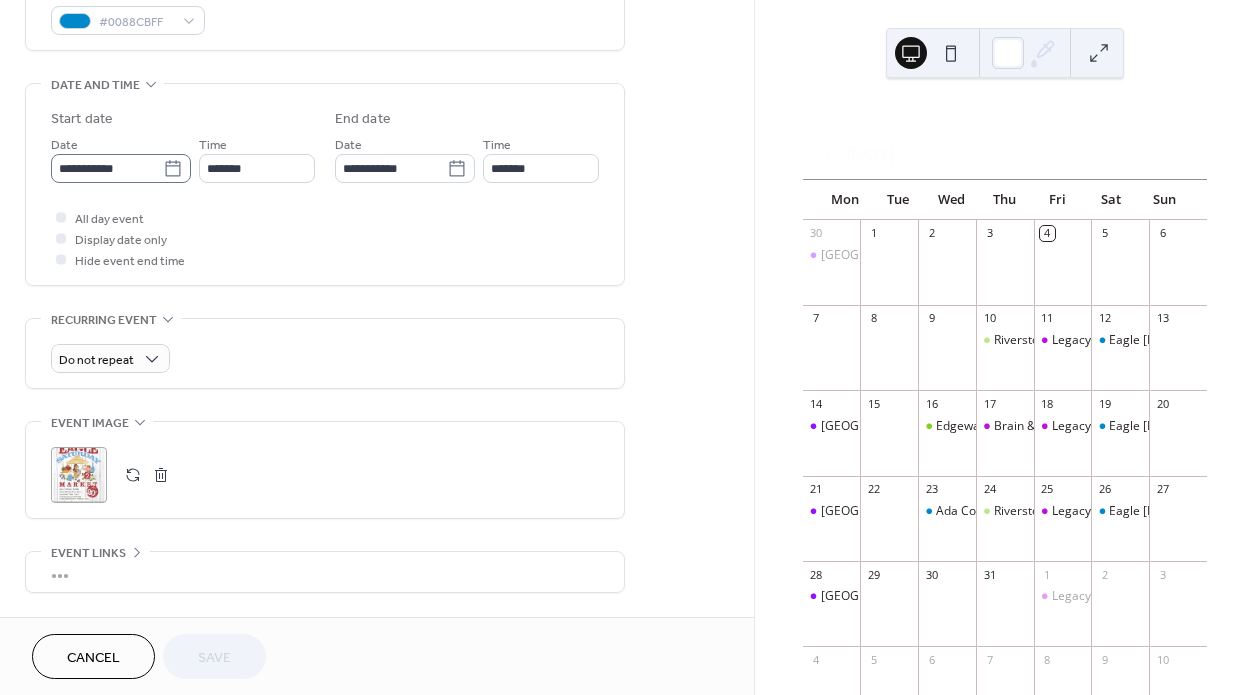 click 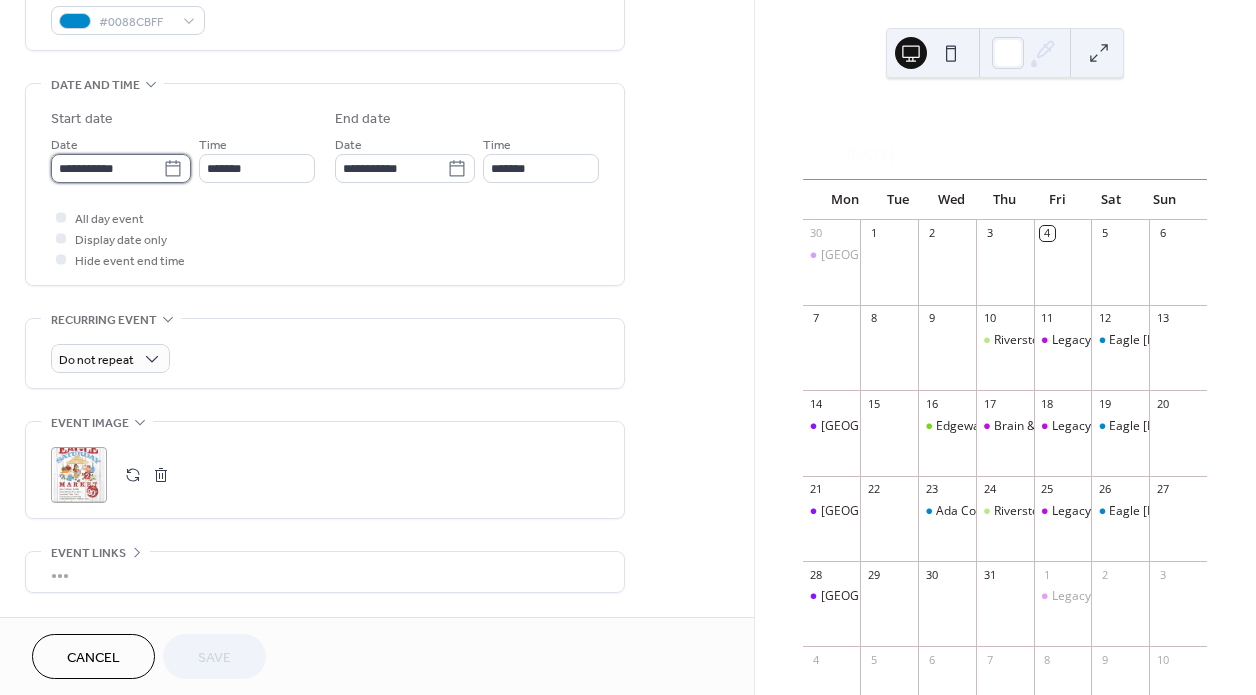 click on "**********" at bounding box center (107, 168) 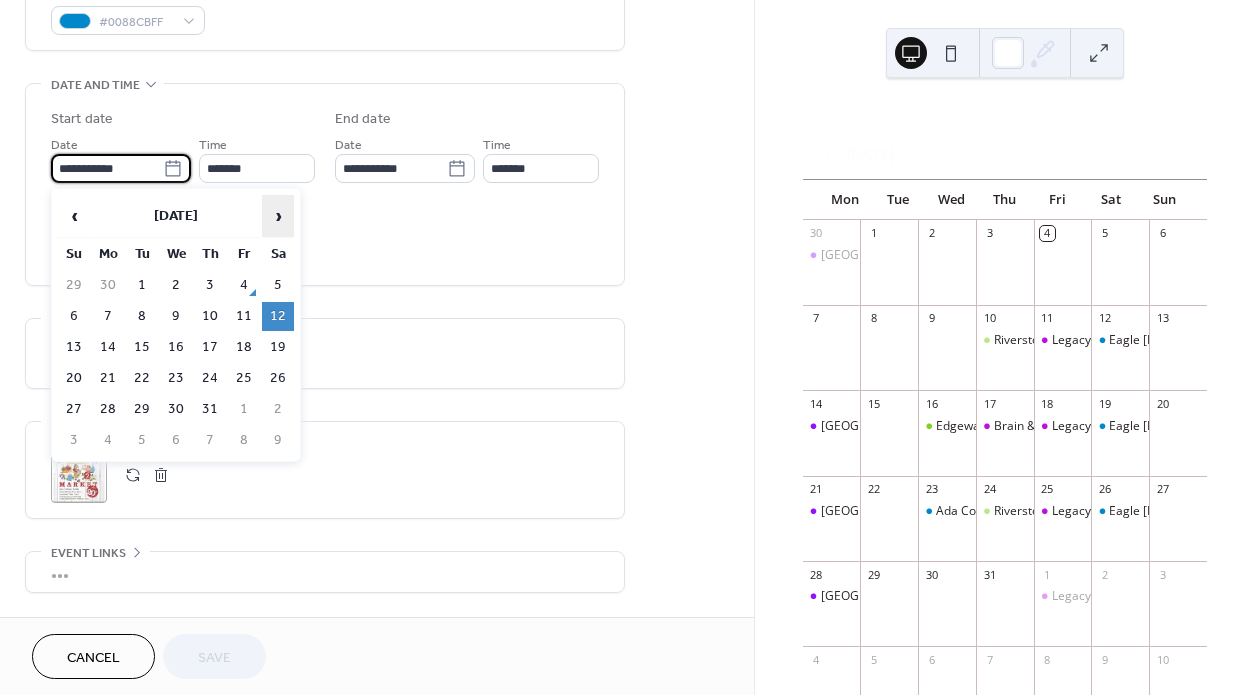 click on "›" at bounding box center [278, 216] 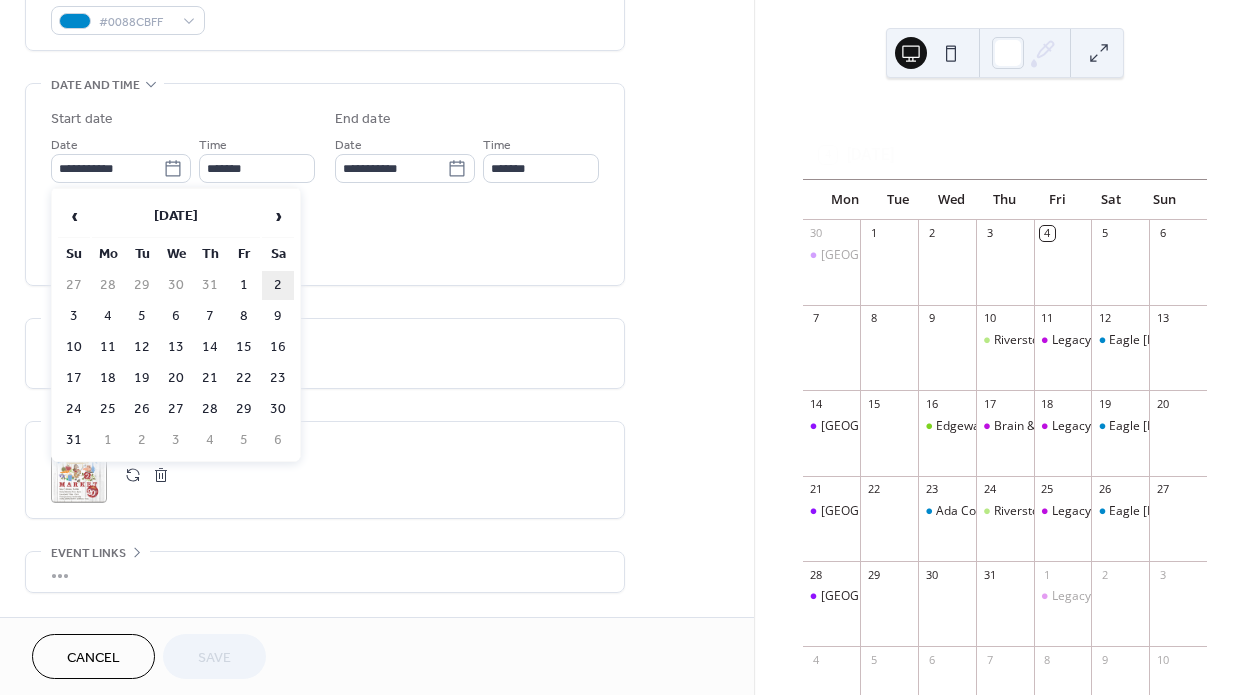 click on "2" at bounding box center (278, 285) 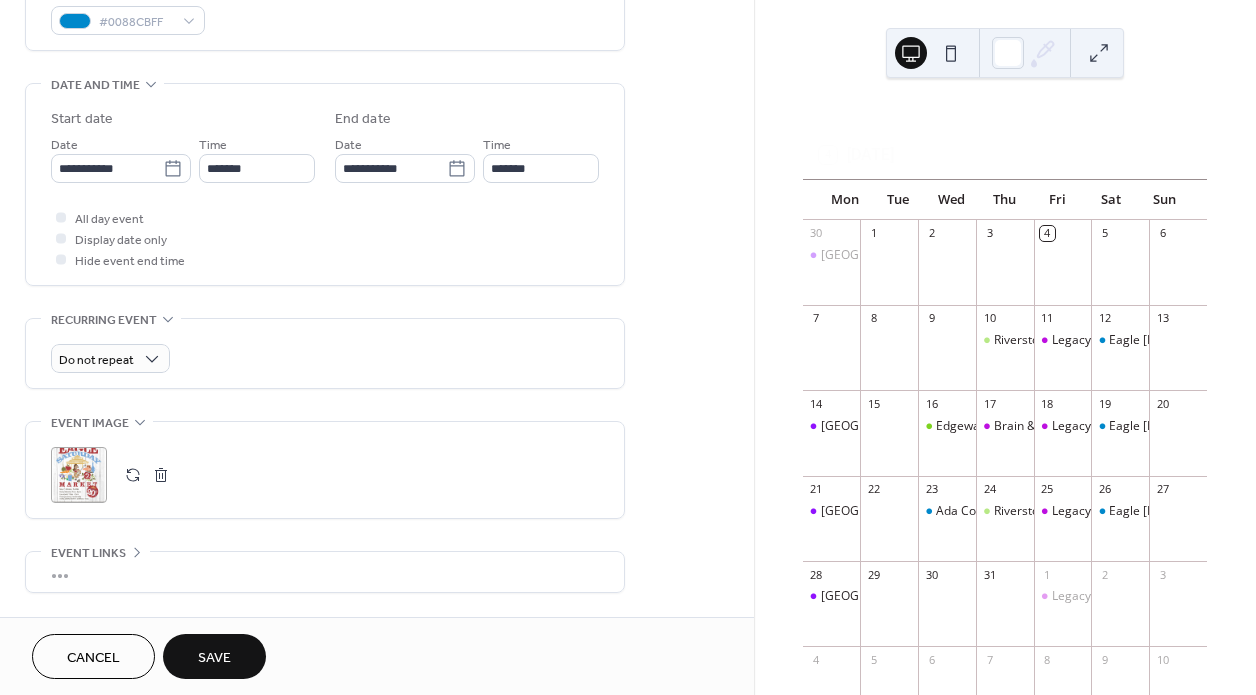 click on "Save" at bounding box center [214, 656] 